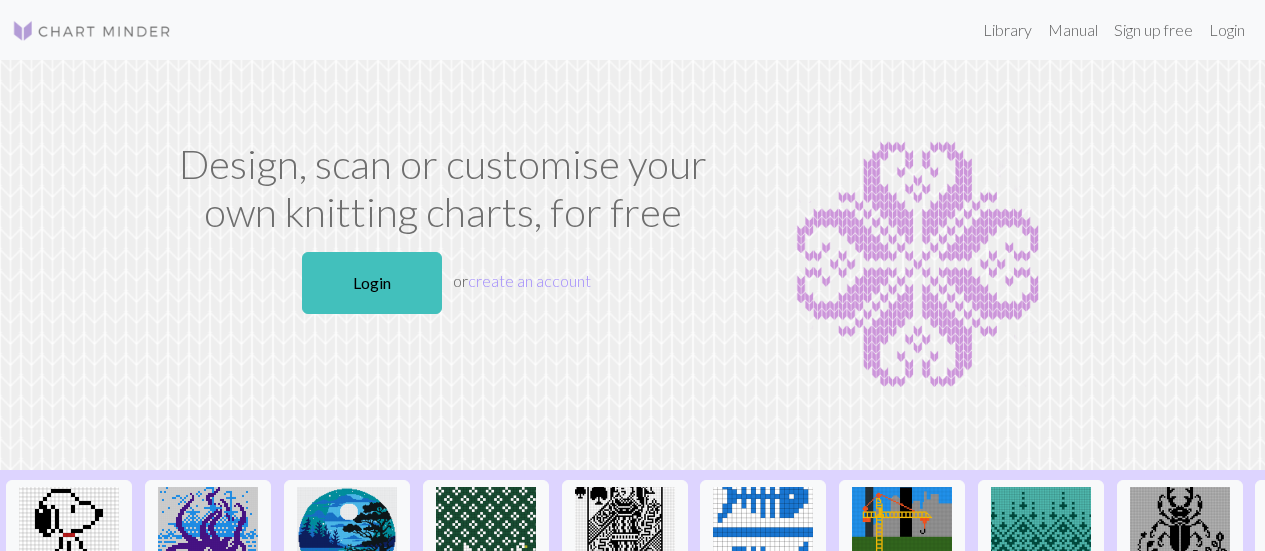 scroll, scrollTop: 0, scrollLeft: 0, axis: both 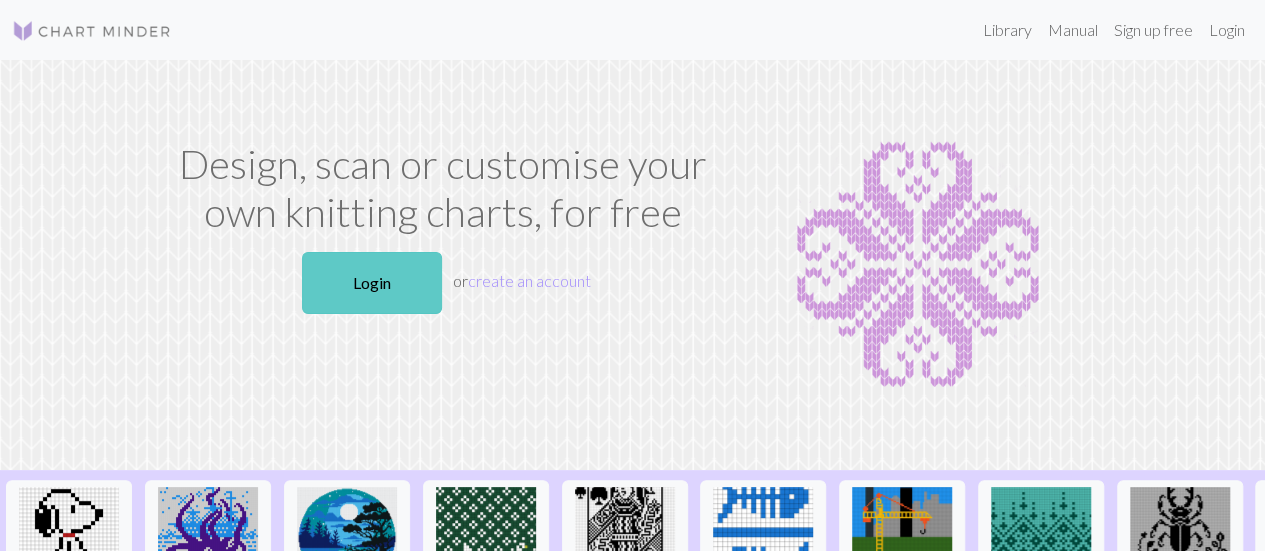 click on "Login" at bounding box center (372, 283) 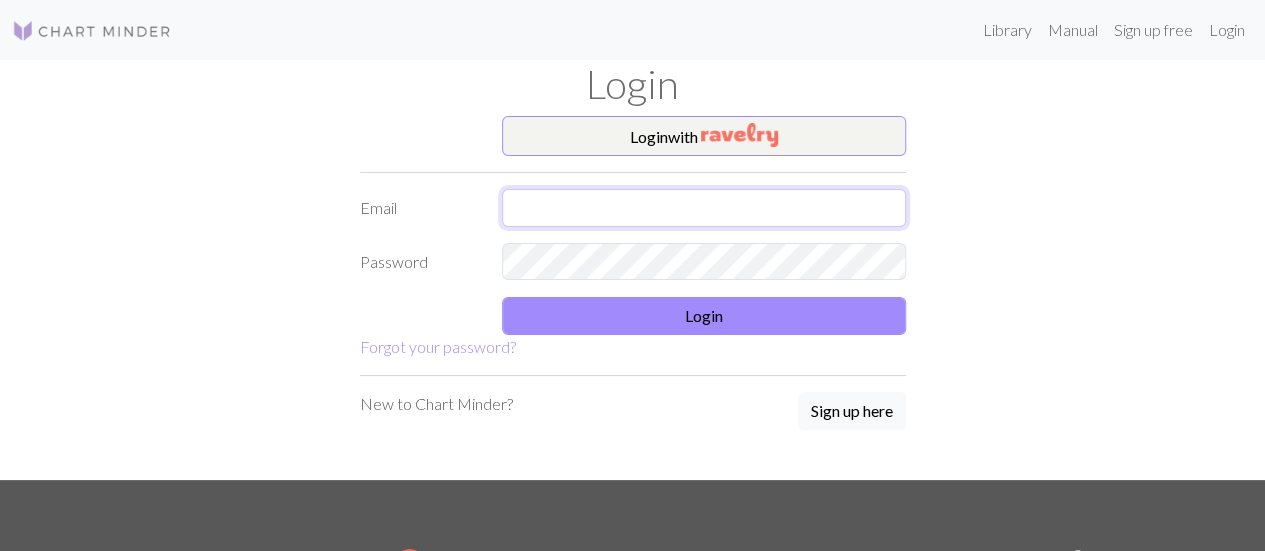 type on "[EMAIL]" 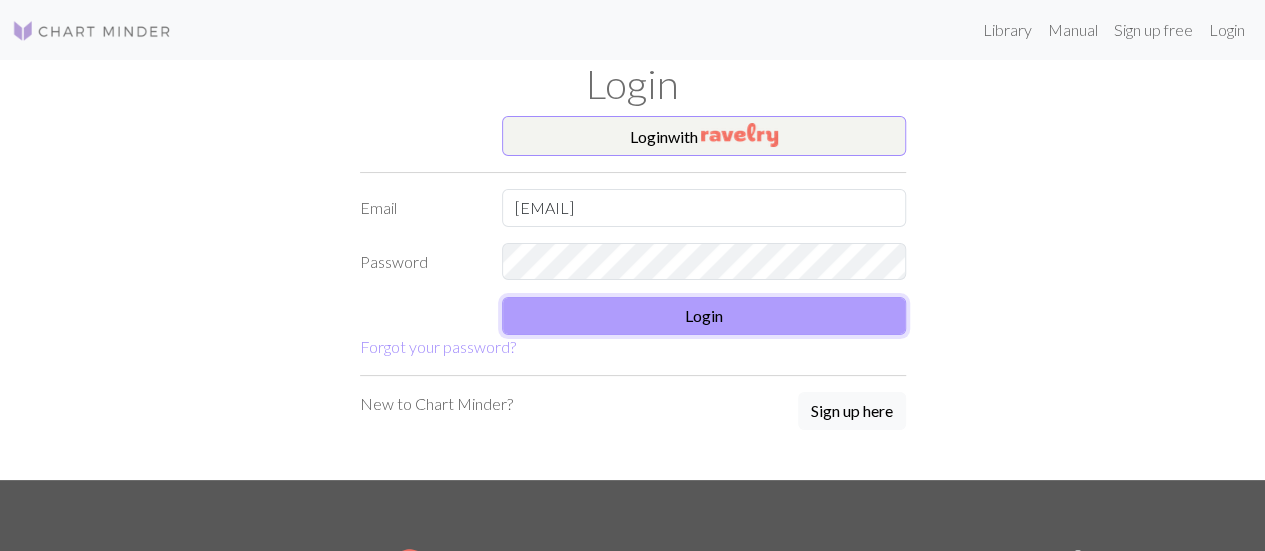 click on "Login" at bounding box center [704, 316] 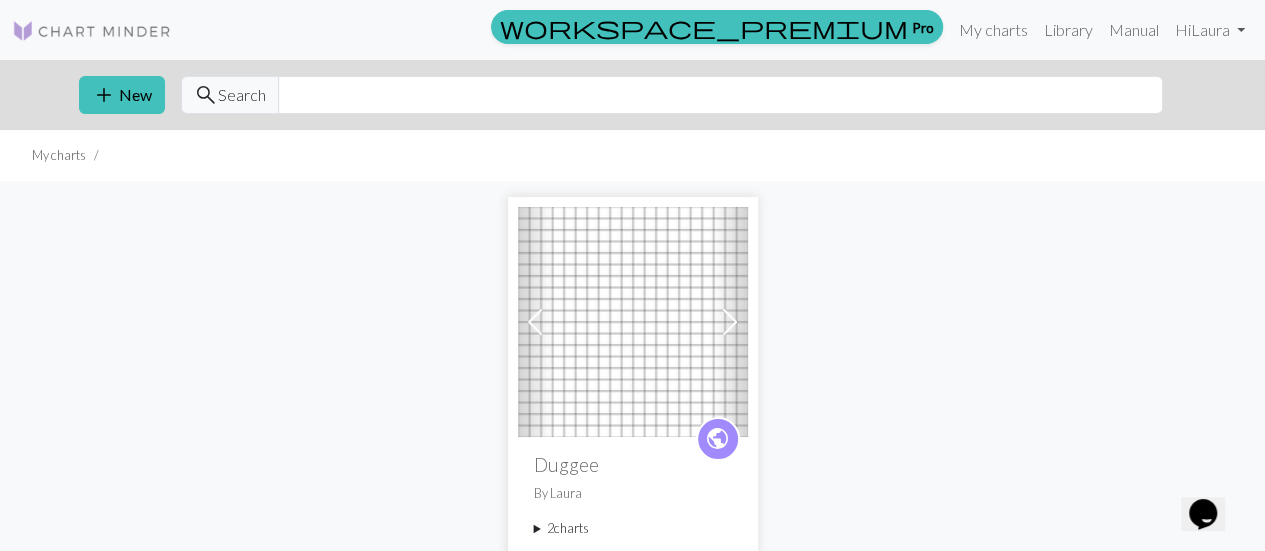 click at bounding box center (633, 322) 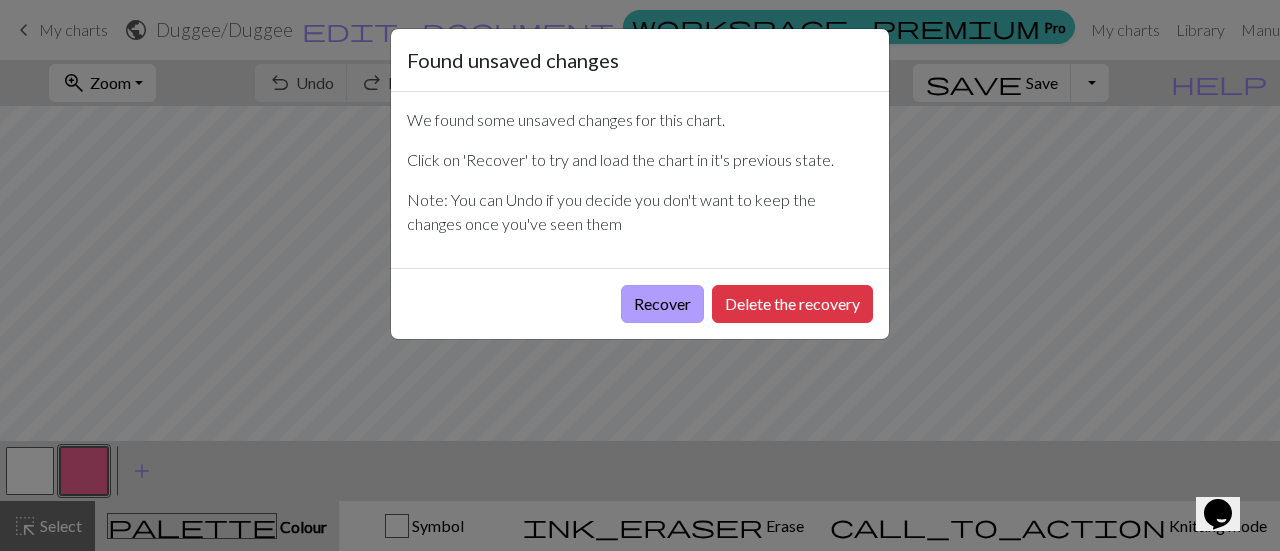 click on "Recover" at bounding box center (662, 304) 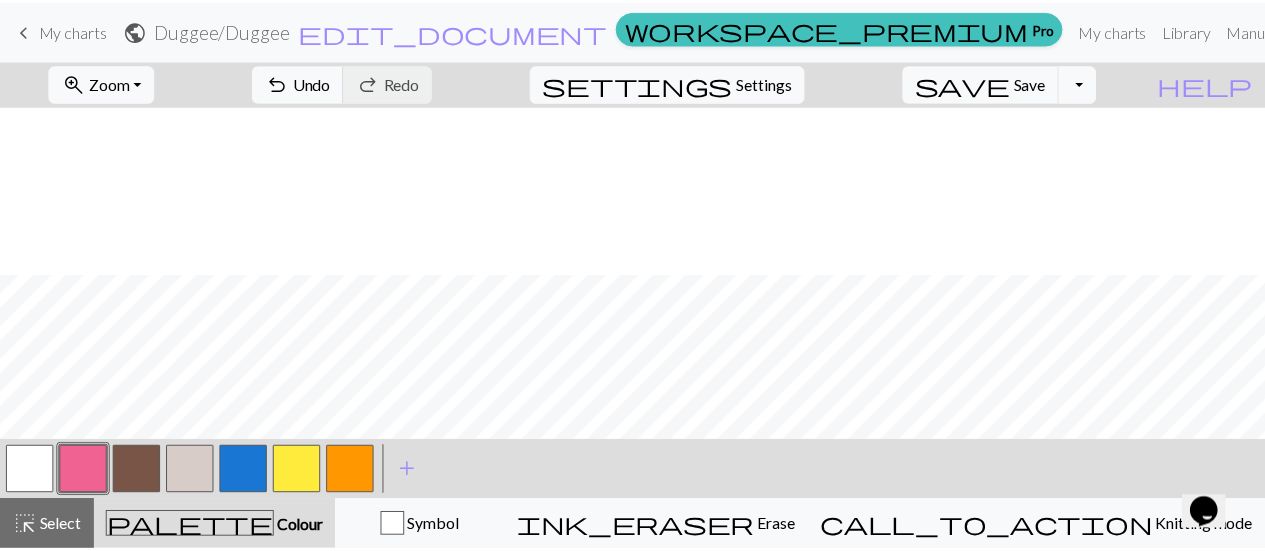 scroll, scrollTop: 169, scrollLeft: 0, axis: vertical 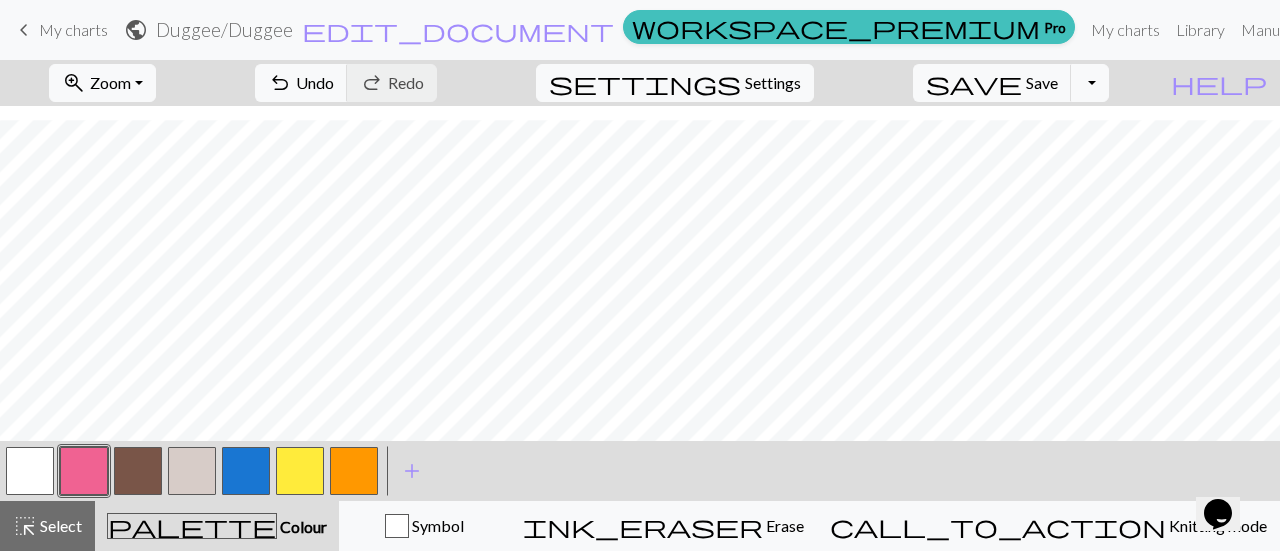 click on "My charts" at bounding box center (73, 29) 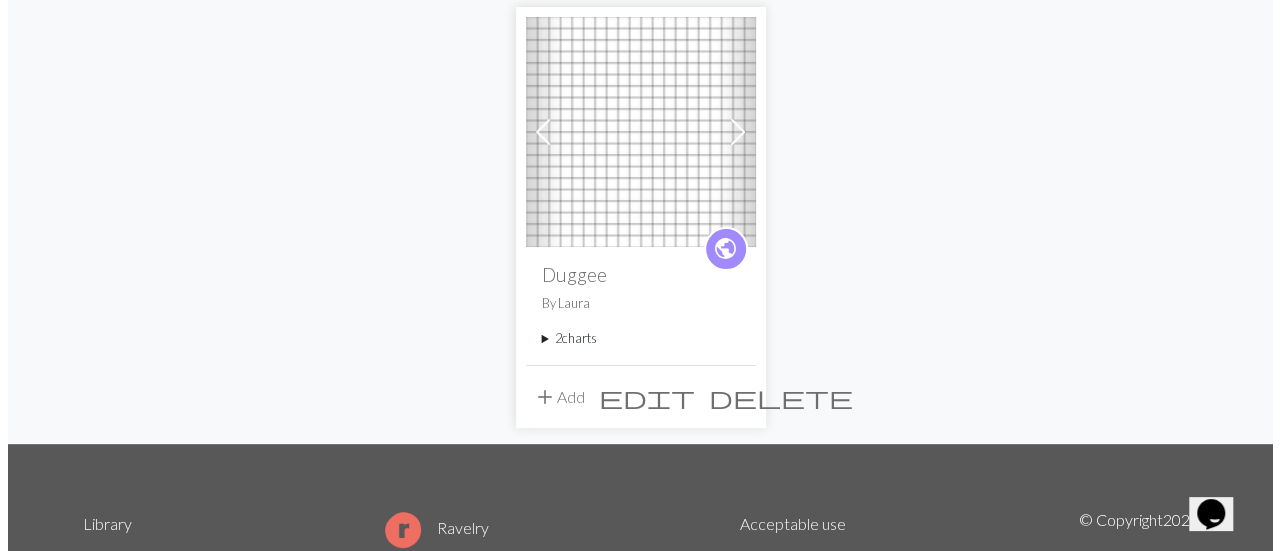 scroll, scrollTop: 179, scrollLeft: 0, axis: vertical 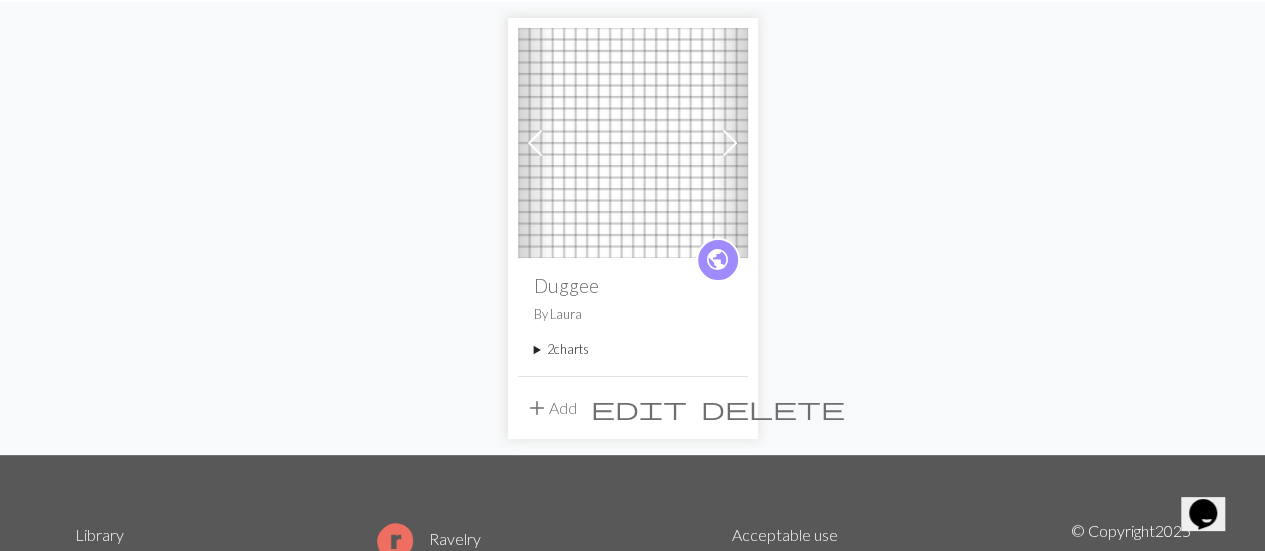 click on "add" at bounding box center (537, 408) 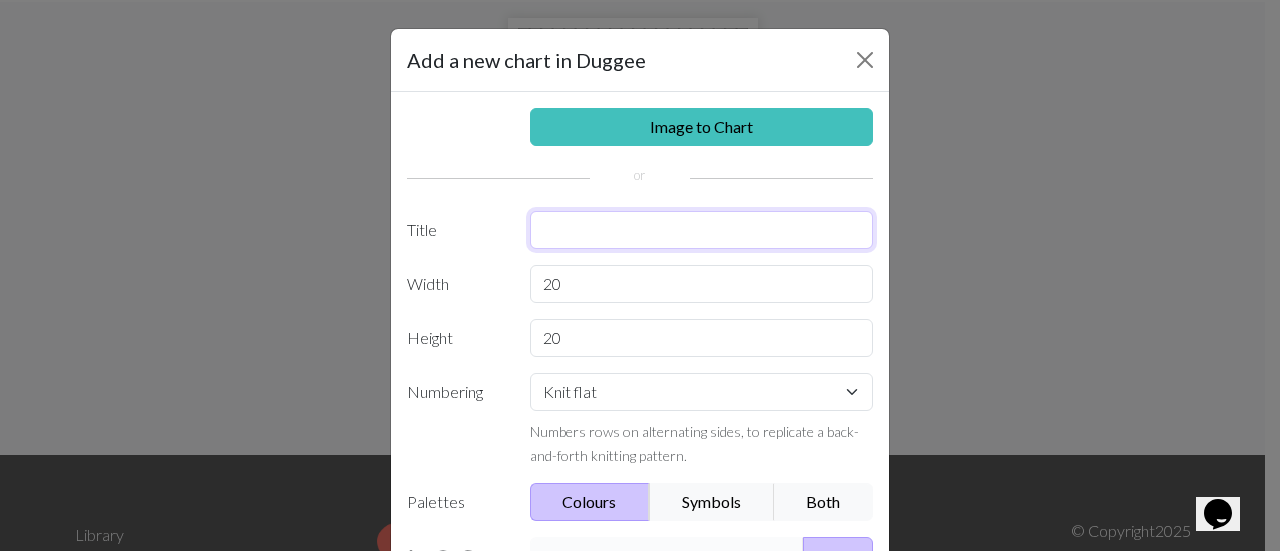 click at bounding box center (702, 230) 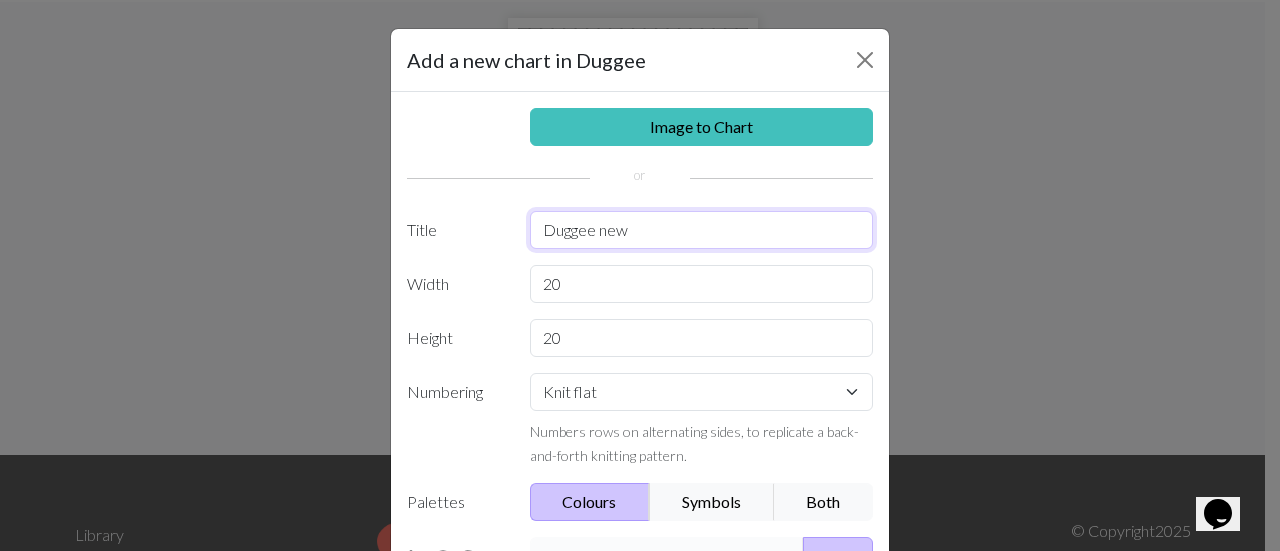type on "Duggee new" 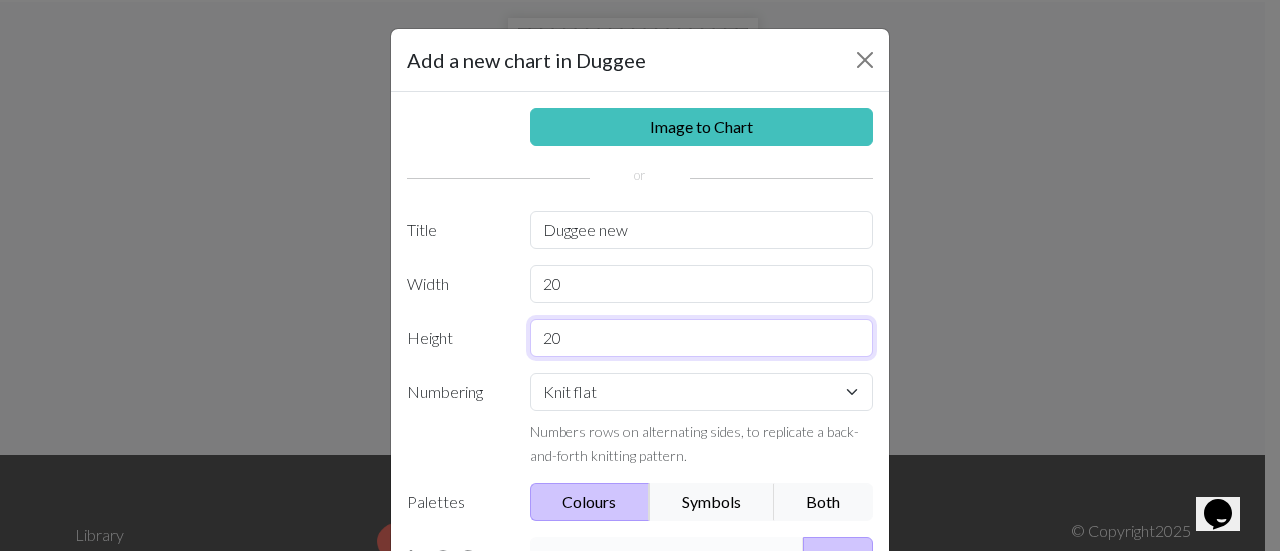 click on "20" at bounding box center [702, 338] 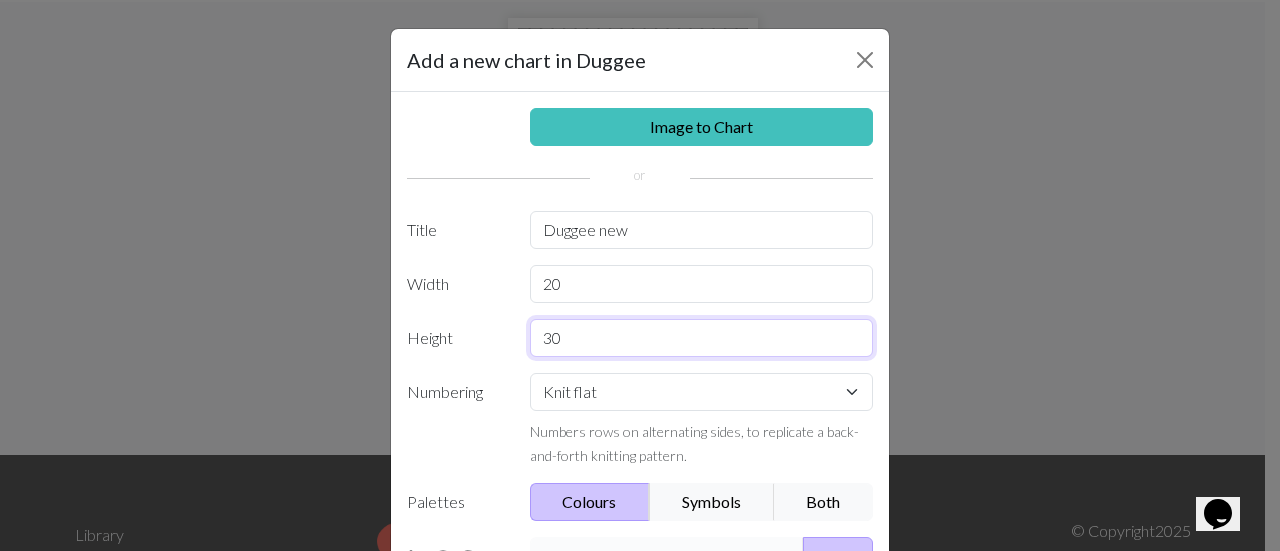 type on "3" 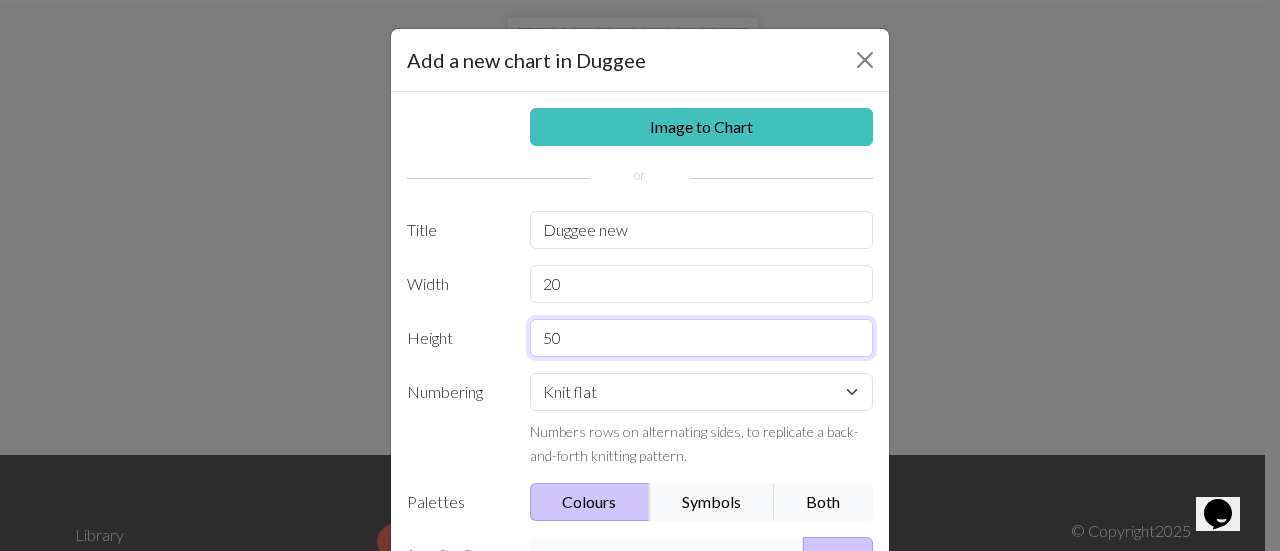 type on "50" 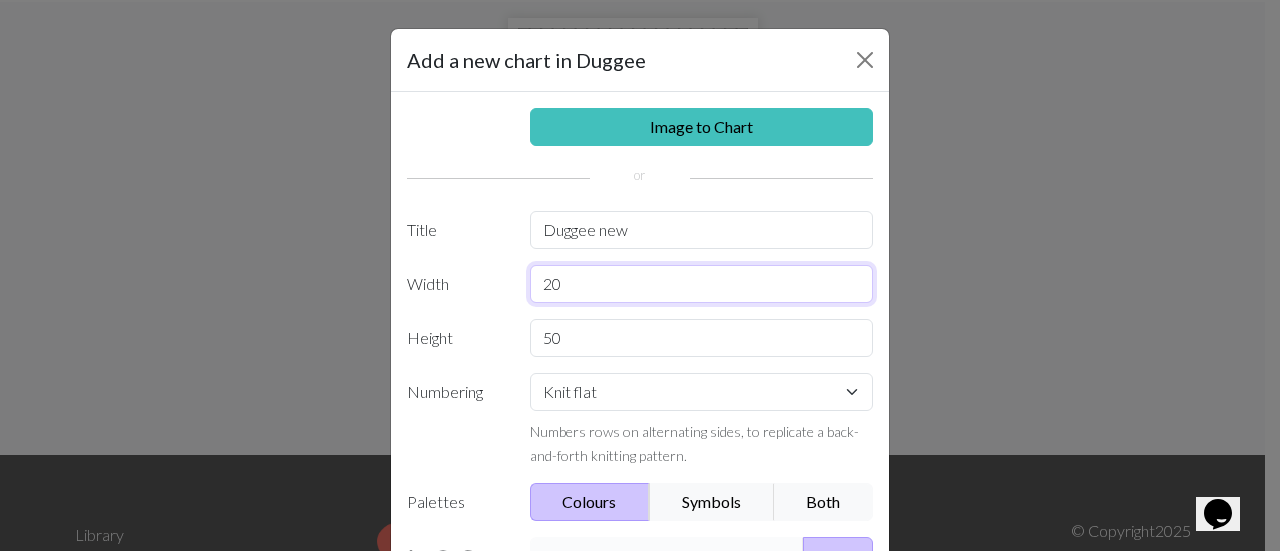 drag, startPoint x: 565, startPoint y: 264, endPoint x: 496, endPoint y: 288, distance: 73.05477 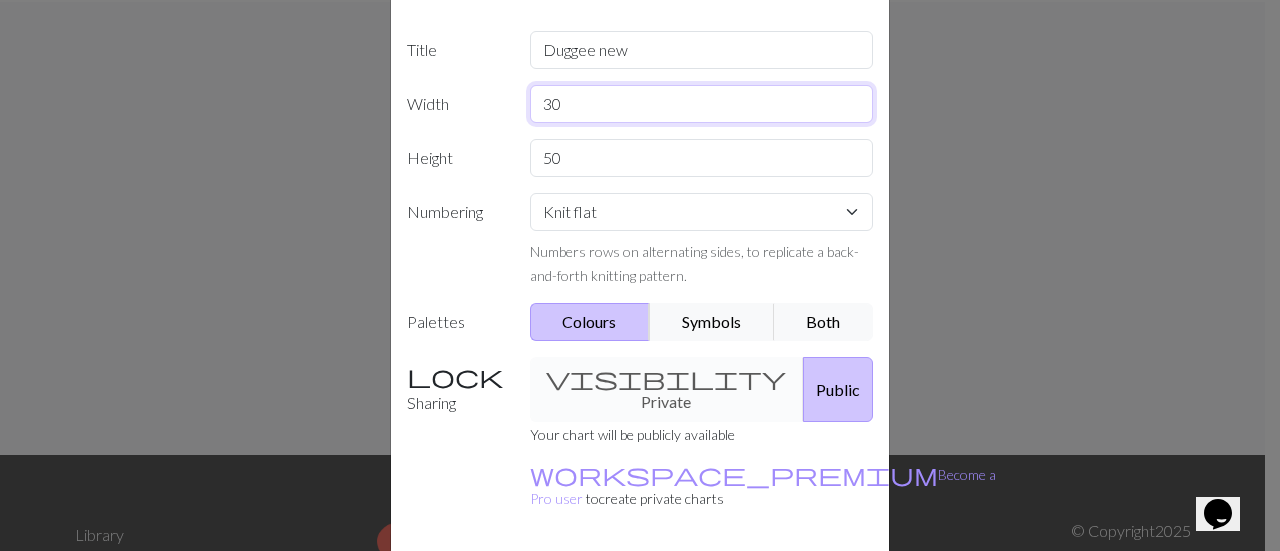 scroll, scrollTop: 182, scrollLeft: 0, axis: vertical 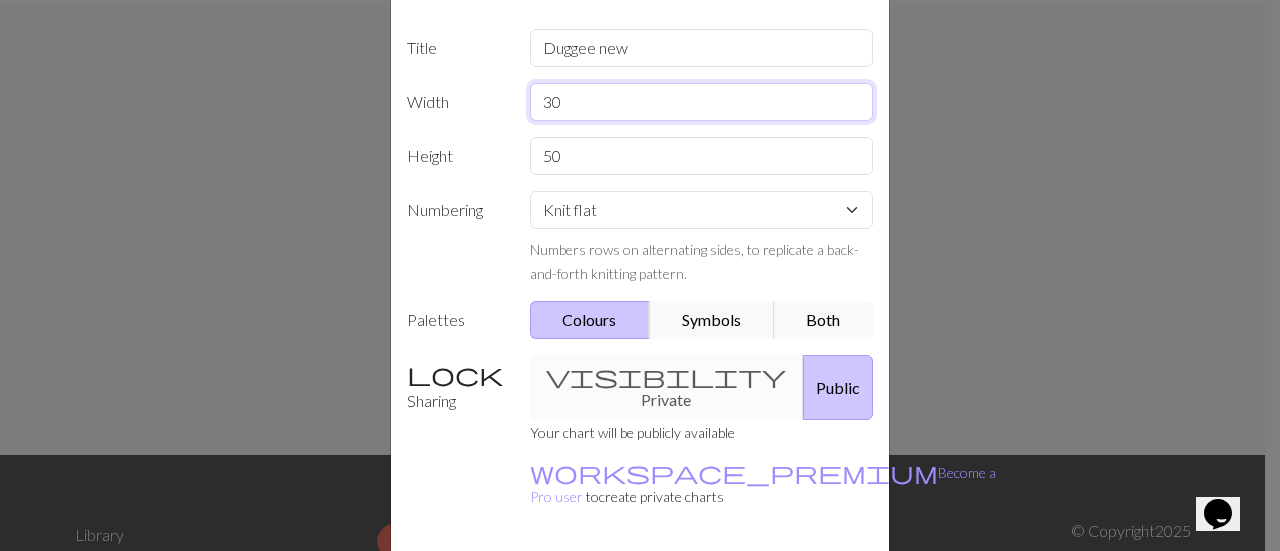 type on "30" 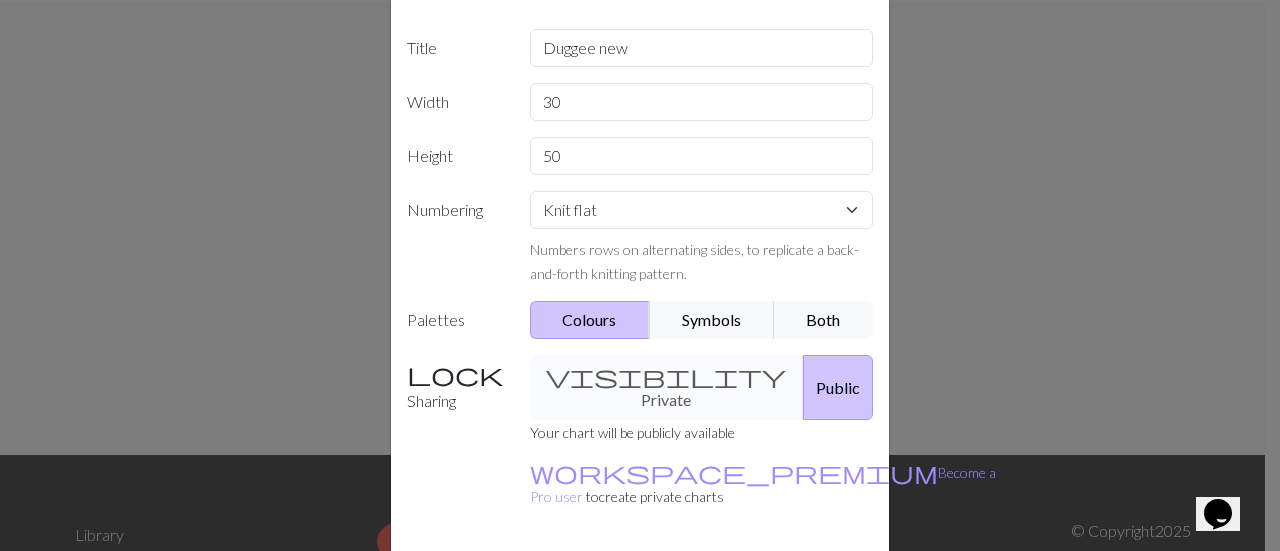 click on "Create" at bounding box center (755, 592) 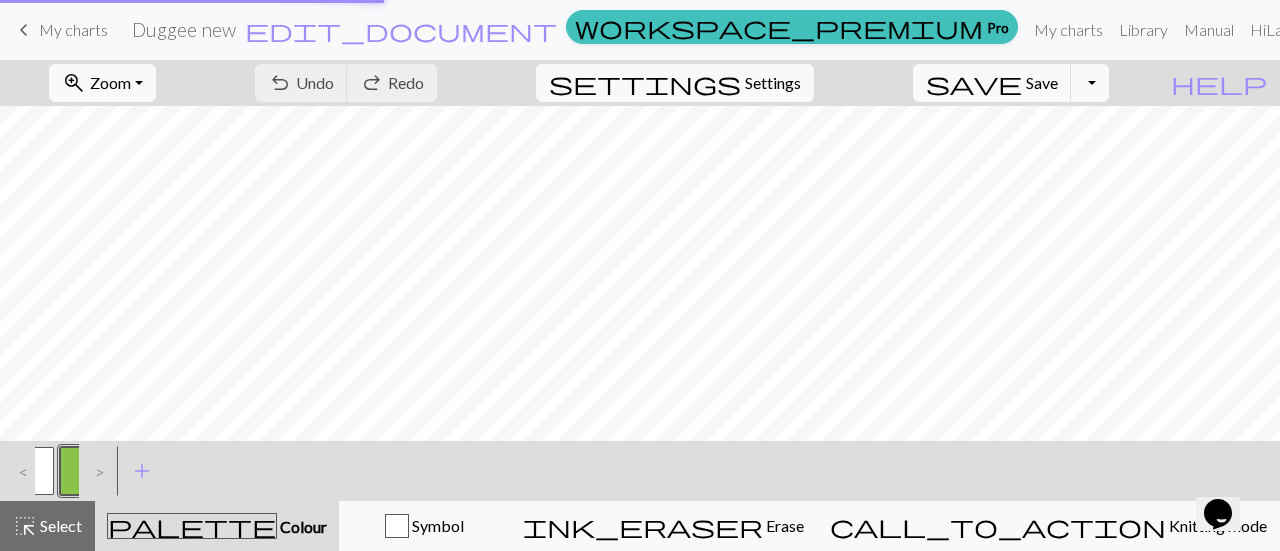 scroll, scrollTop: 0, scrollLeft: 0, axis: both 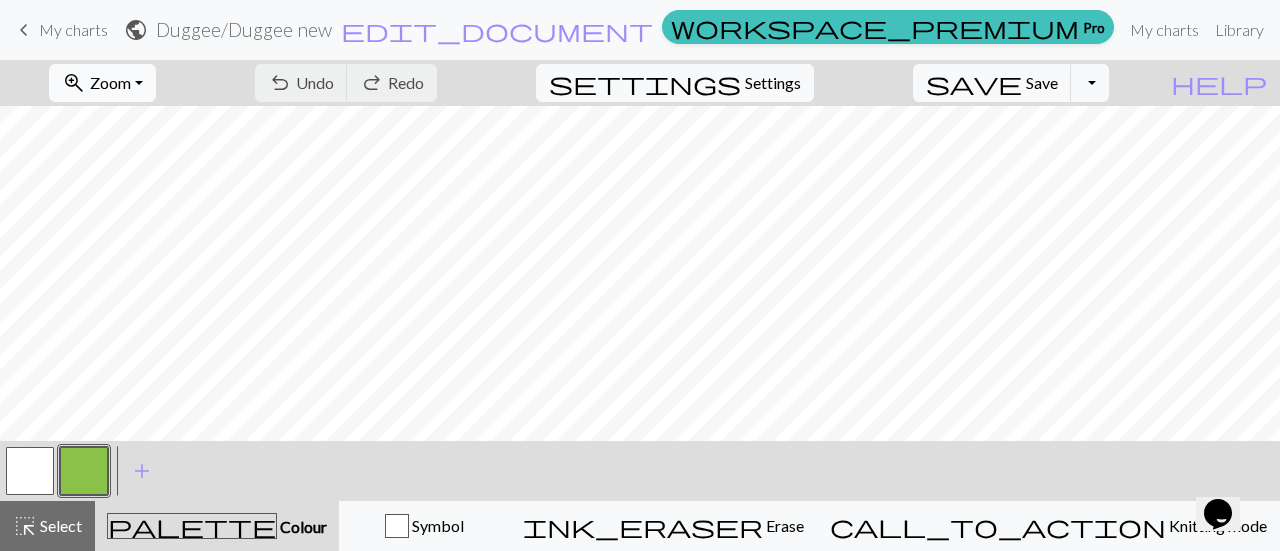 click on "zoom_in" at bounding box center (74, 83) 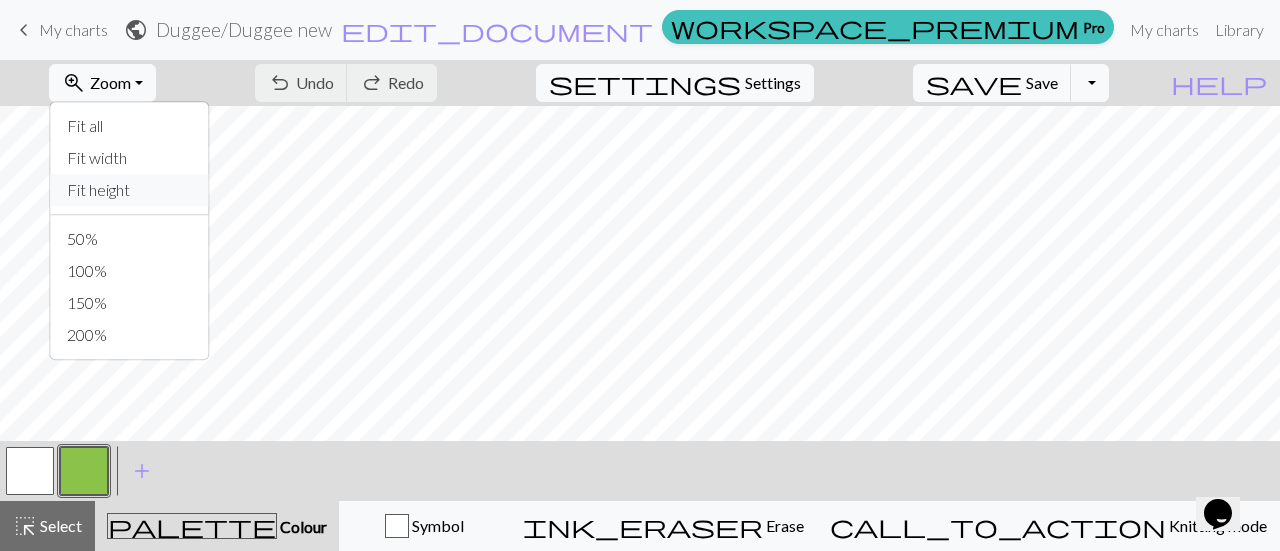 click on "Fit height" at bounding box center [130, 190] 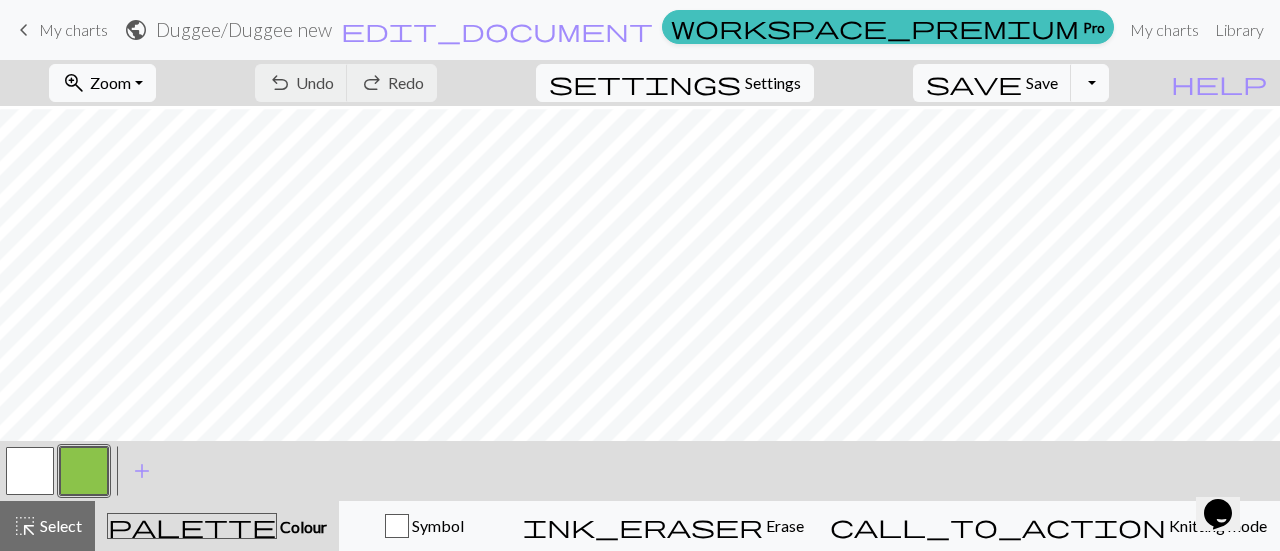 scroll, scrollTop: 162, scrollLeft: 0, axis: vertical 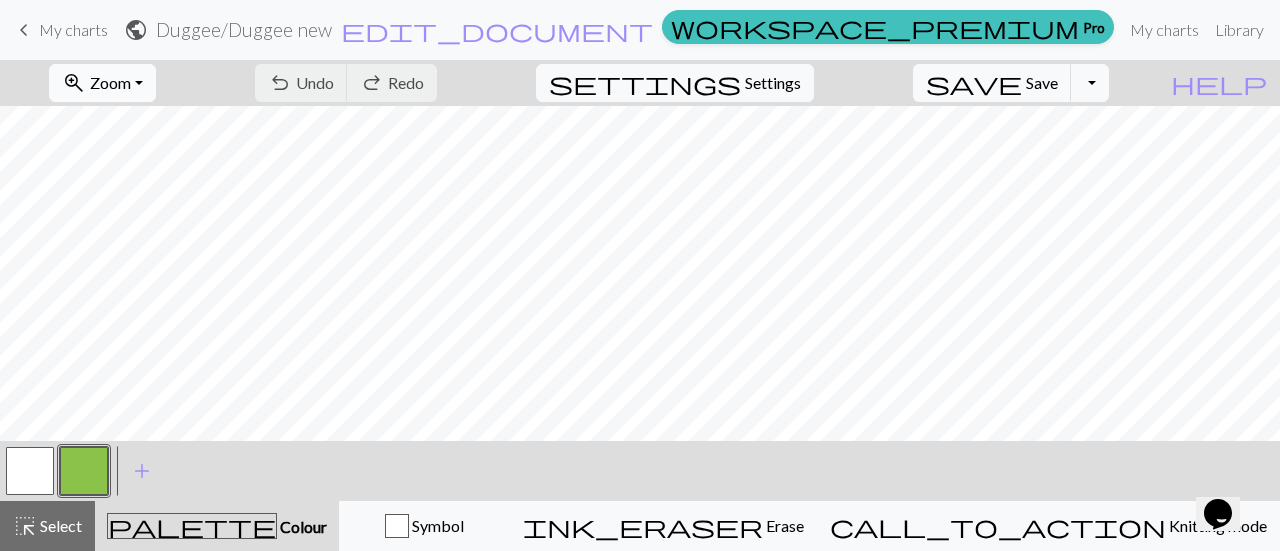click on "zoom_in Zoom Zoom" at bounding box center (102, 83) 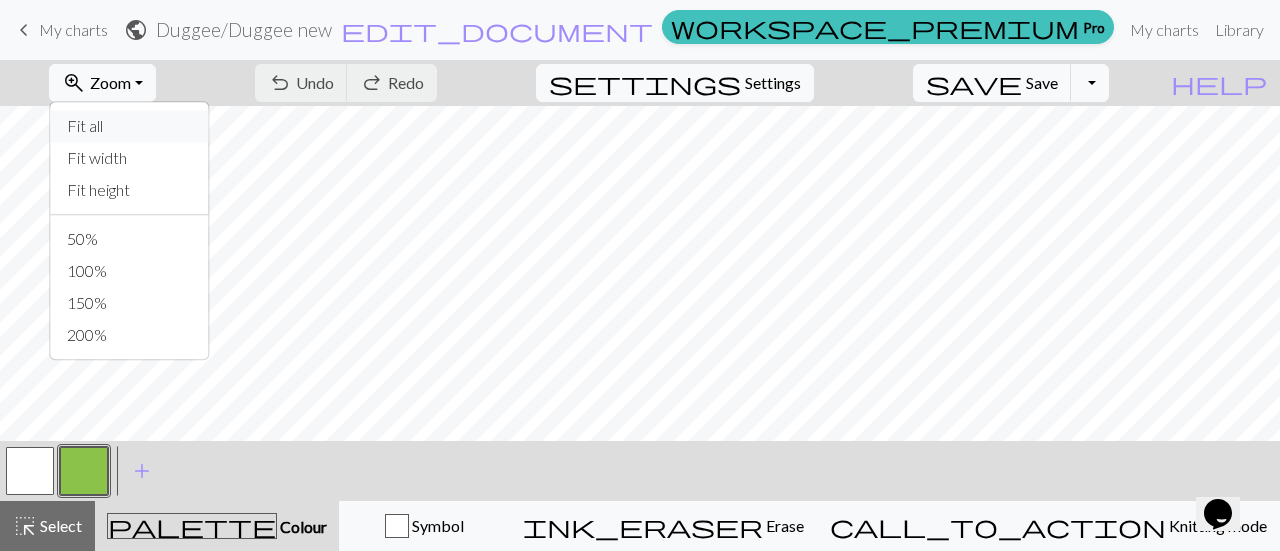 click on "Fit all" at bounding box center (130, 126) 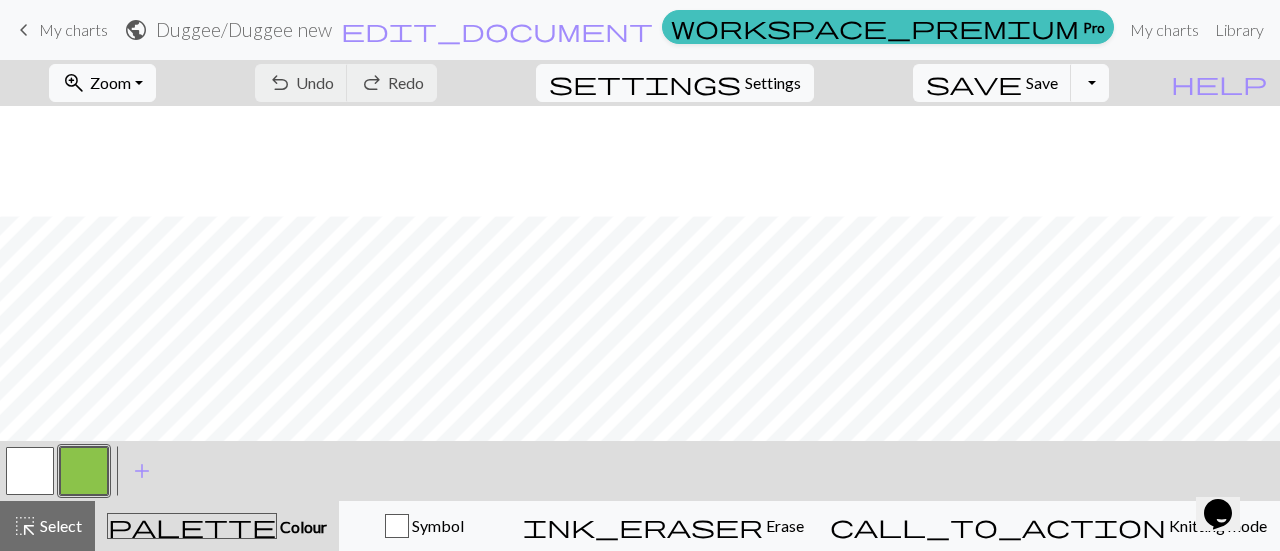 scroll, scrollTop: 436, scrollLeft: 0, axis: vertical 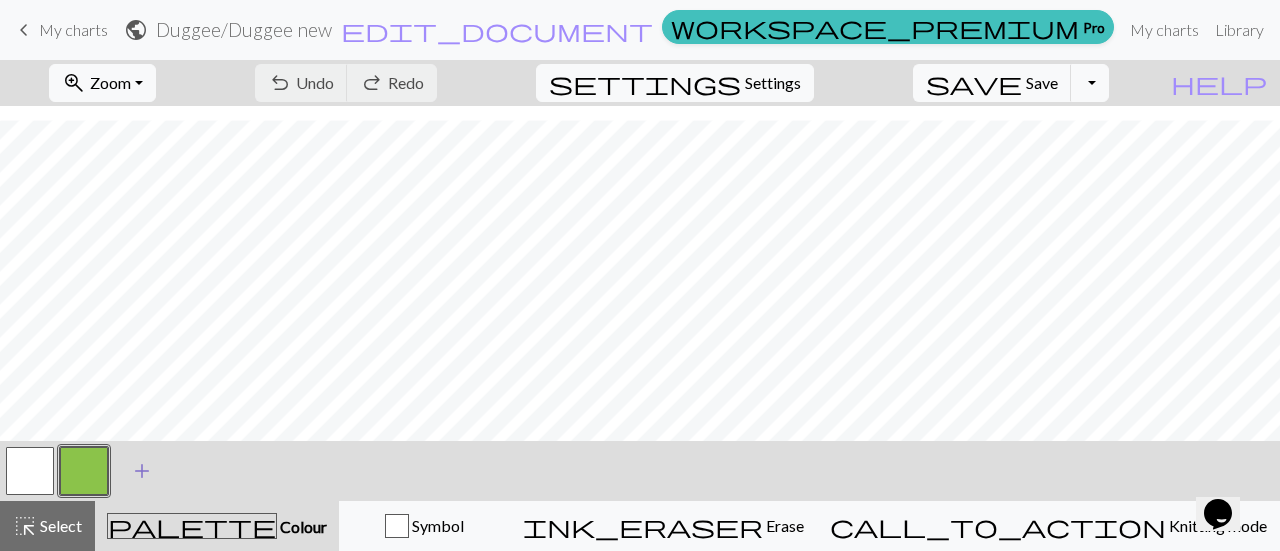 click on "add" at bounding box center [142, 471] 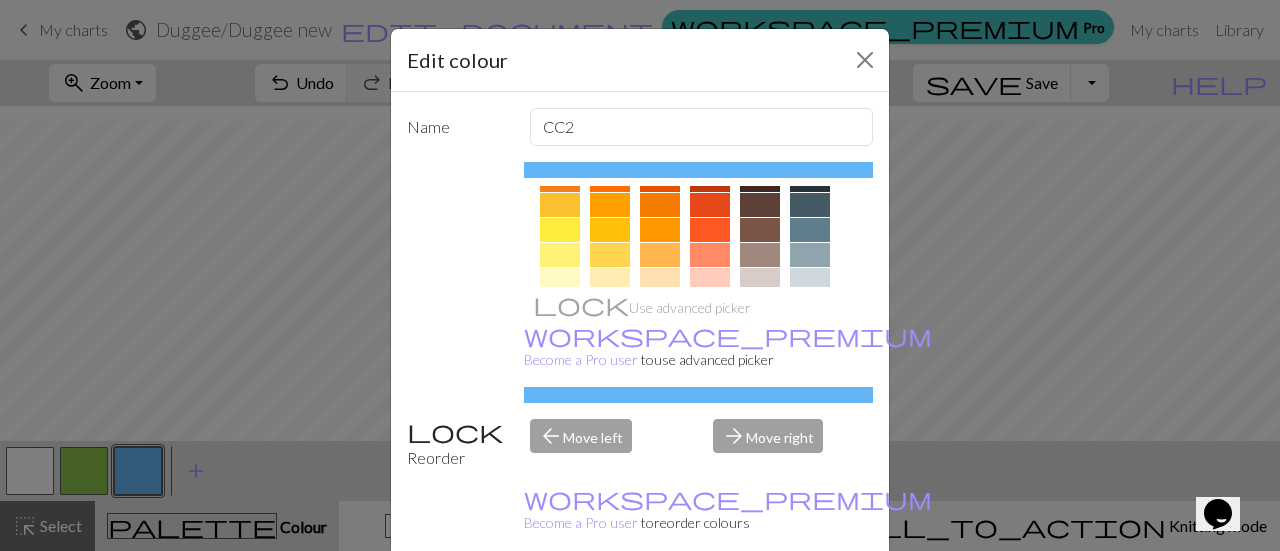 scroll, scrollTop: 305, scrollLeft: 0, axis: vertical 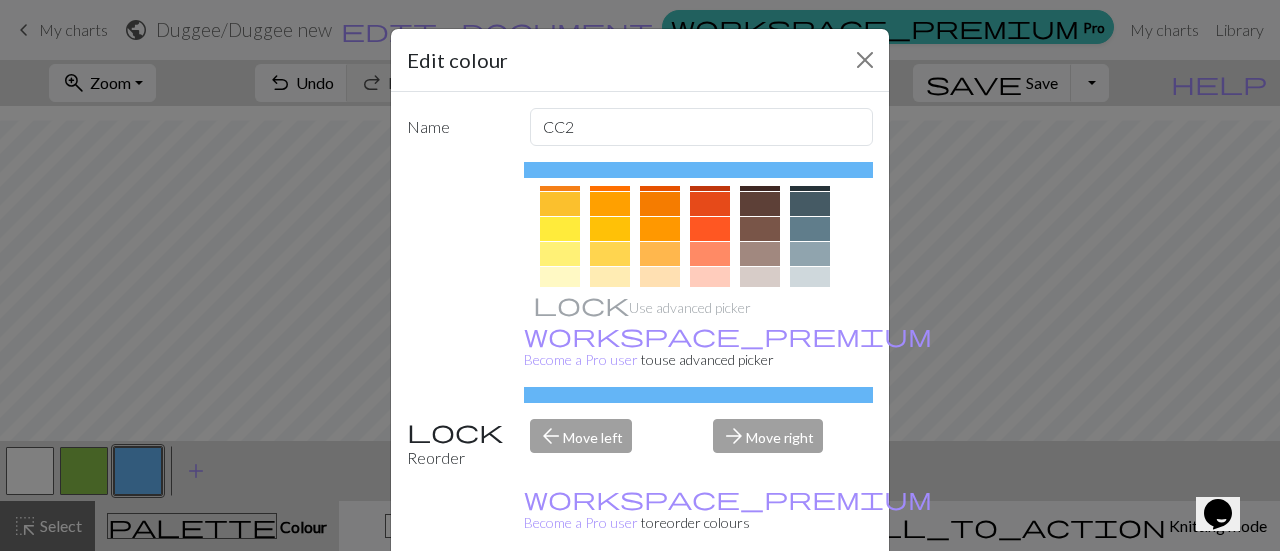 click at bounding box center (560, 204) 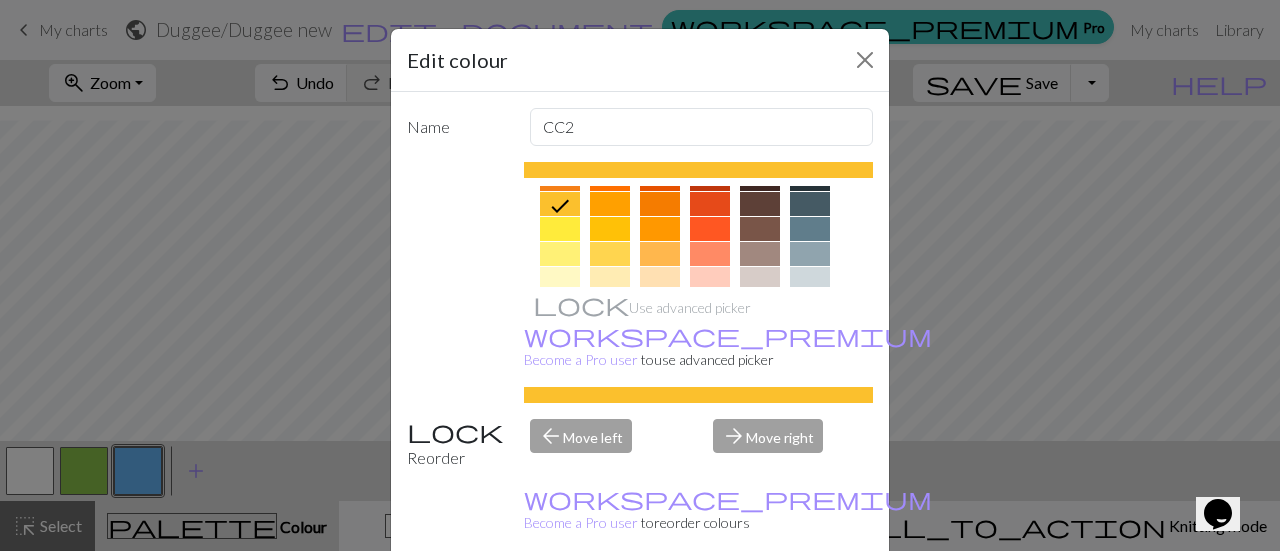 click on "Done" at bounding box center [760, 602] 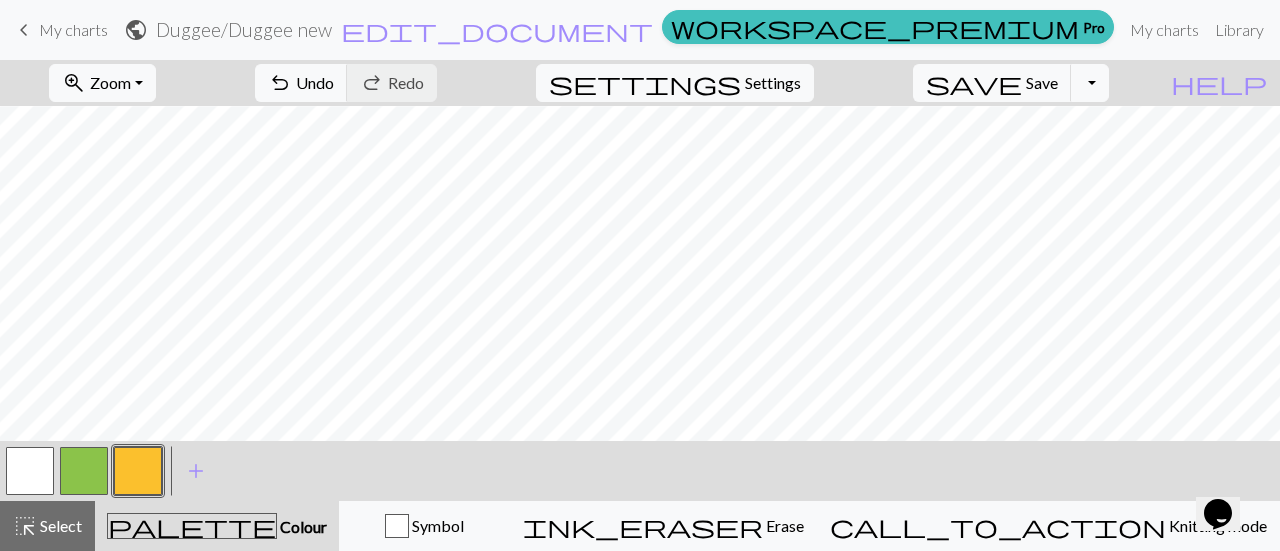 scroll, scrollTop: 0, scrollLeft: 0, axis: both 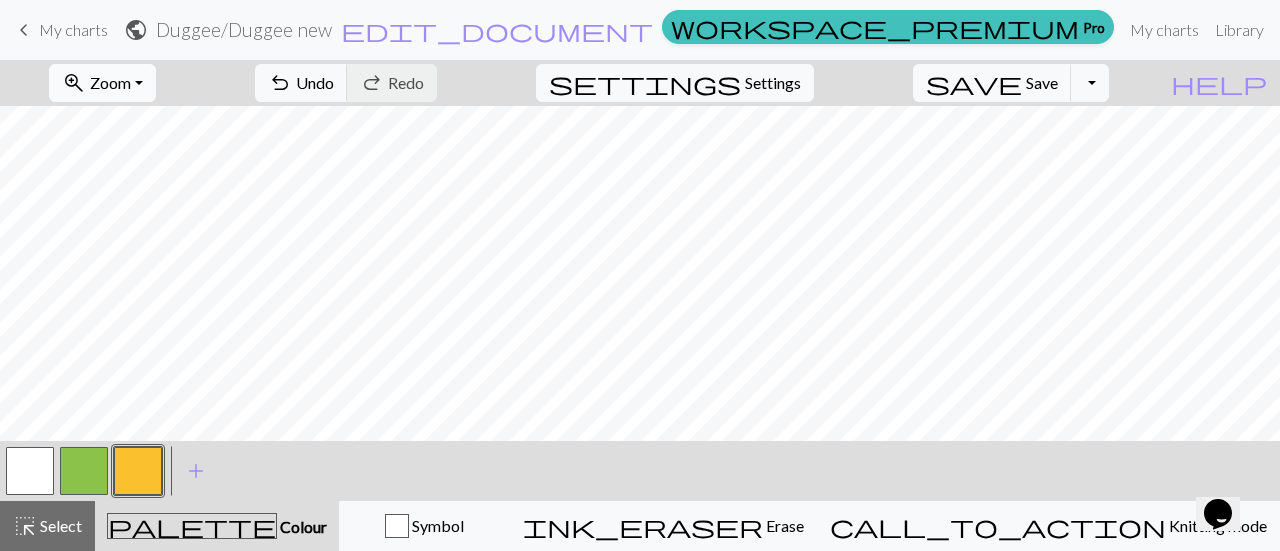 click on "zoom_in Zoom Zoom" at bounding box center (102, 83) 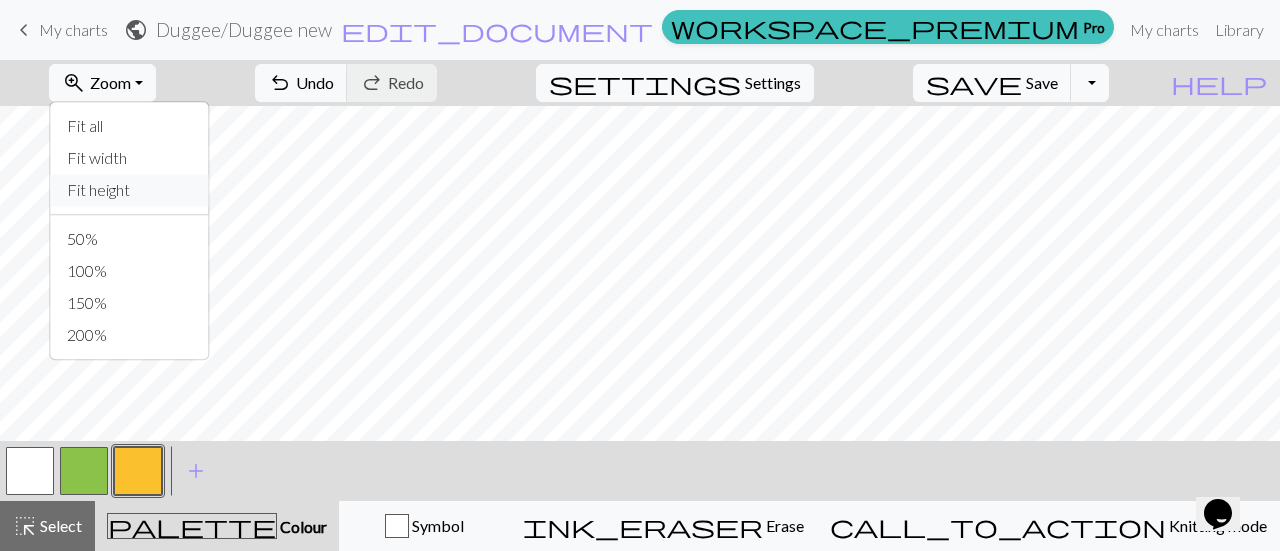 click on "Fit height" at bounding box center (130, 190) 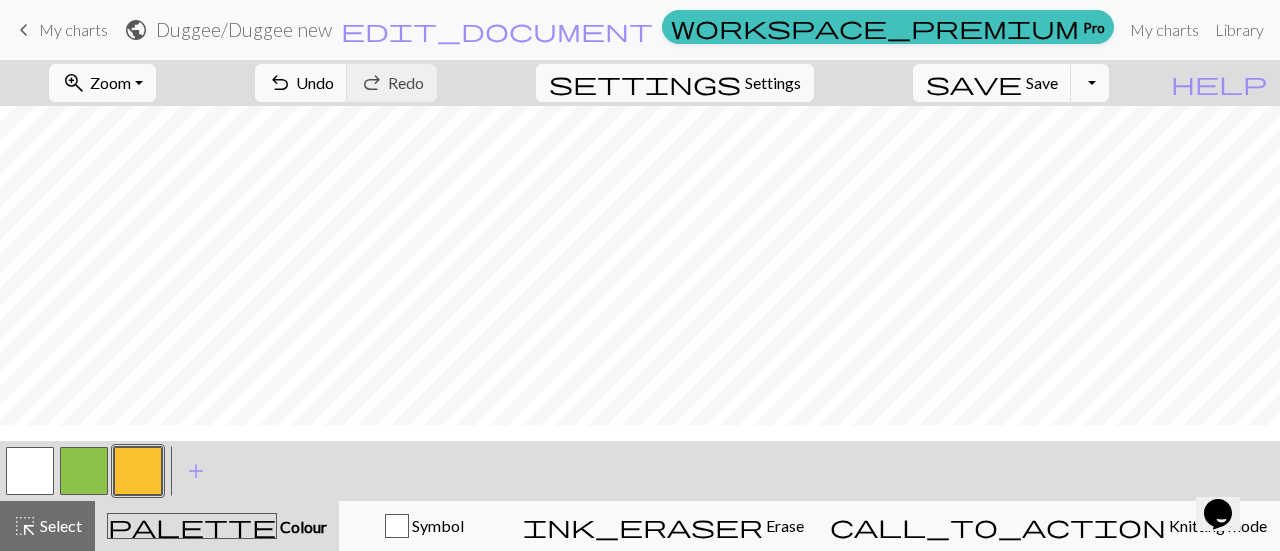 scroll, scrollTop: 199, scrollLeft: 0, axis: vertical 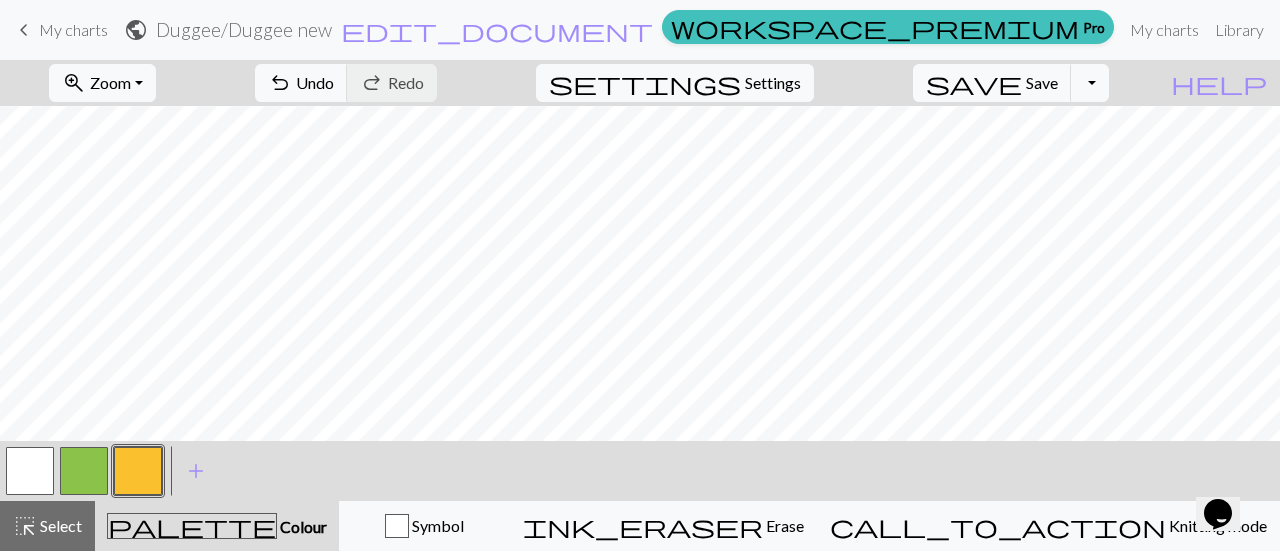 click at bounding box center (30, 471) 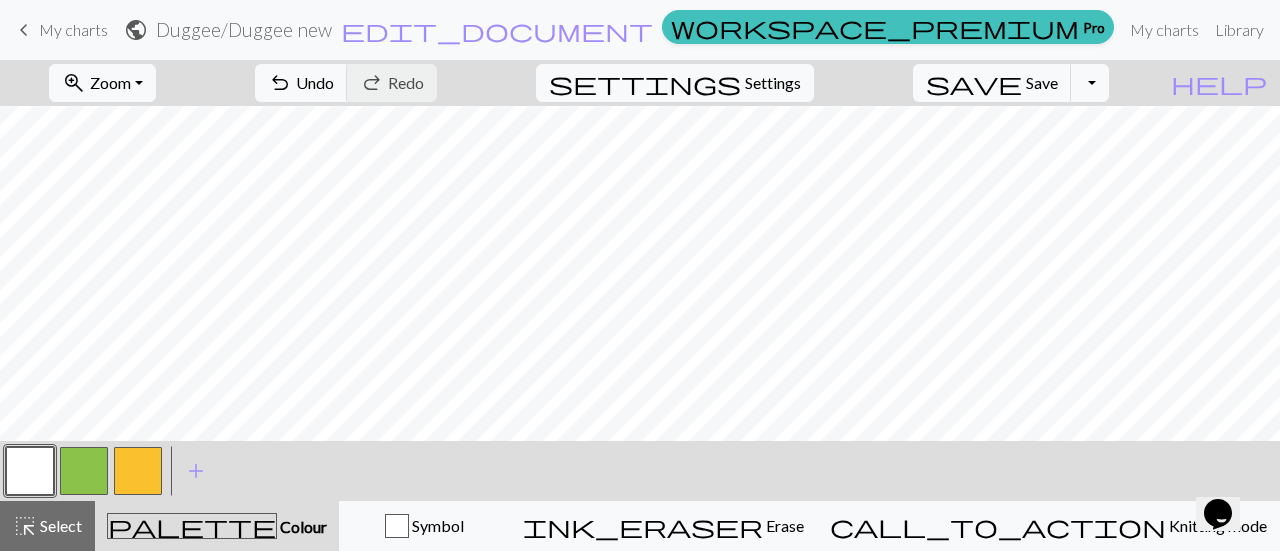 scroll, scrollTop: 249, scrollLeft: 0, axis: vertical 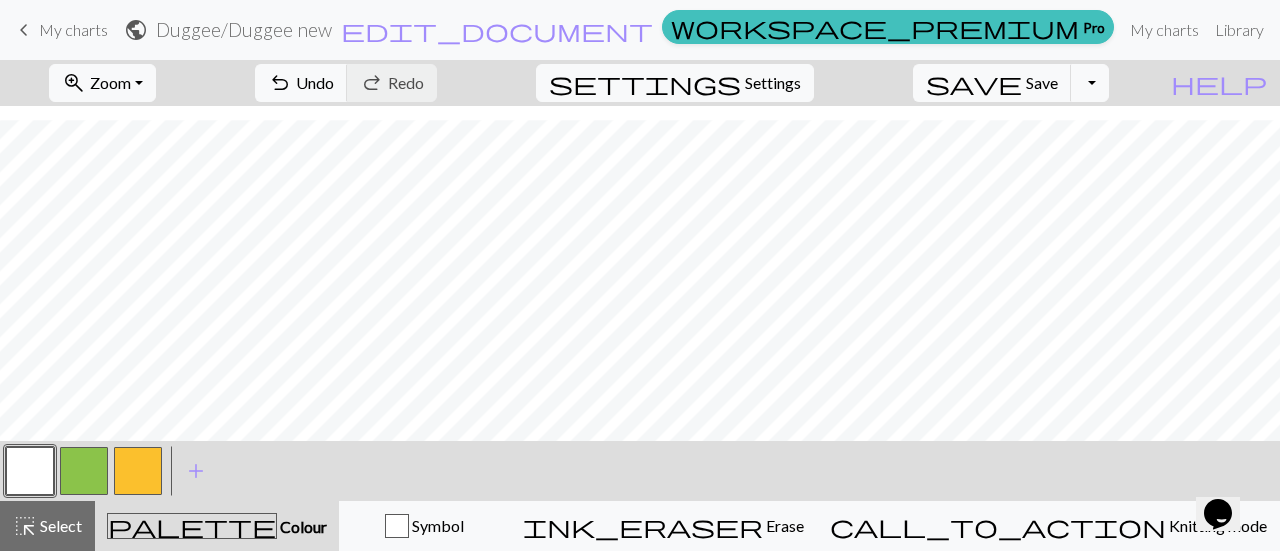 click at bounding box center [138, 471] 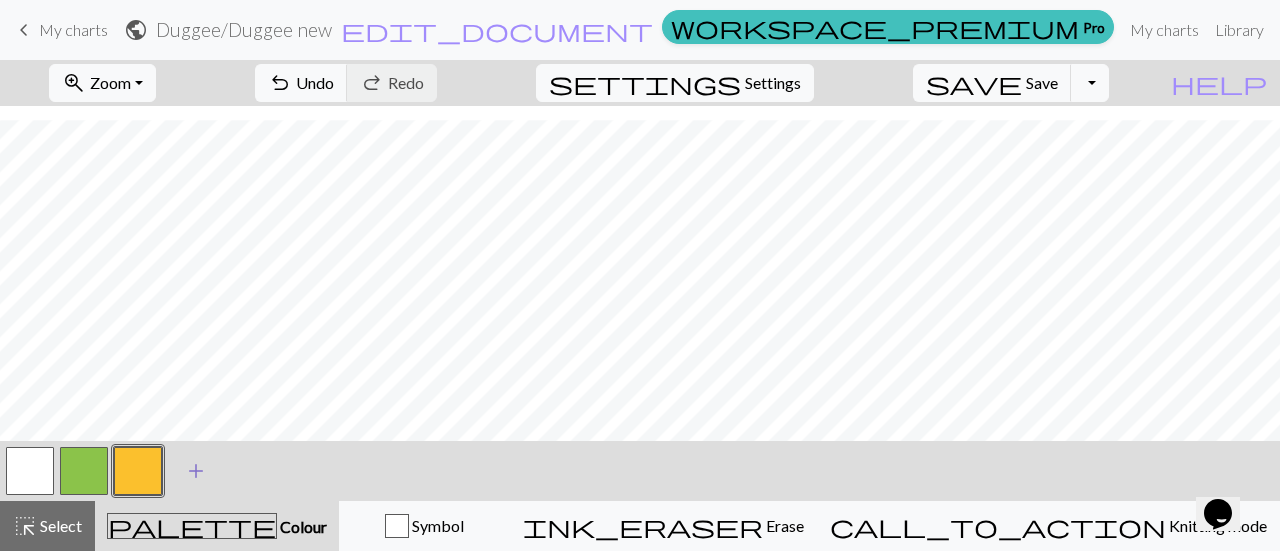 click on "add Add a  colour" at bounding box center [196, 471] 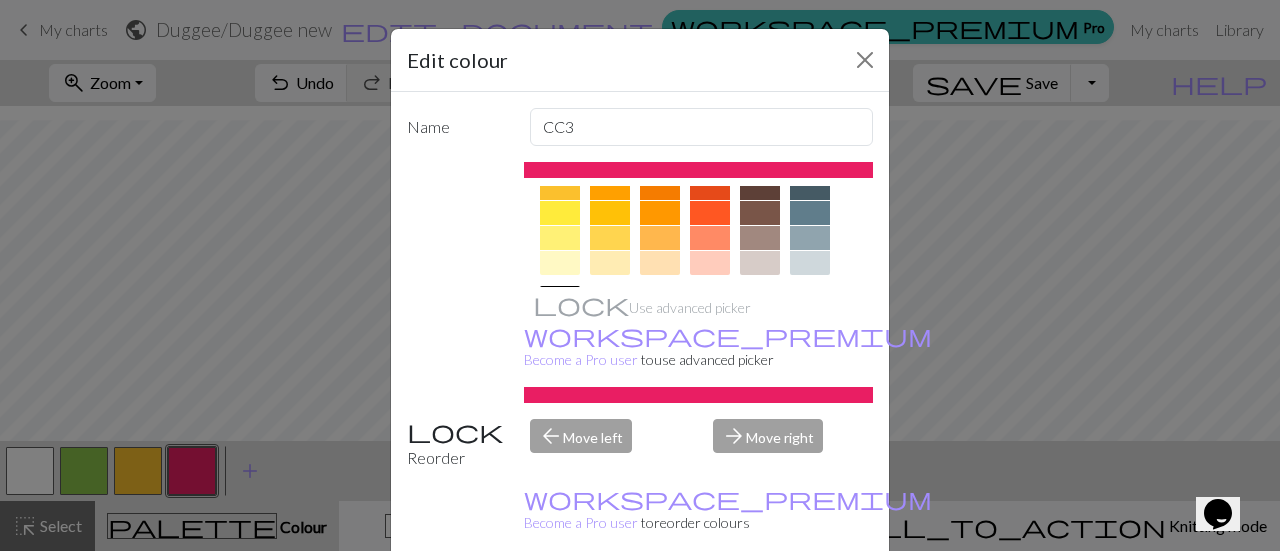 scroll, scrollTop: 329, scrollLeft: 0, axis: vertical 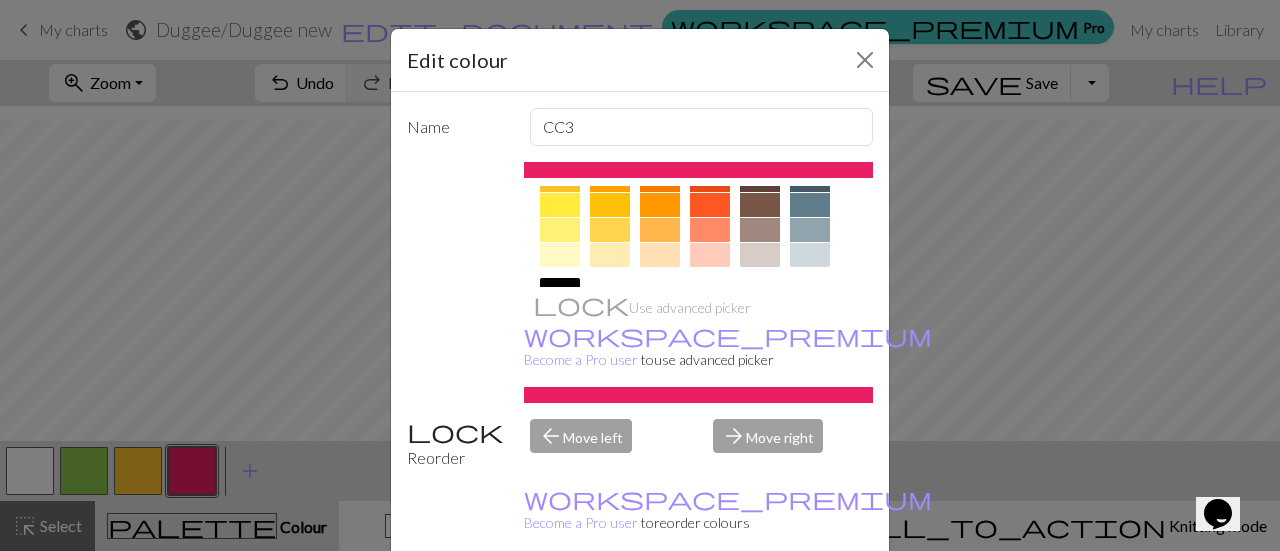 click at bounding box center [560, 230] 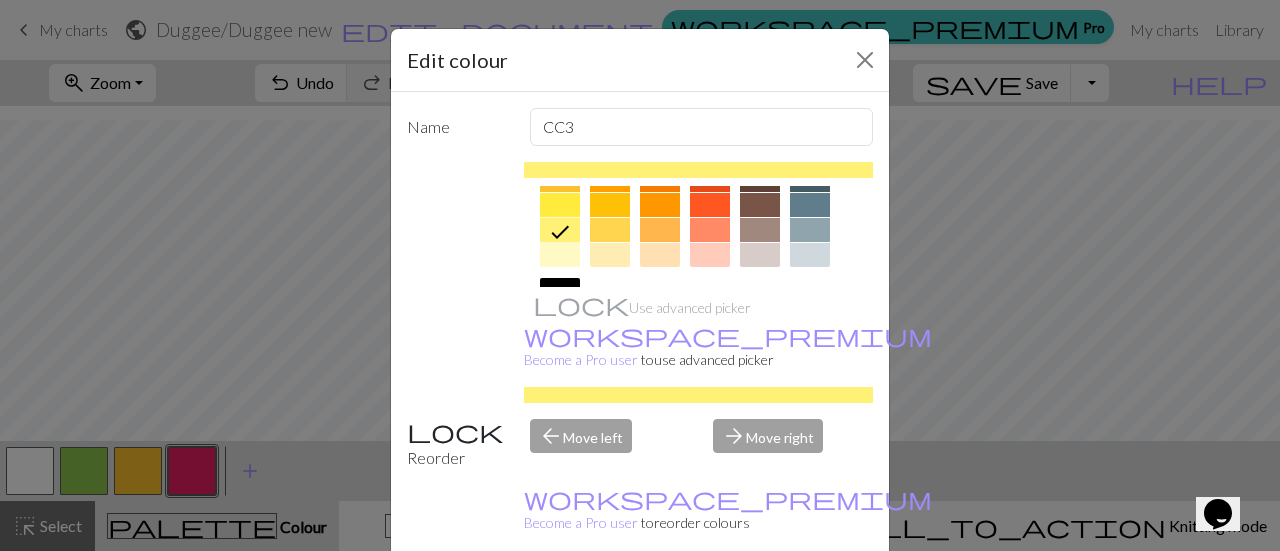 click on "Done" at bounding box center (760, 602) 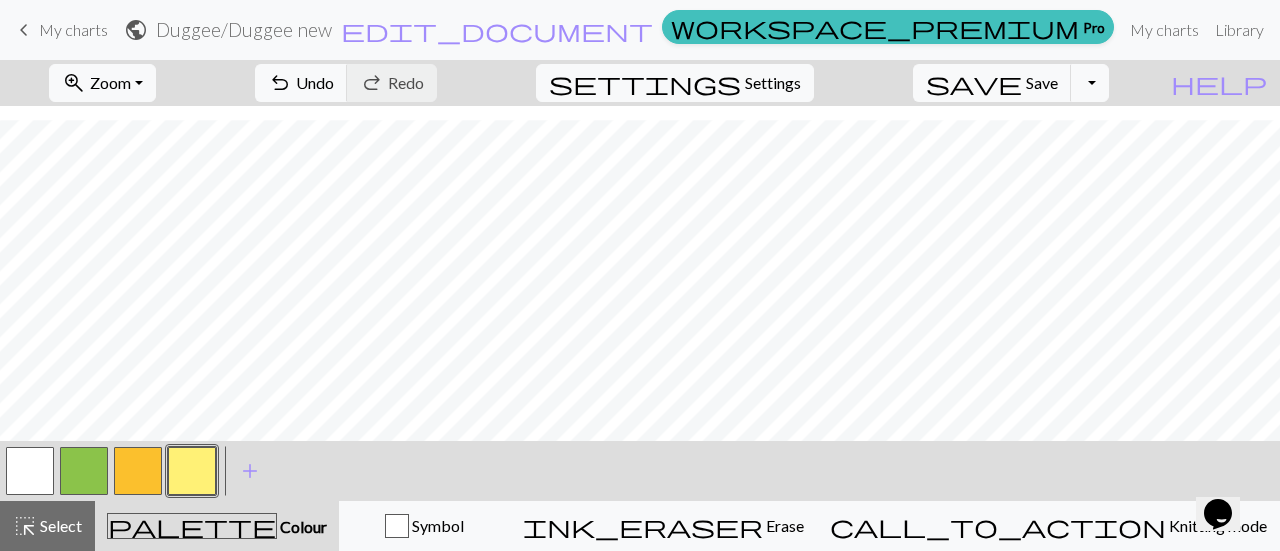 click at bounding box center (138, 471) 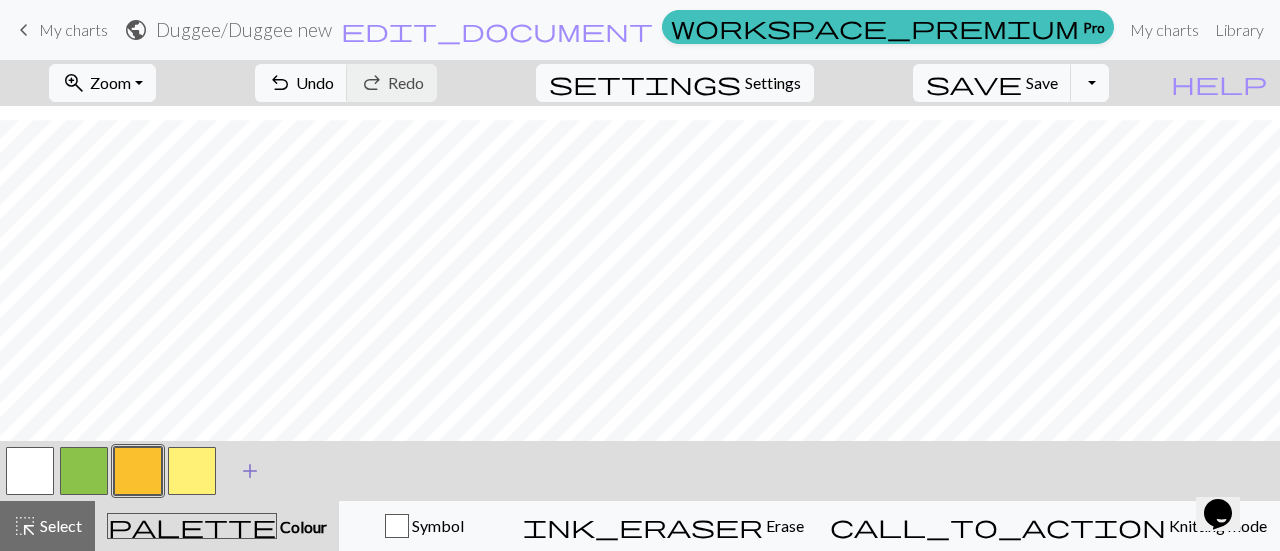 click on "add" at bounding box center (250, 471) 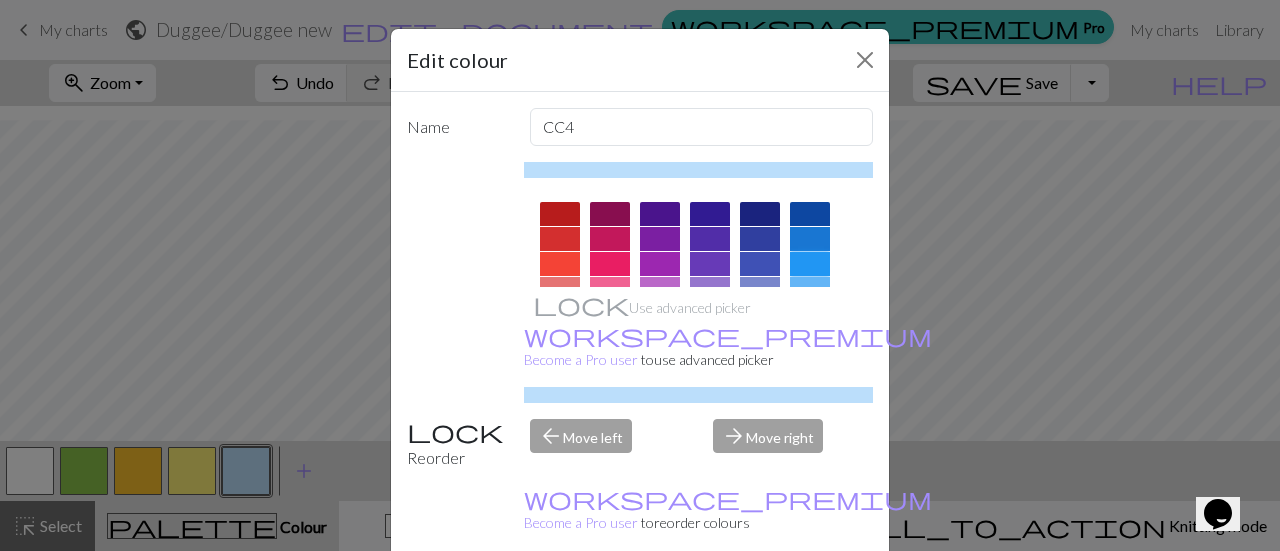 click at bounding box center (810, 264) 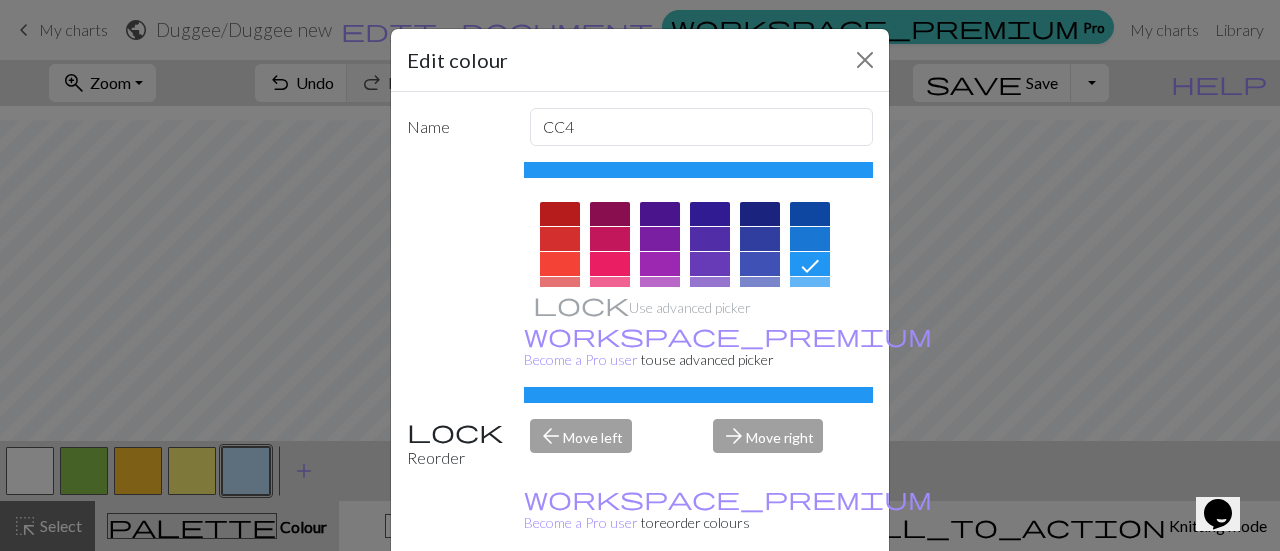 click on "Done" at bounding box center (760, 602) 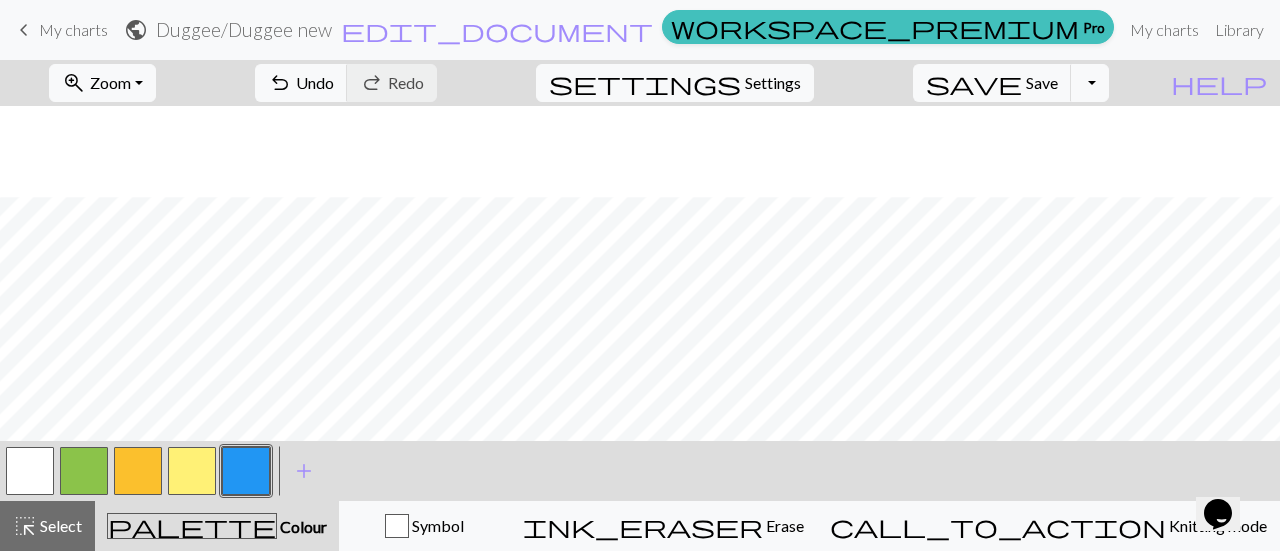 scroll, scrollTop: 249, scrollLeft: 0, axis: vertical 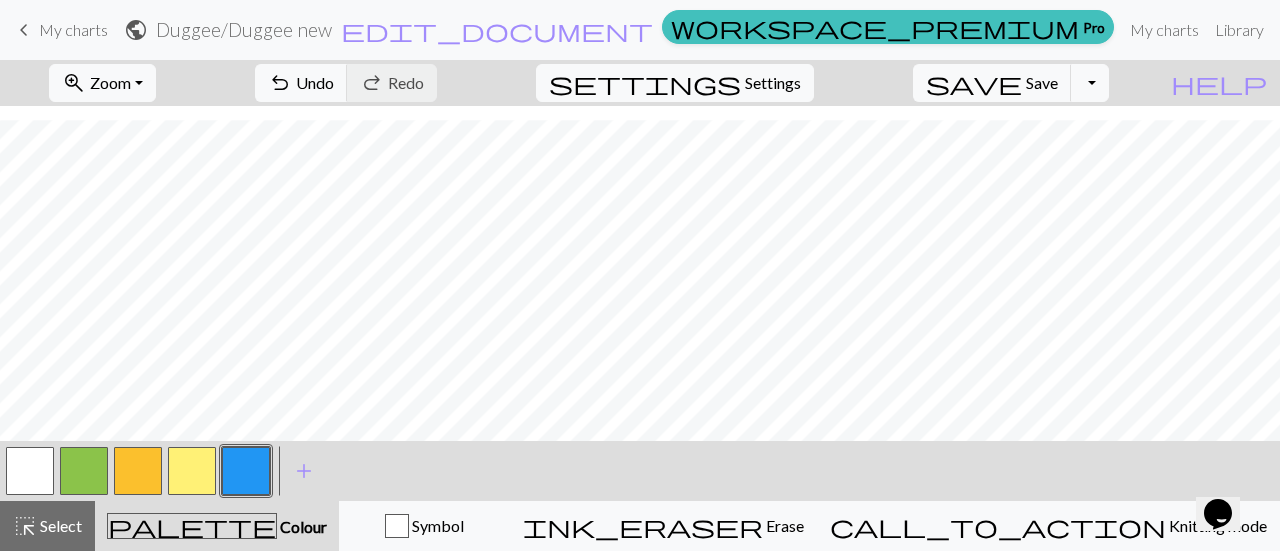click at bounding box center [192, 471] 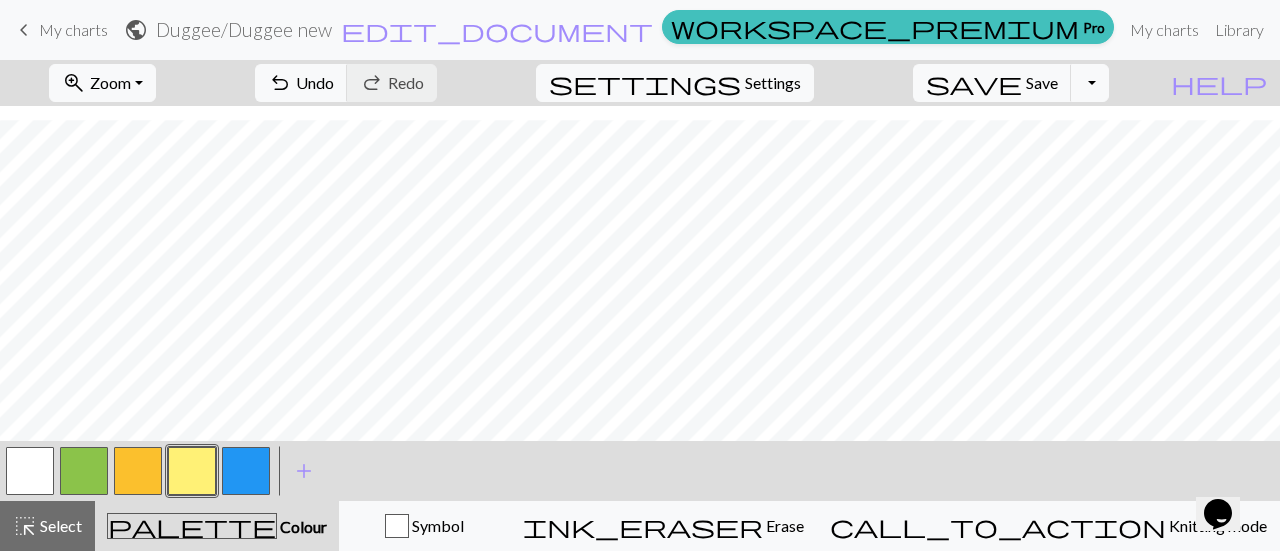 click at bounding box center (138, 471) 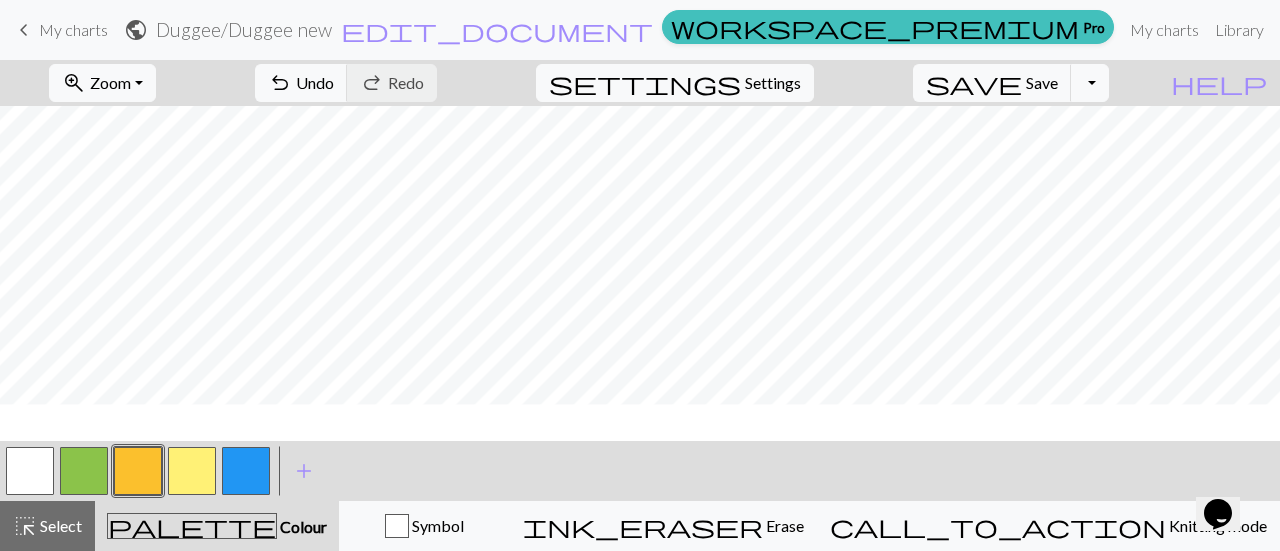 scroll, scrollTop: 191, scrollLeft: 0, axis: vertical 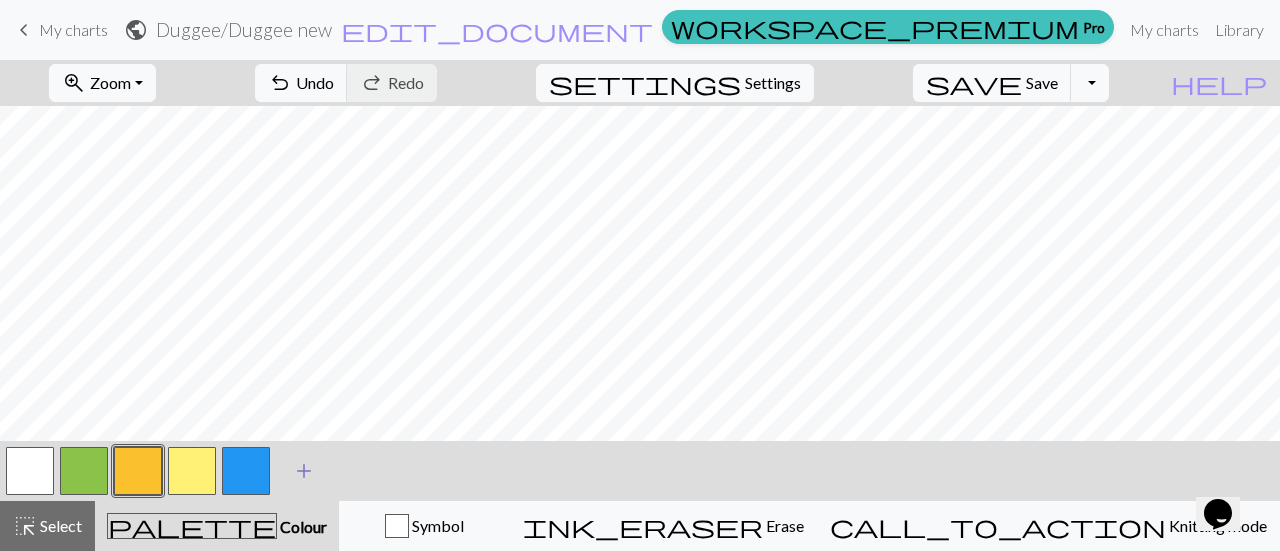 click on "add" at bounding box center [304, 471] 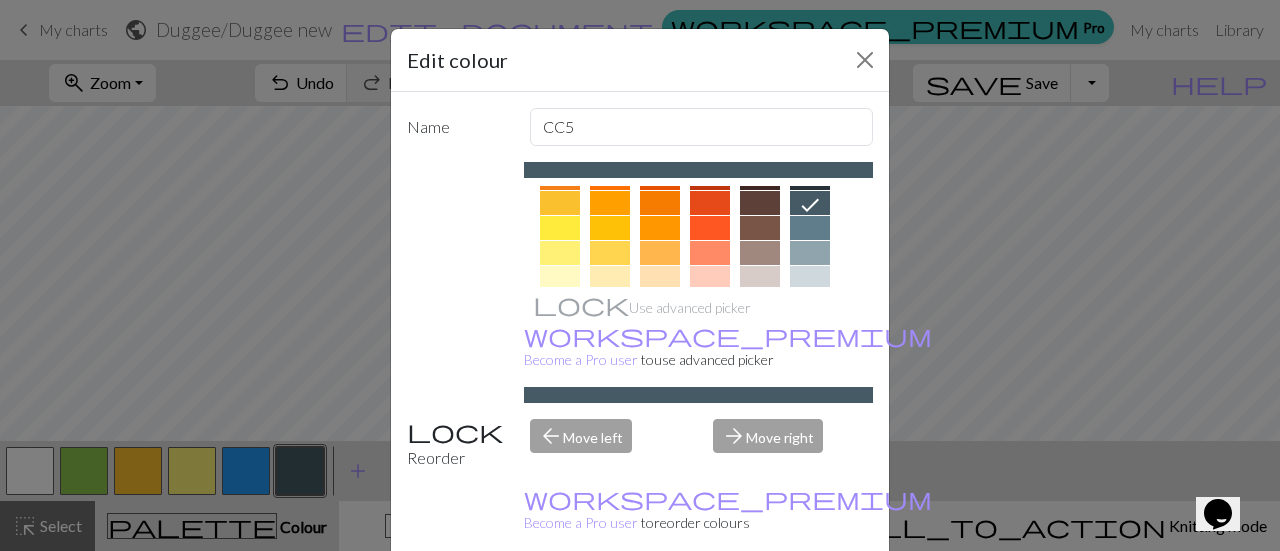 scroll, scrollTop: 304, scrollLeft: 0, axis: vertical 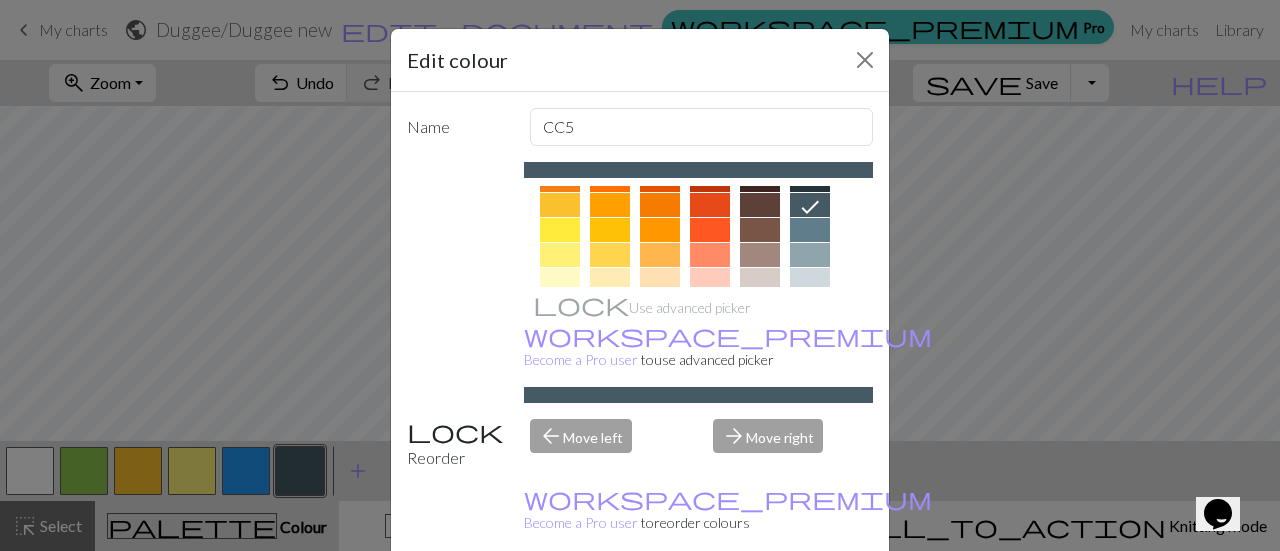 click at bounding box center (760, 230) 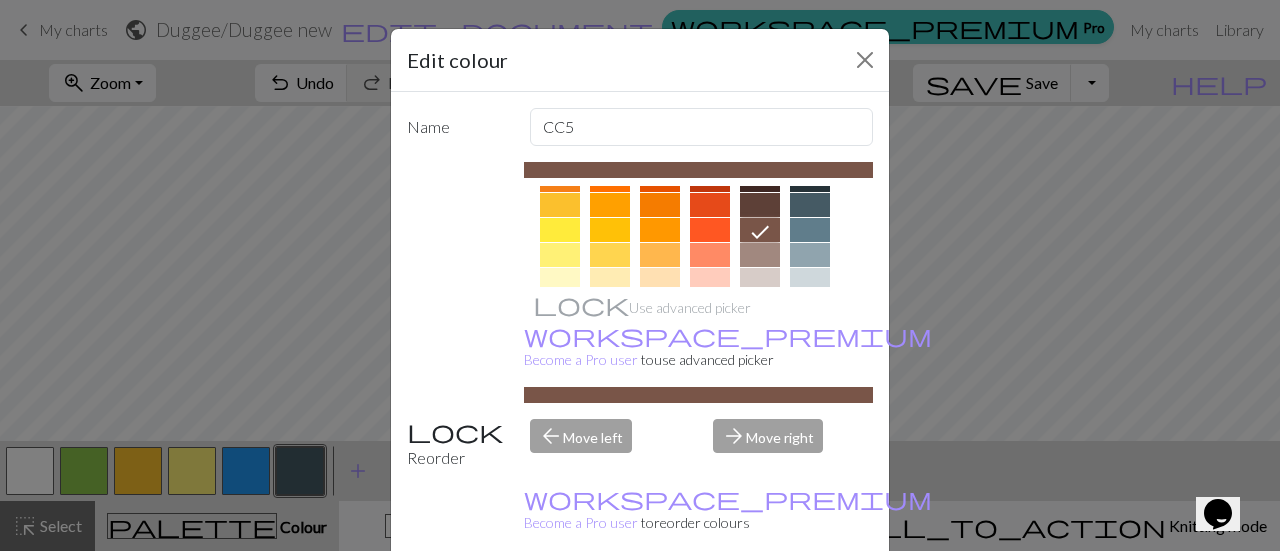 click on "Done" at bounding box center [760, 602] 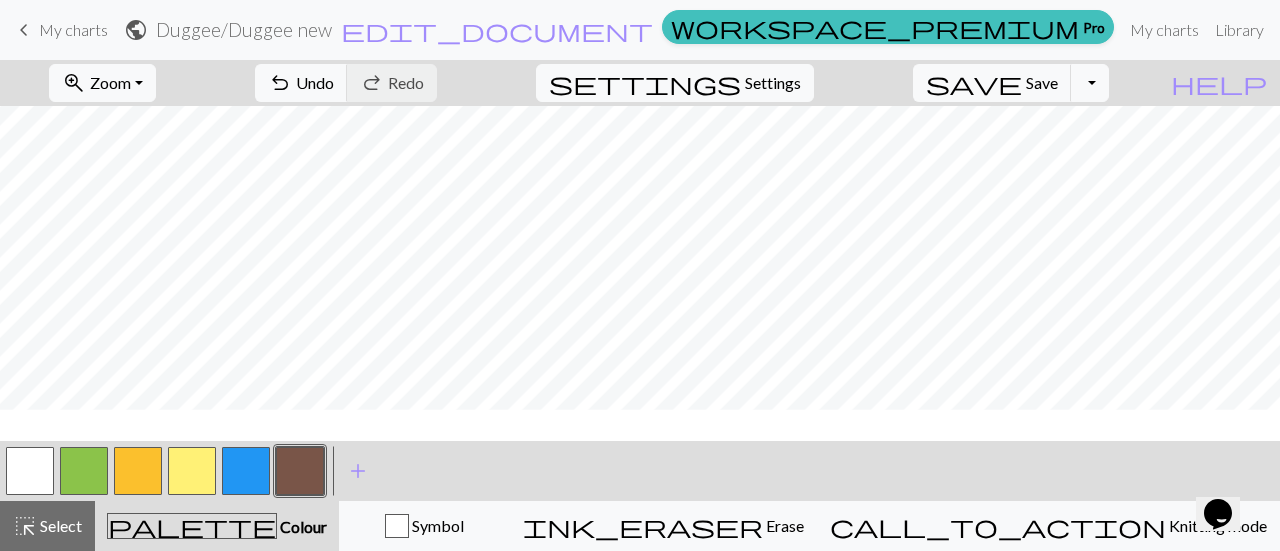 scroll, scrollTop: 158, scrollLeft: 0, axis: vertical 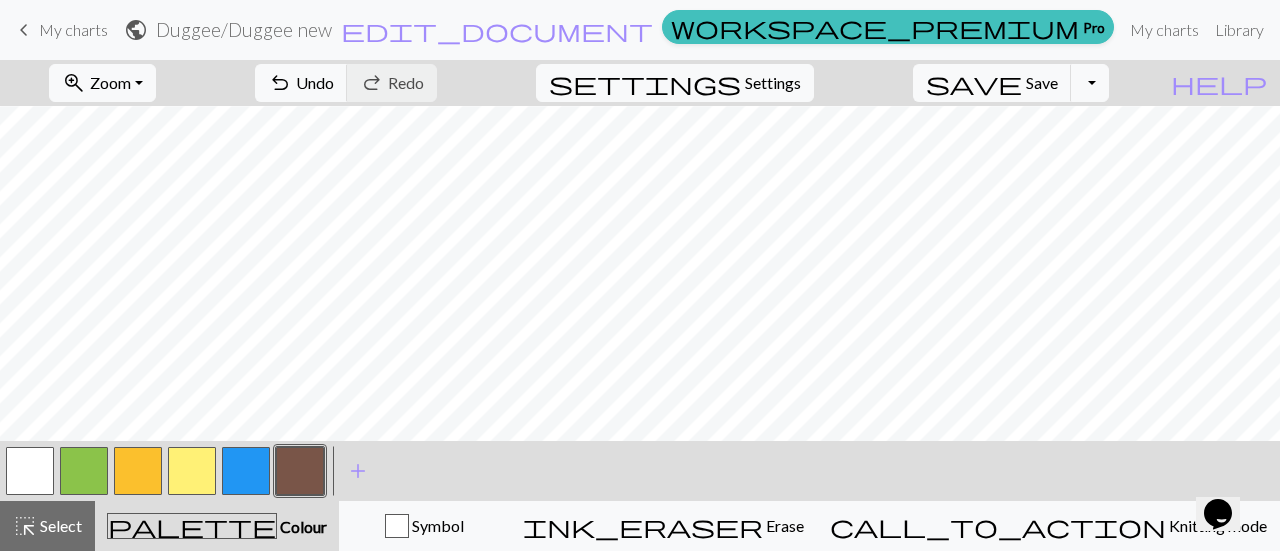 click at bounding box center (30, 471) 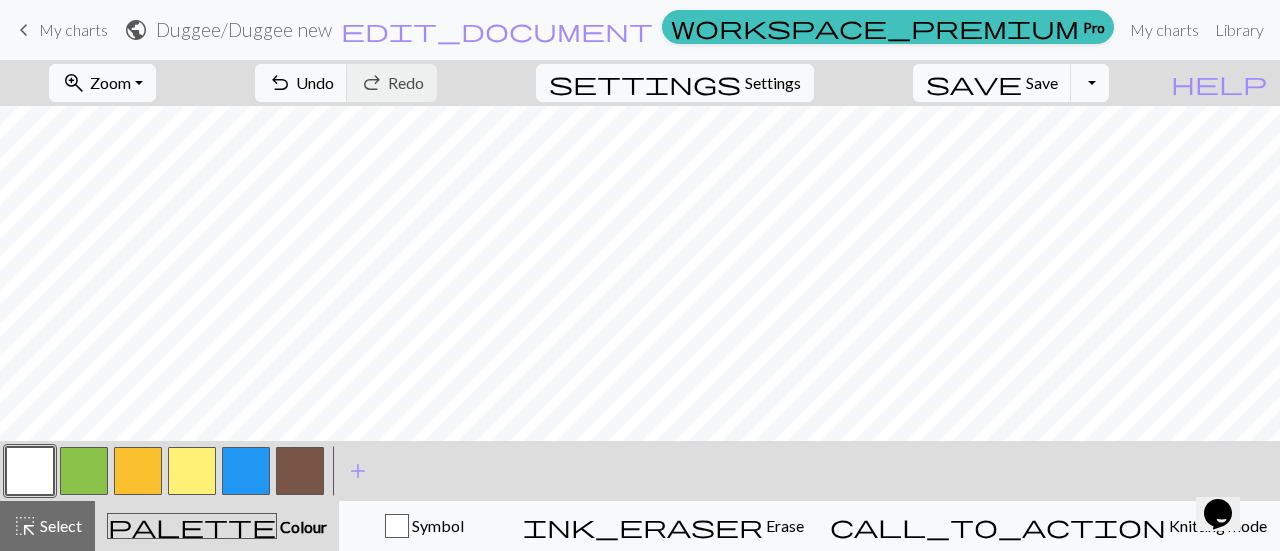 click at bounding box center [300, 471] 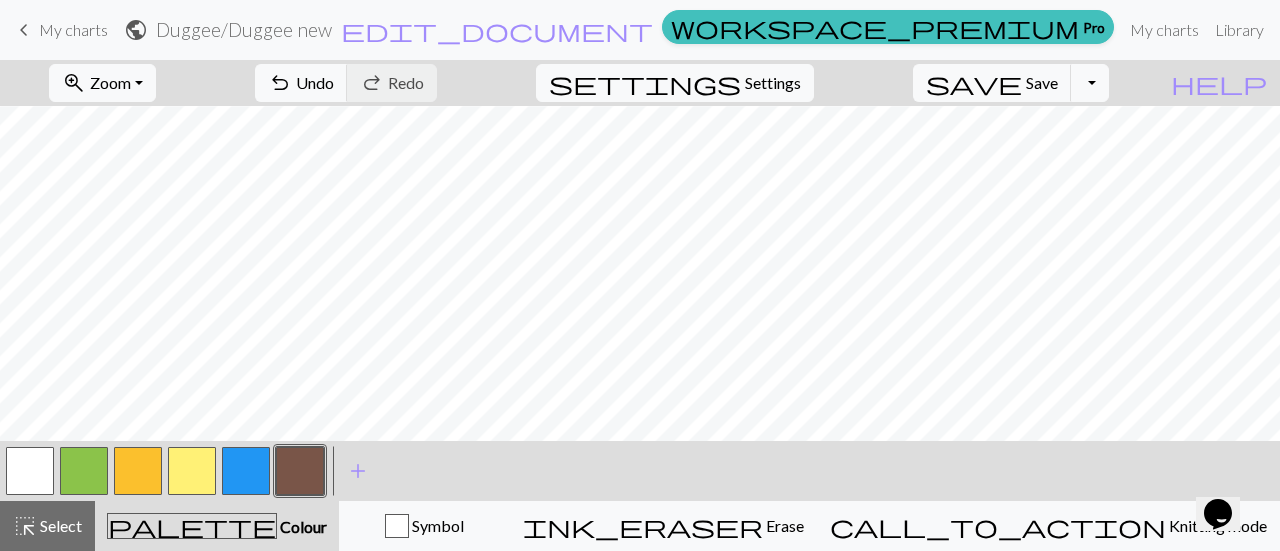 click at bounding box center [30, 471] 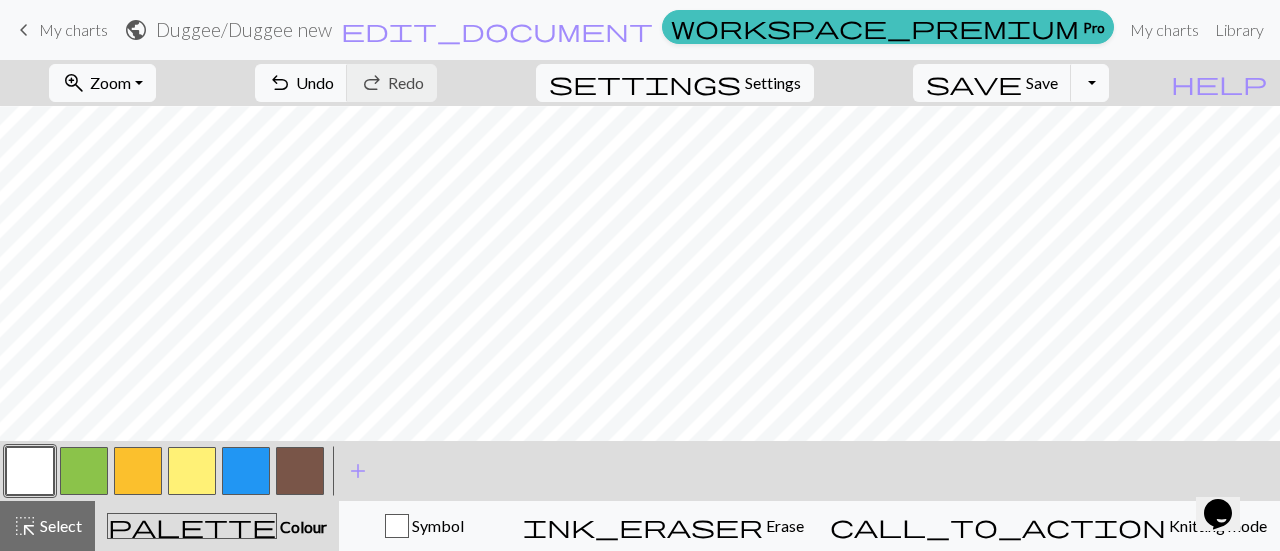 click at bounding box center (300, 471) 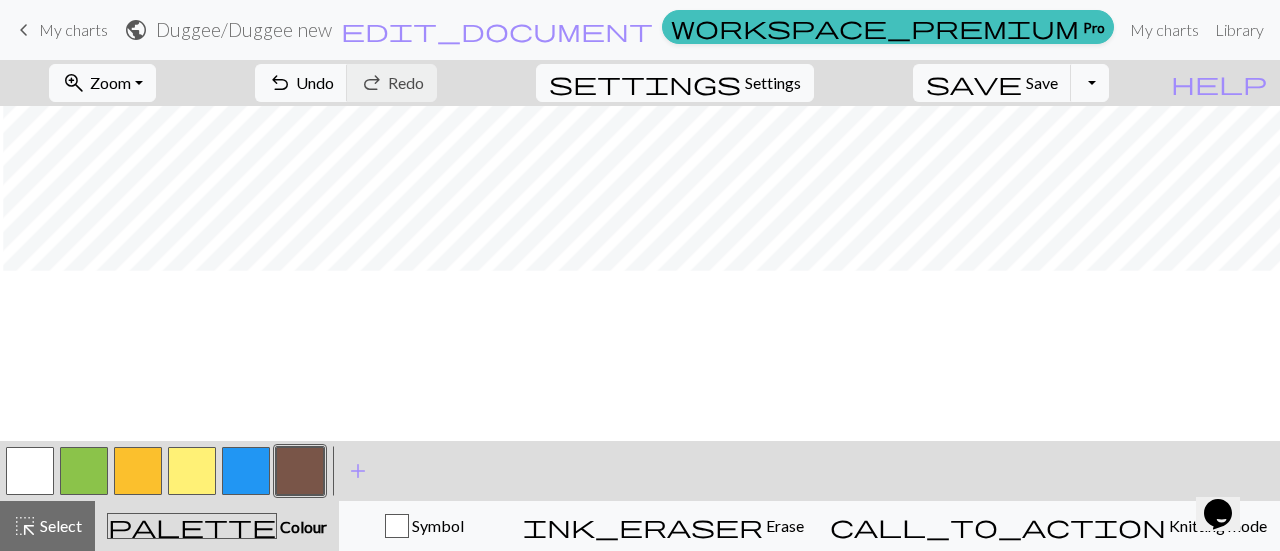 scroll, scrollTop: 0, scrollLeft: 3, axis: horizontal 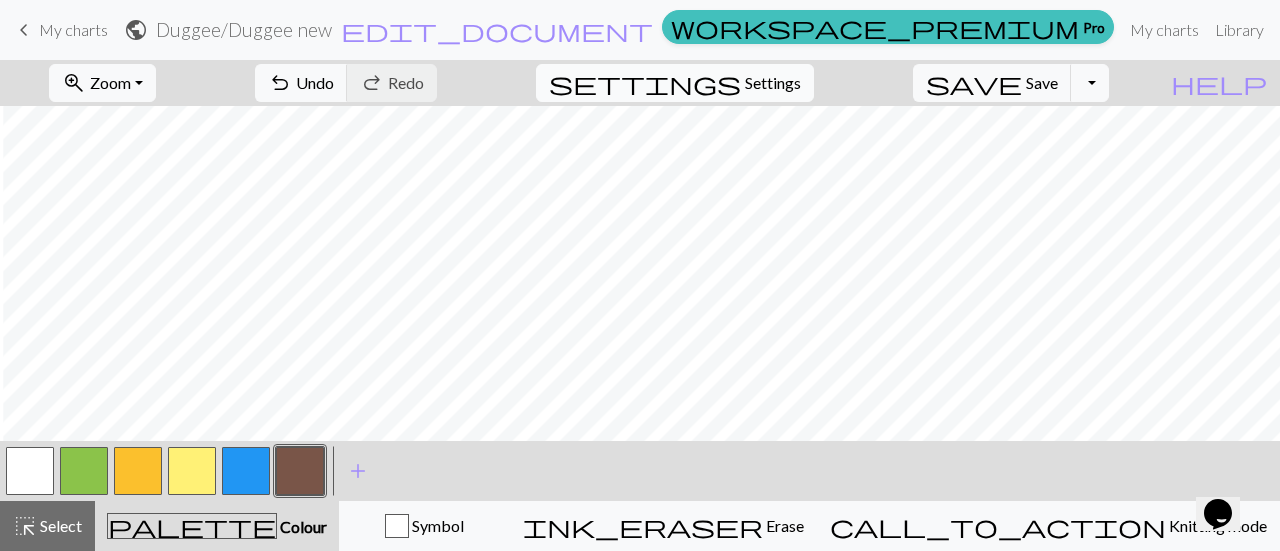 click on "Settings" at bounding box center [773, 83] 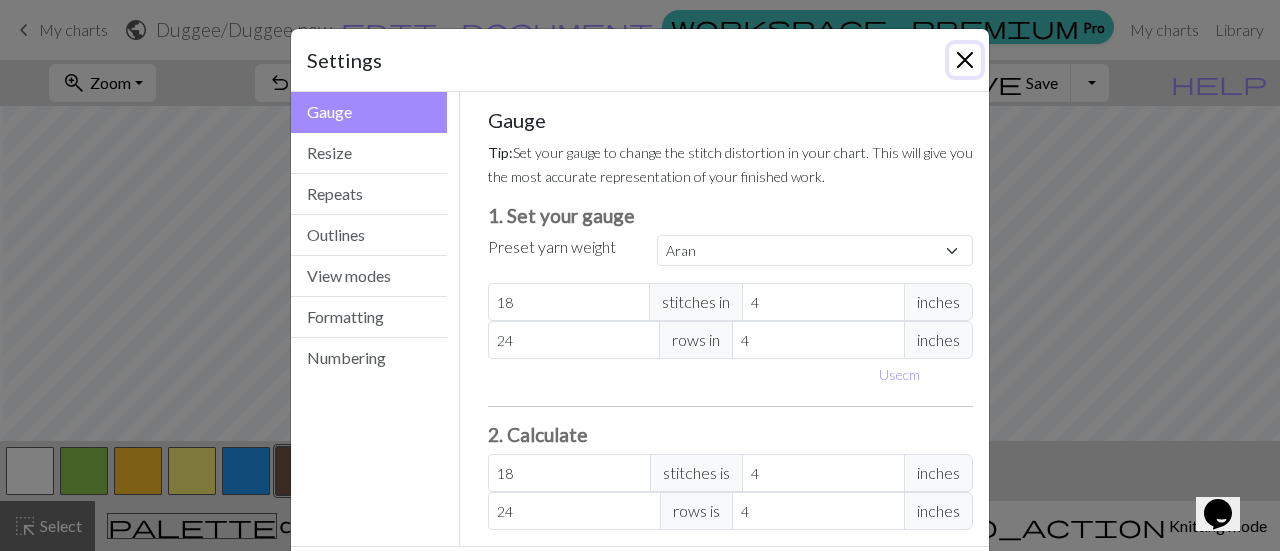 click at bounding box center [965, 60] 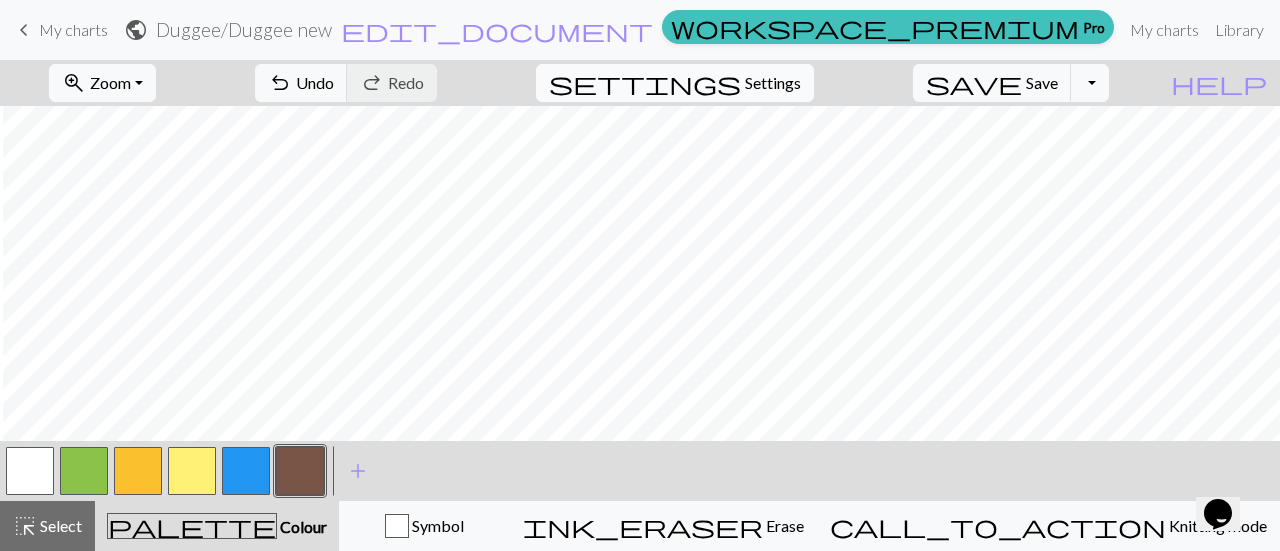 click on "Settings" at bounding box center [773, 83] 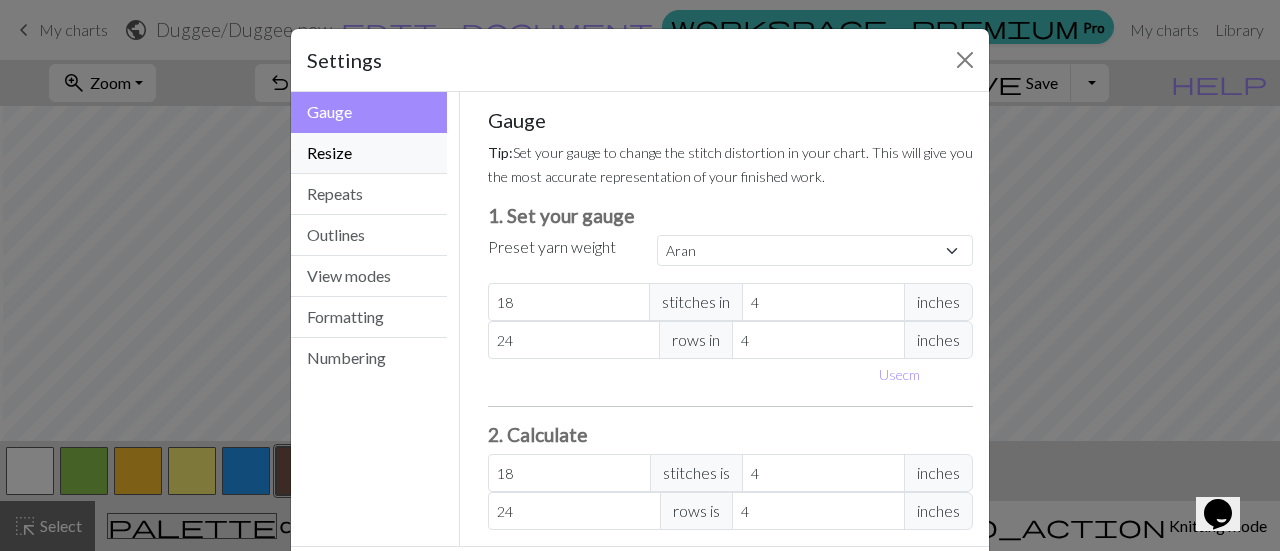 click on "Resize" at bounding box center [369, 153] 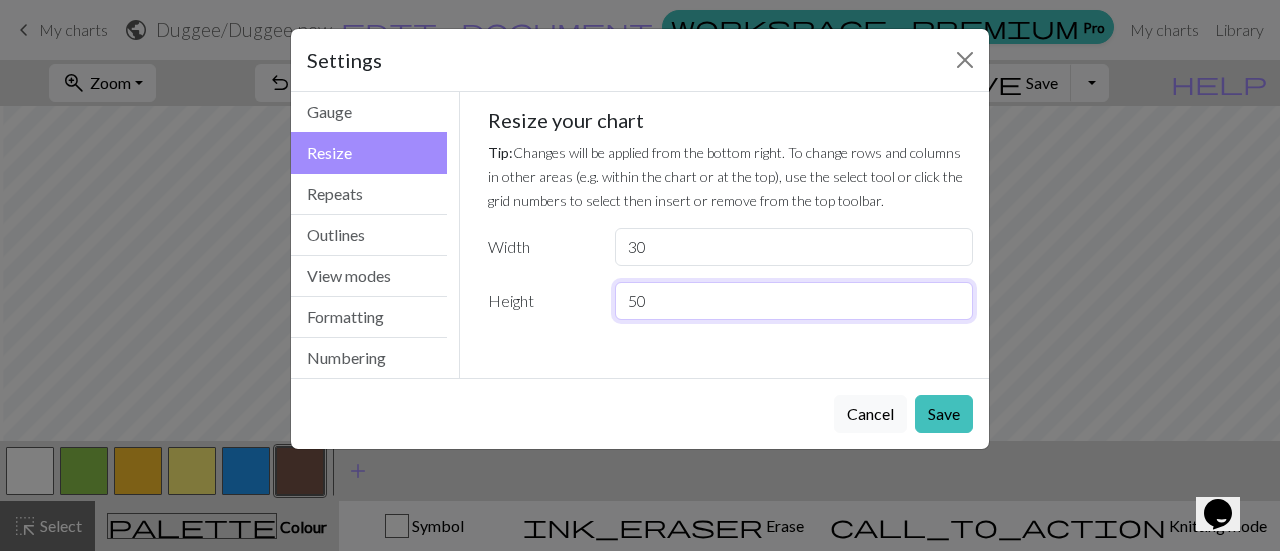 click on "50" at bounding box center (794, 301) 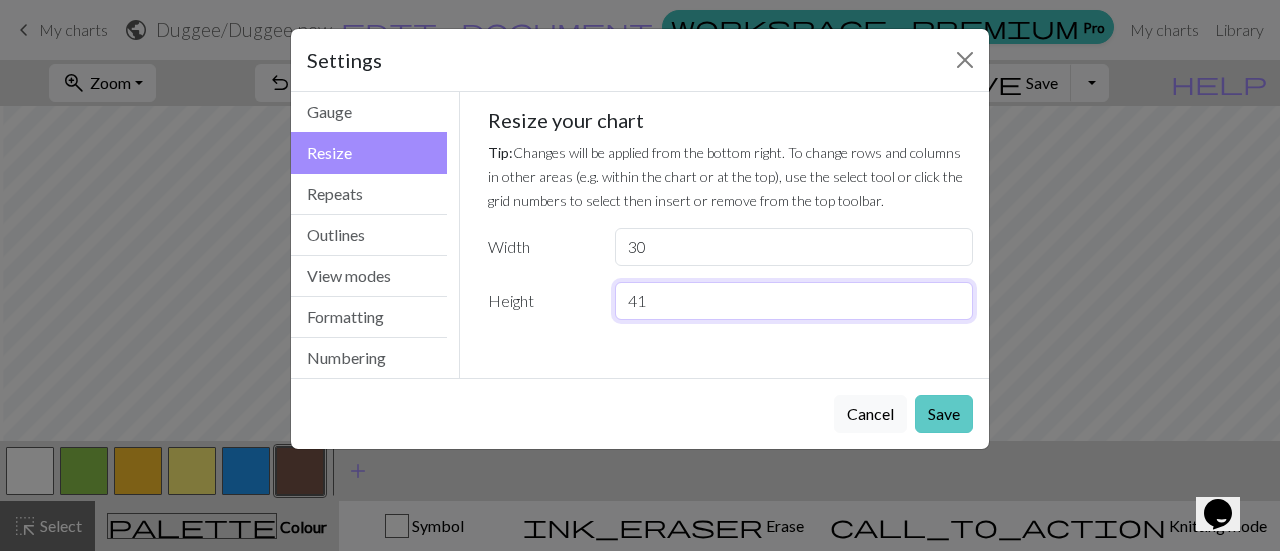 type on "41" 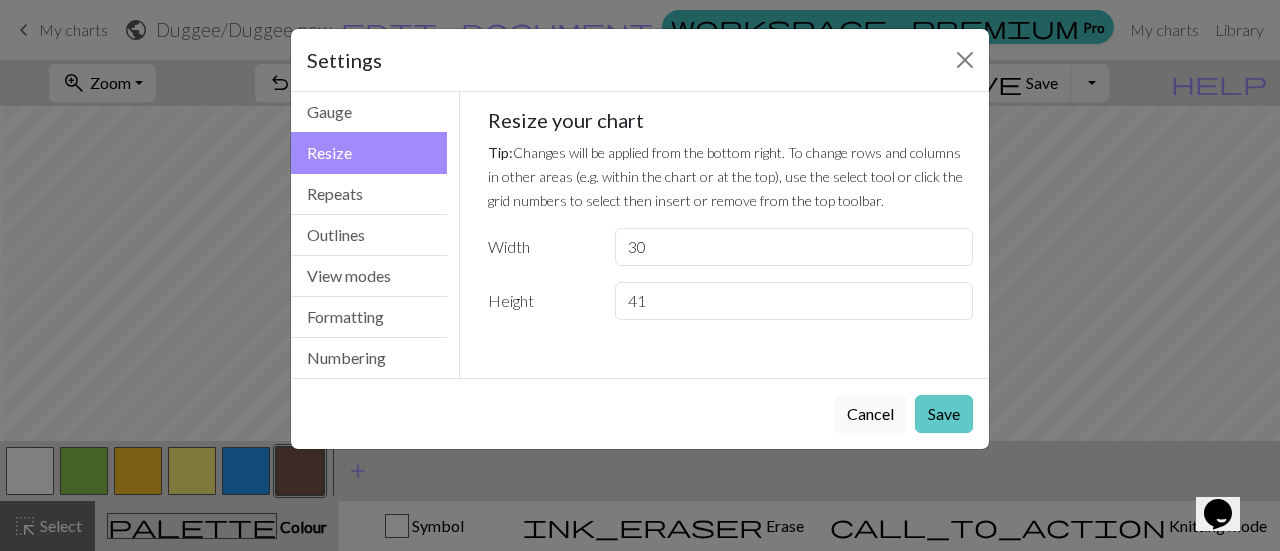click on "Save" at bounding box center (944, 414) 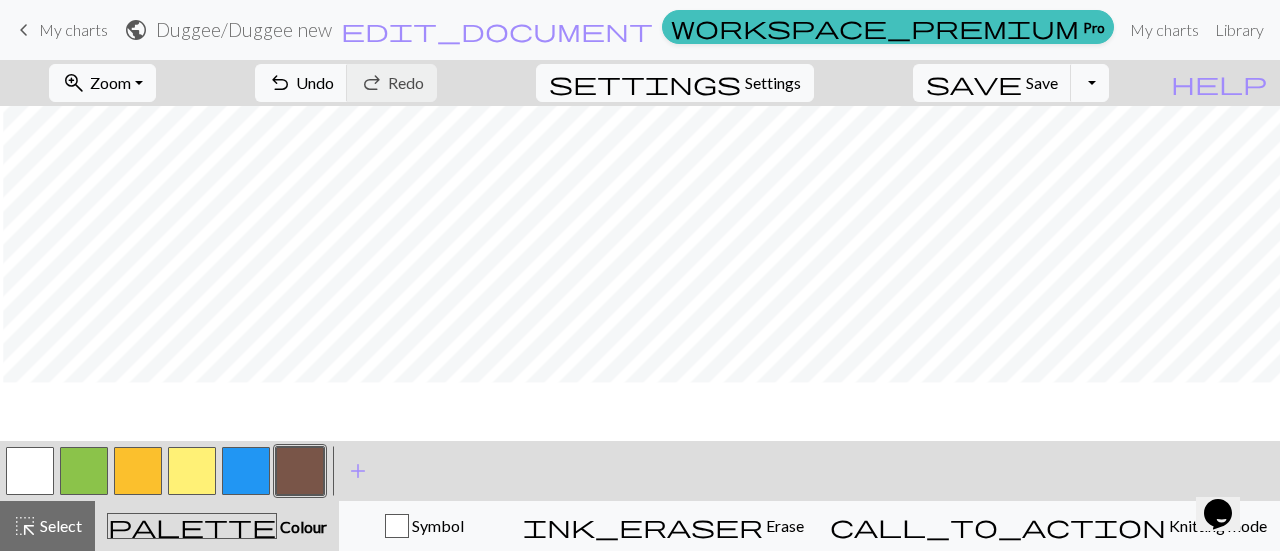 scroll, scrollTop: 0, scrollLeft: 3, axis: horizontal 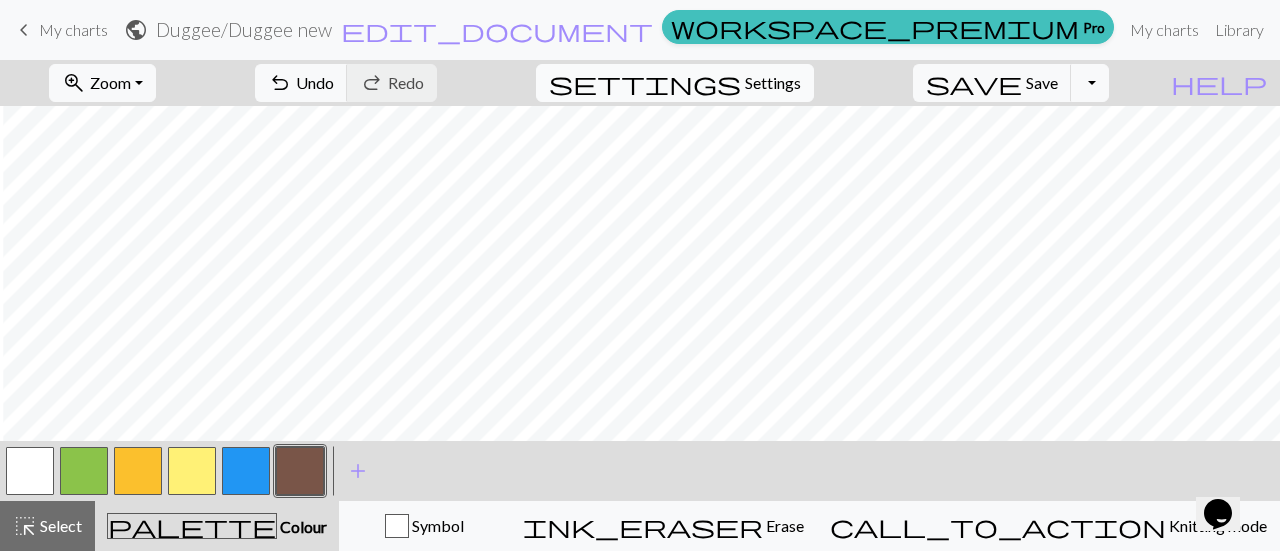 click on "settings" at bounding box center [645, 83] 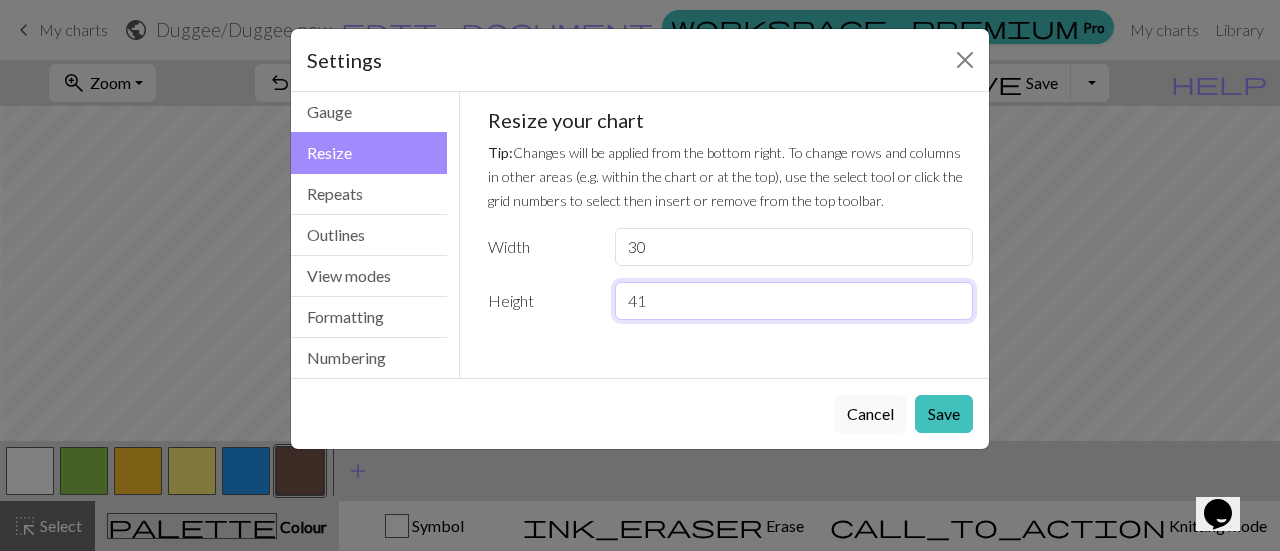 click on "41" at bounding box center [794, 301] 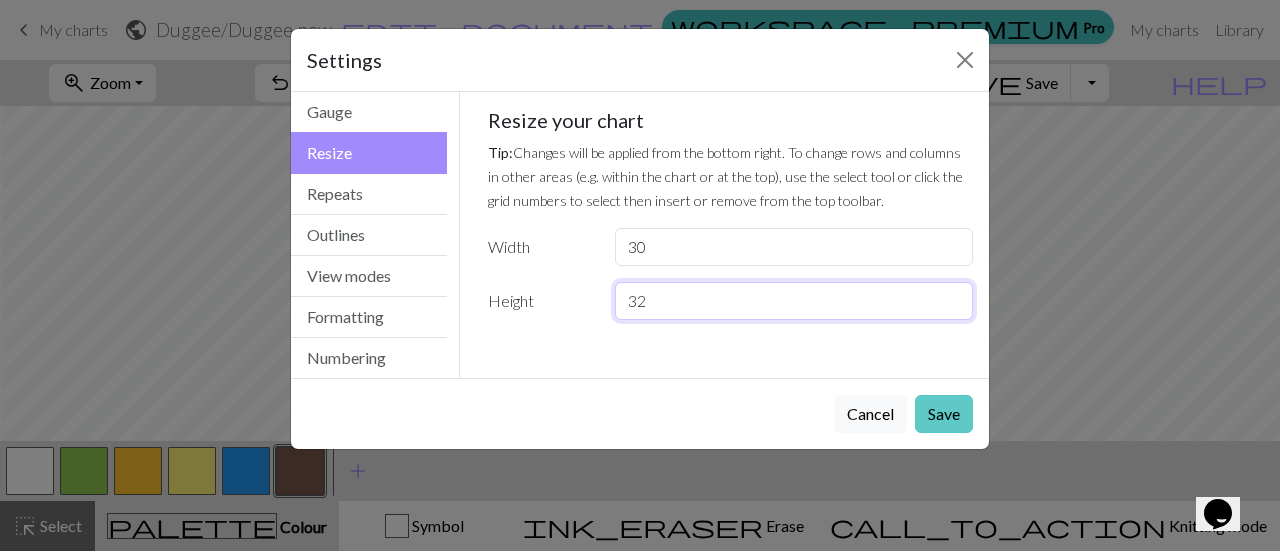 type on "32" 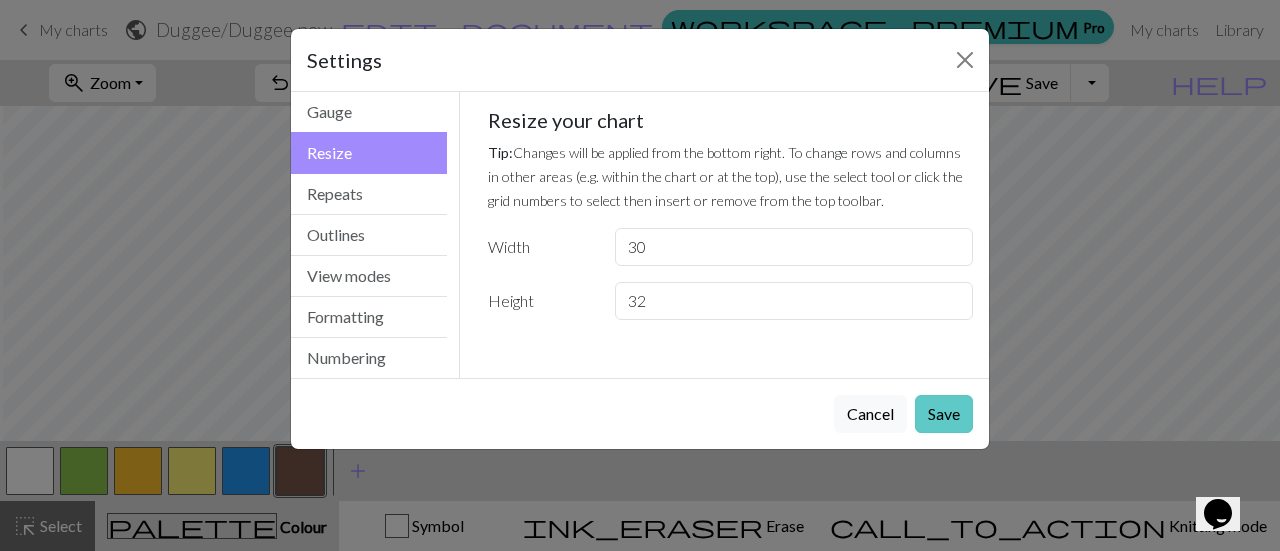 click on "Save" at bounding box center [944, 414] 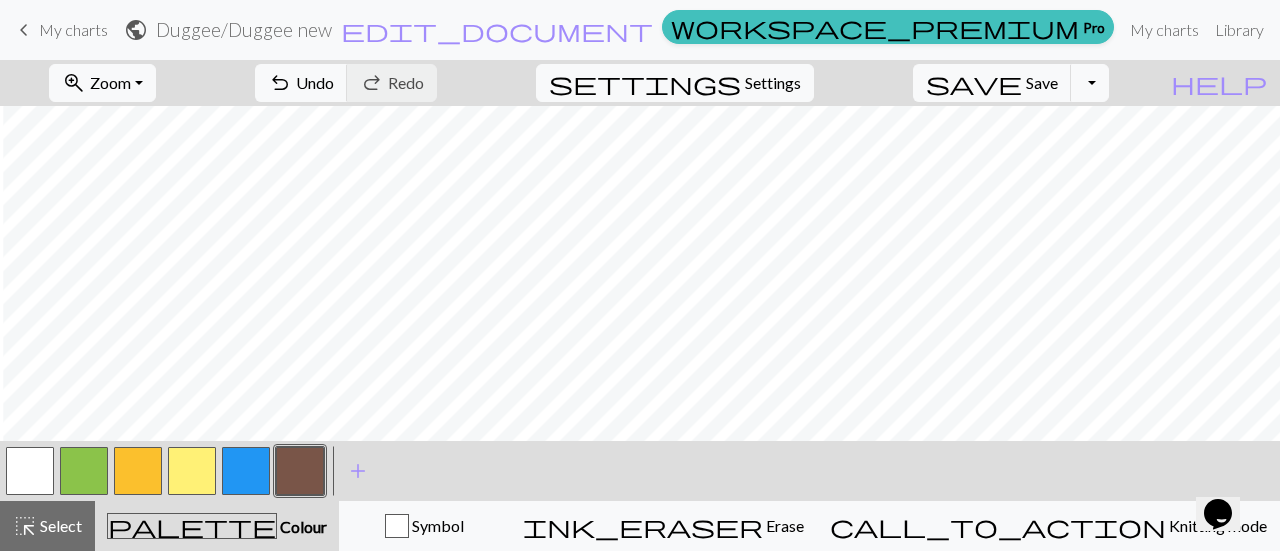 scroll, scrollTop: 69, scrollLeft: 3, axis: both 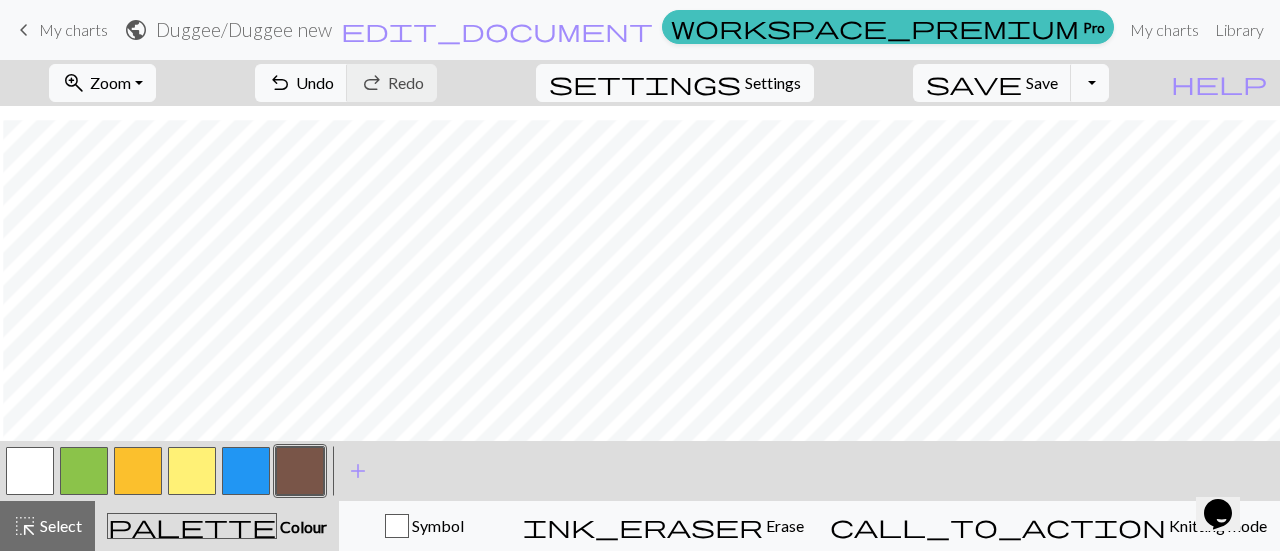 type 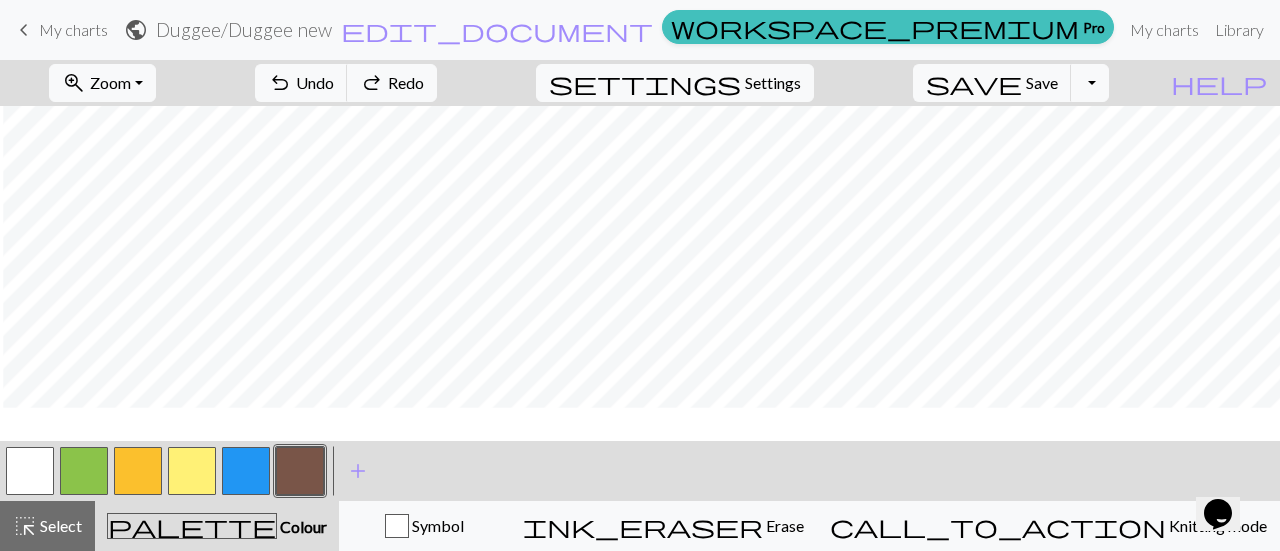 scroll, scrollTop: 0, scrollLeft: 3, axis: horizontal 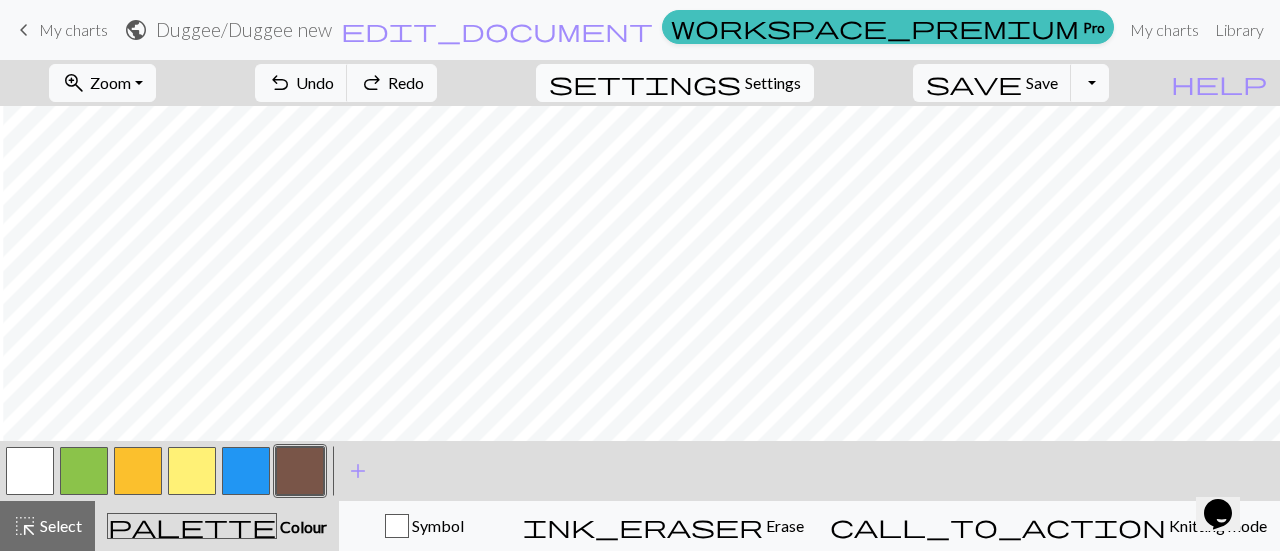 click on "Settings" at bounding box center [773, 83] 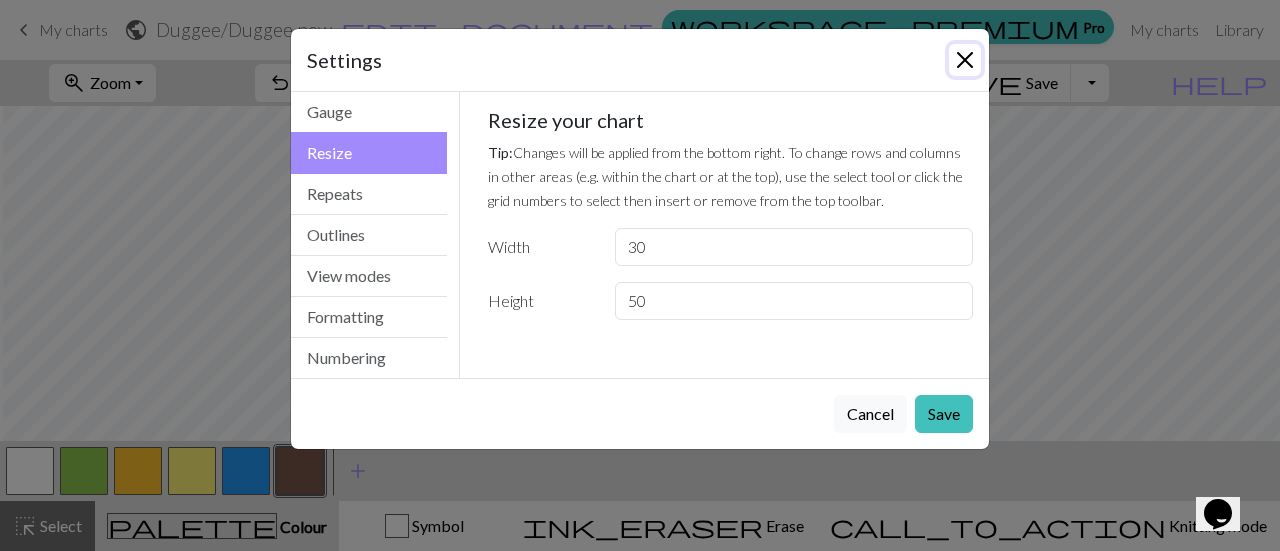 click at bounding box center [965, 60] 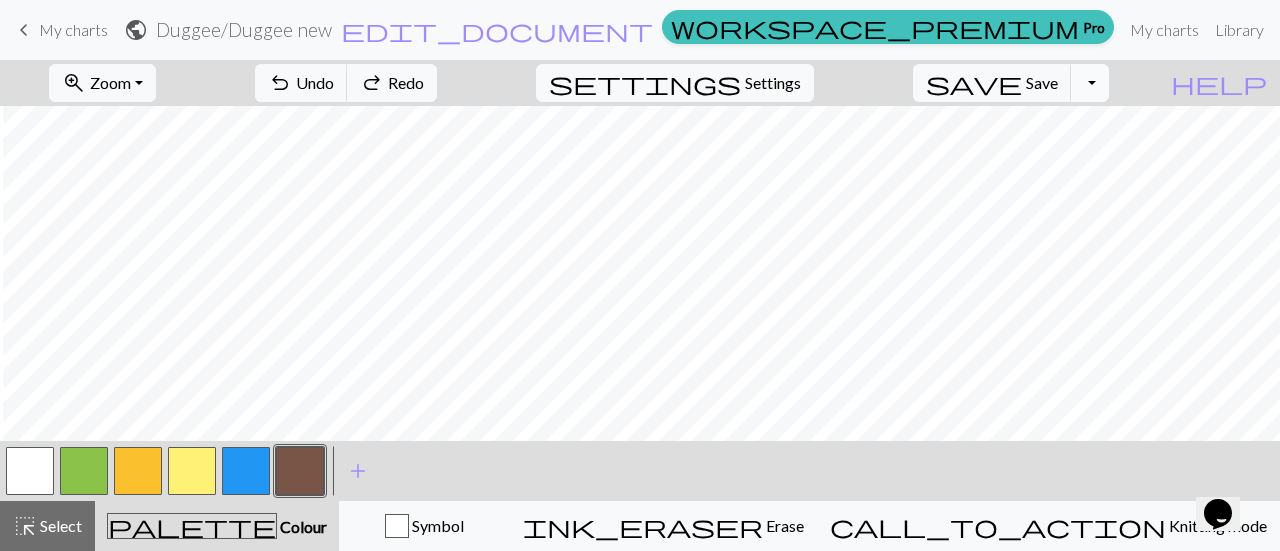 click on "Toggle Dropdown" at bounding box center [1090, 83] 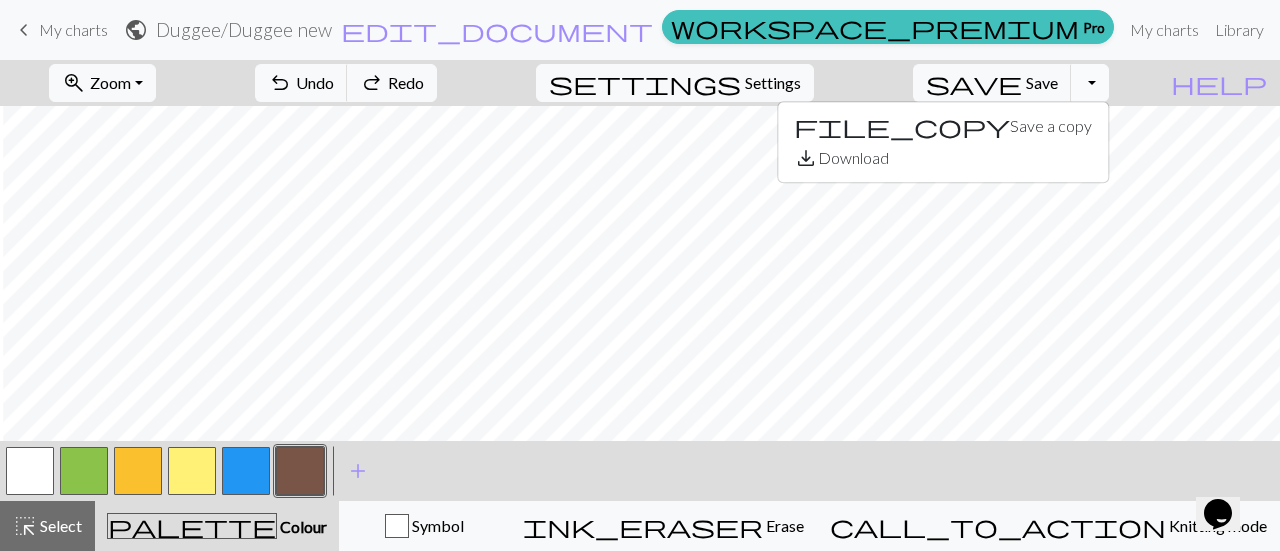 click on "Toggle Dropdown" at bounding box center (1090, 83) 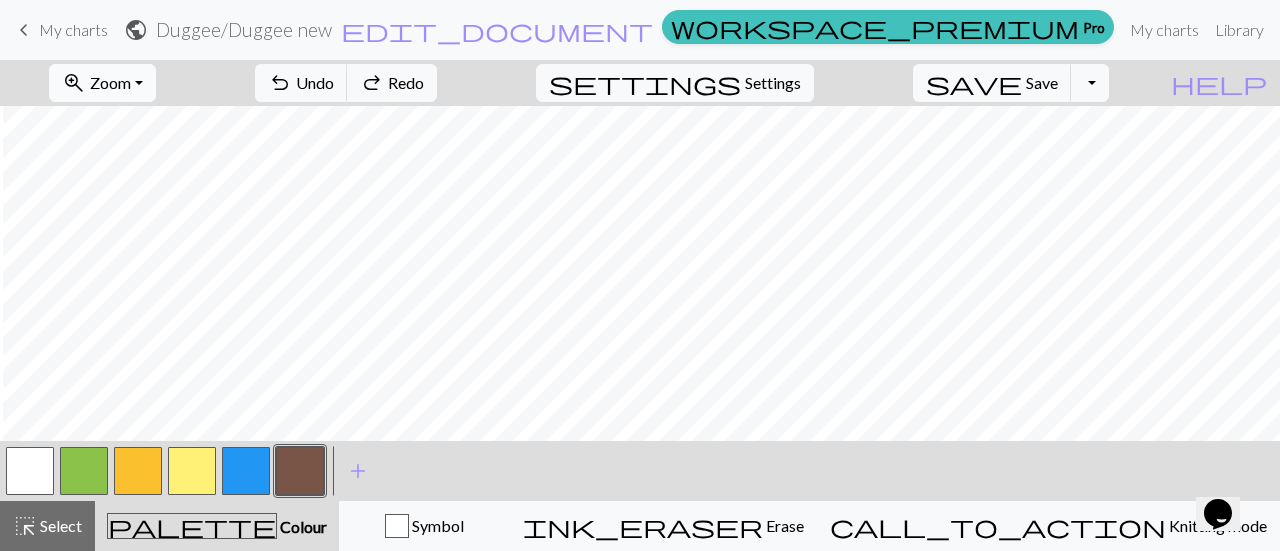 click on "zoom_in Zoom Zoom" at bounding box center (102, 83) 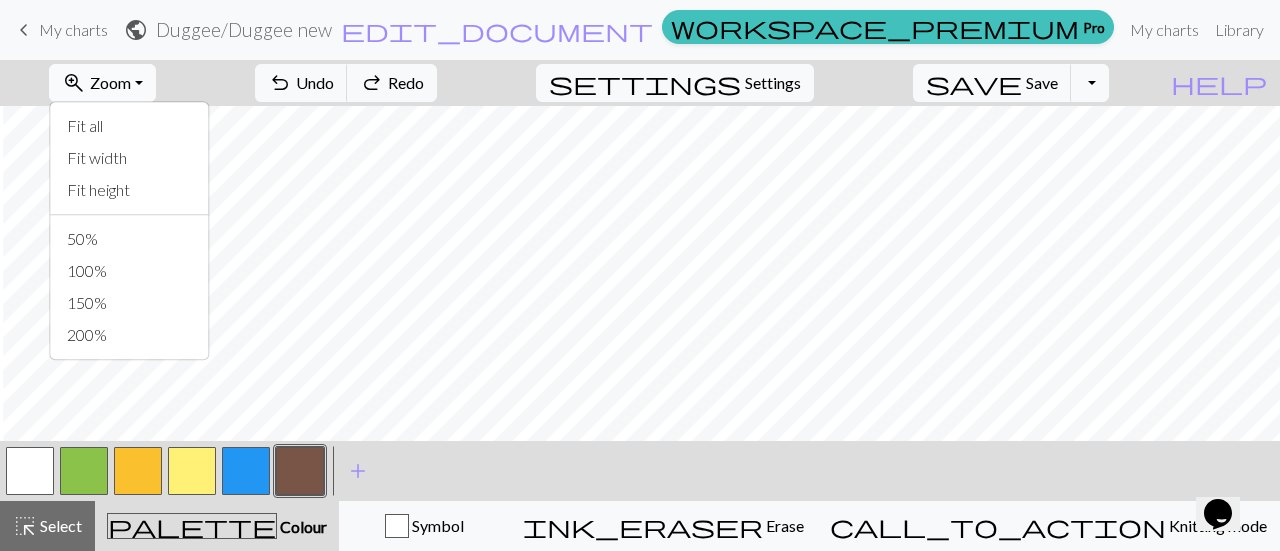 click on "zoom_in Zoom Zoom" at bounding box center [102, 83] 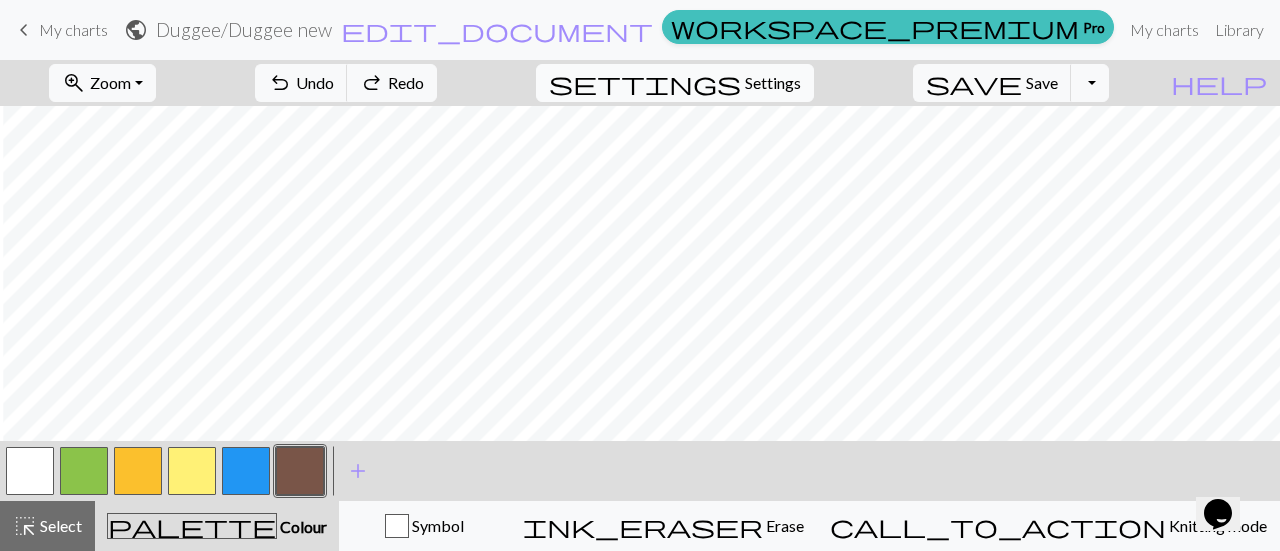 click on "Settings" at bounding box center [773, 83] 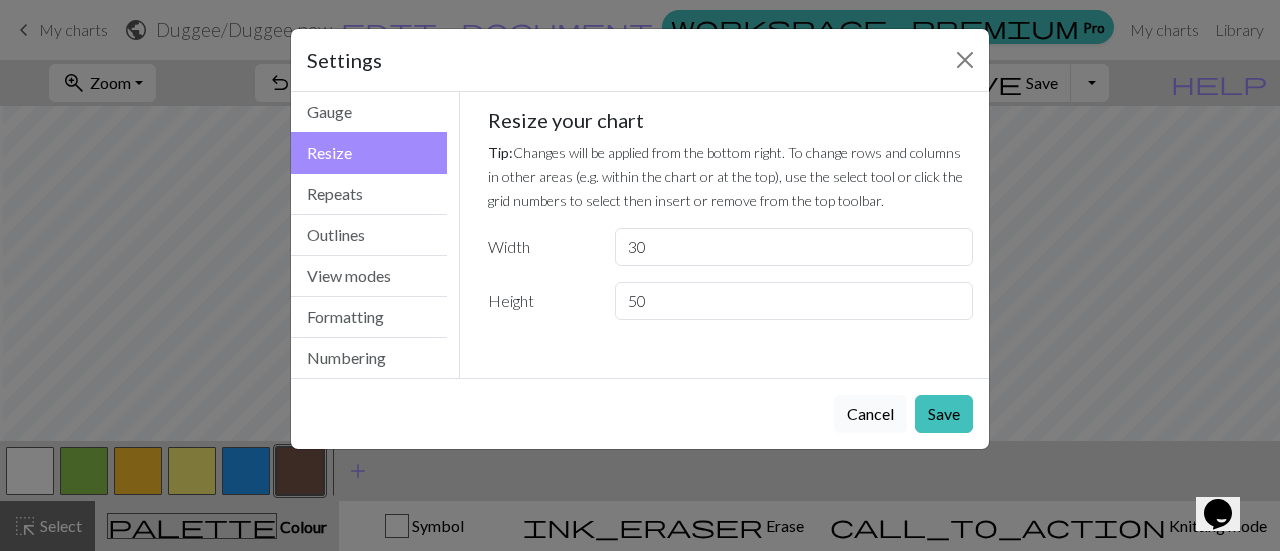 click on "Cancel" at bounding box center [870, 414] 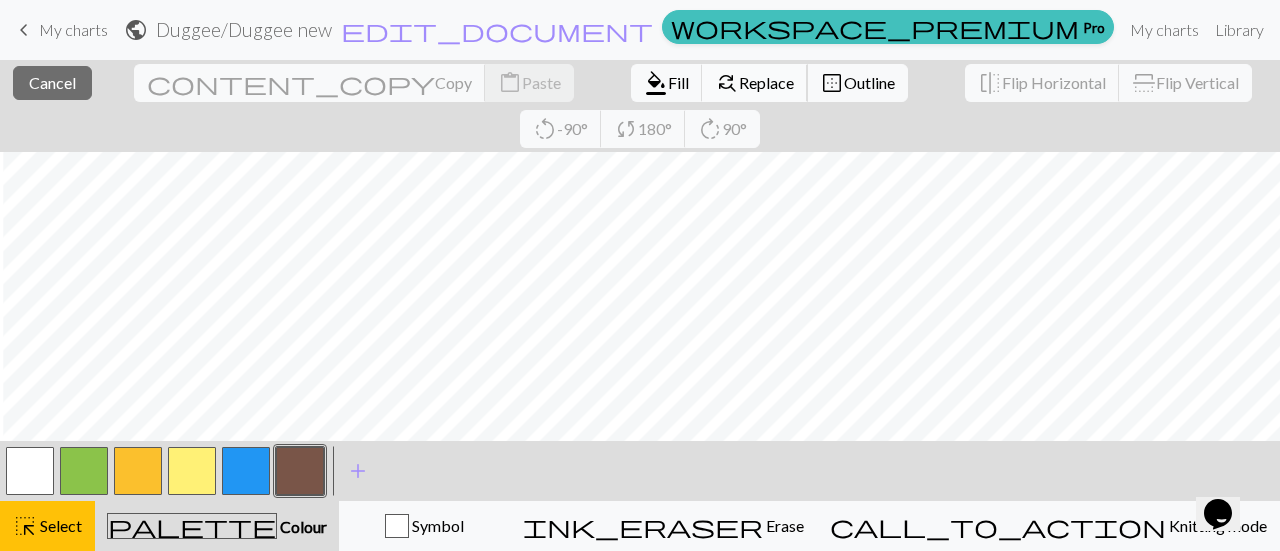click on "Replace" at bounding box center [766, 82] 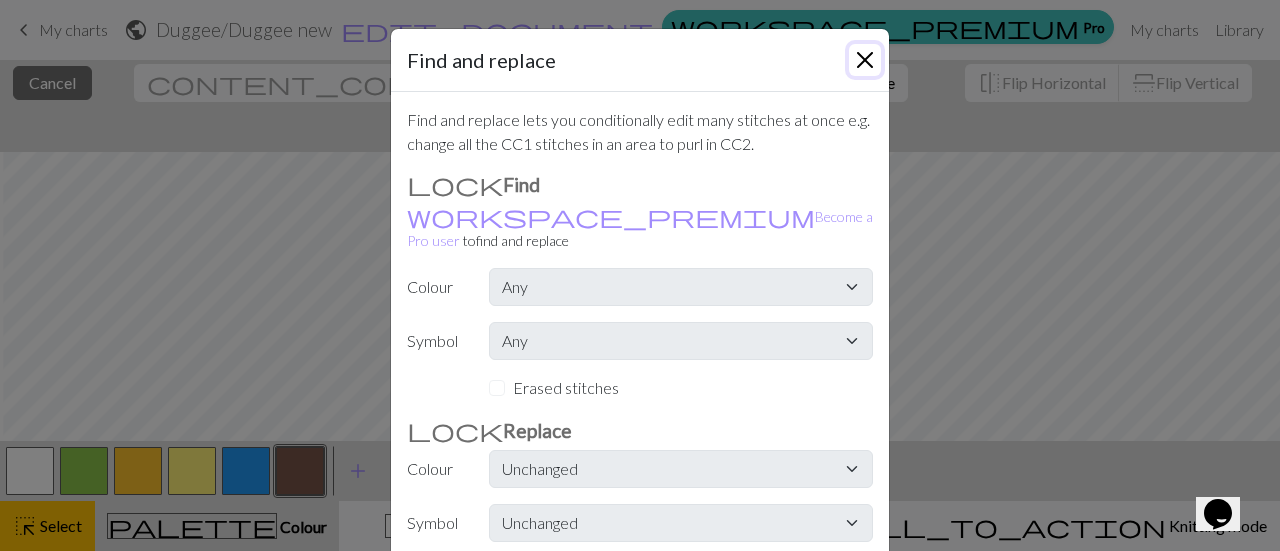 click at bounding box center [865, 60] 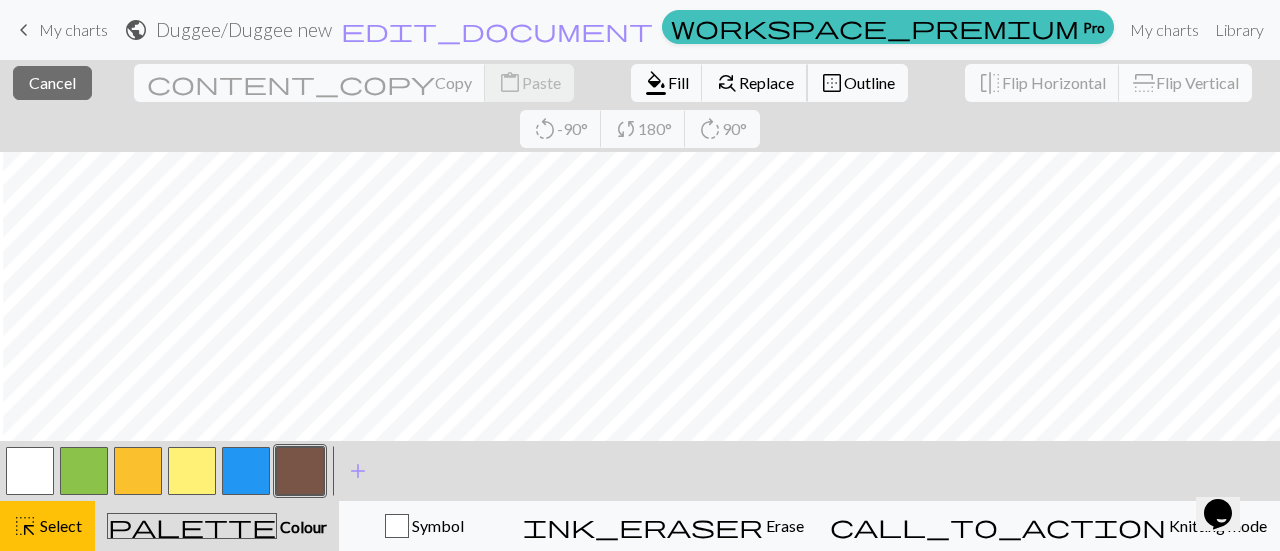 type 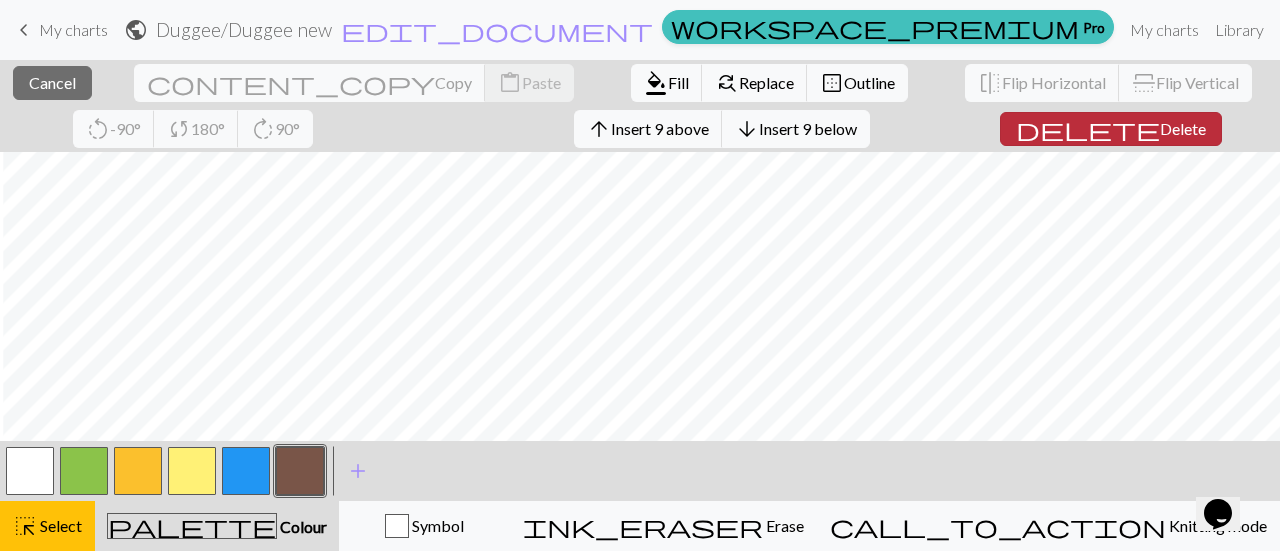 click on "delete" at bounding box center (1088, 129) 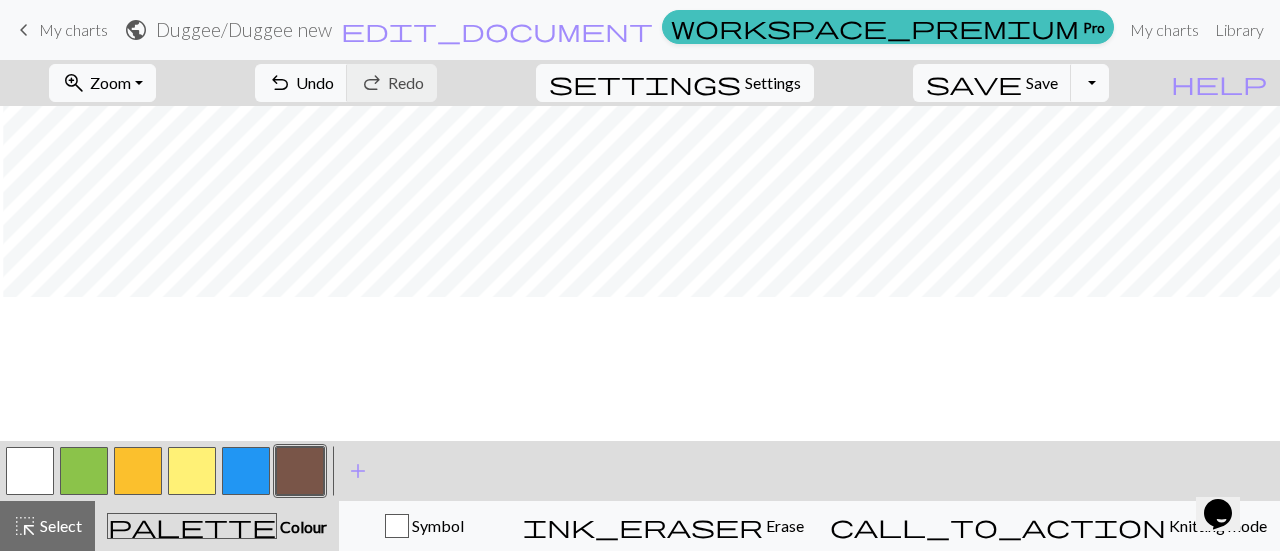 scroll, scrollTop: 0, scrollLeft: 3, axis: horizontal 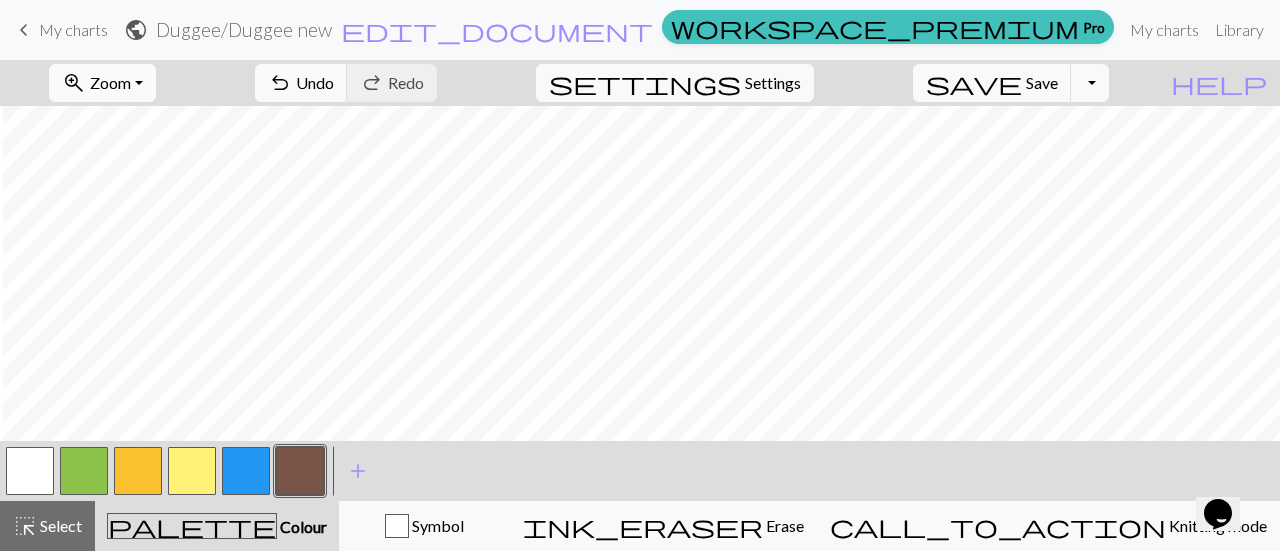 click on "zoom_in Zoom Zoom" at bounding box center [102, 83] 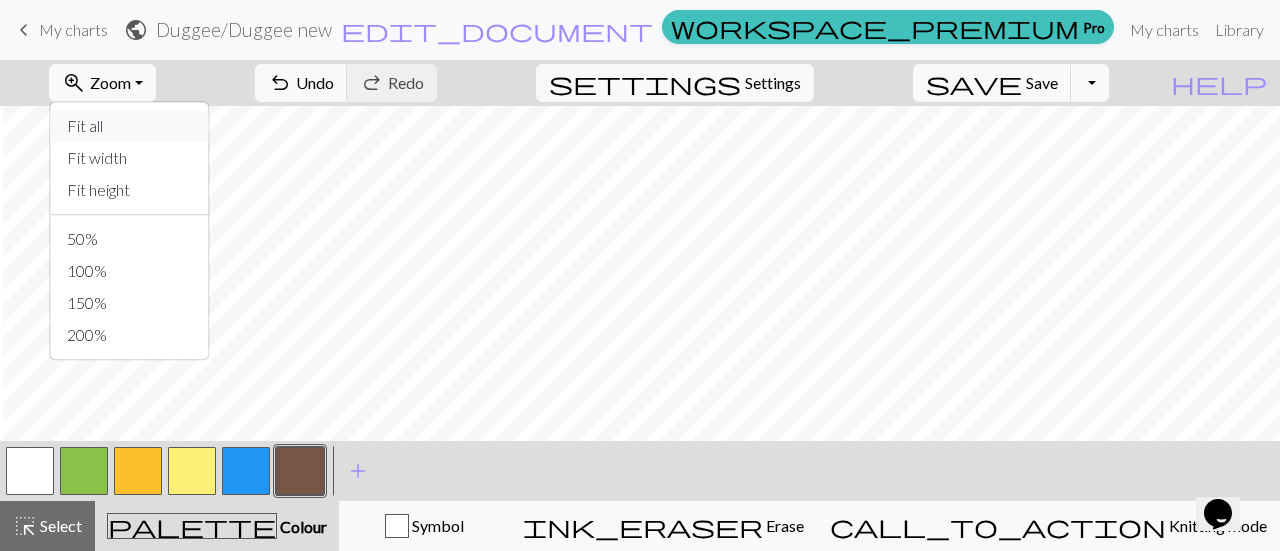 click on "Fit all" at bounding box center (130, 126) 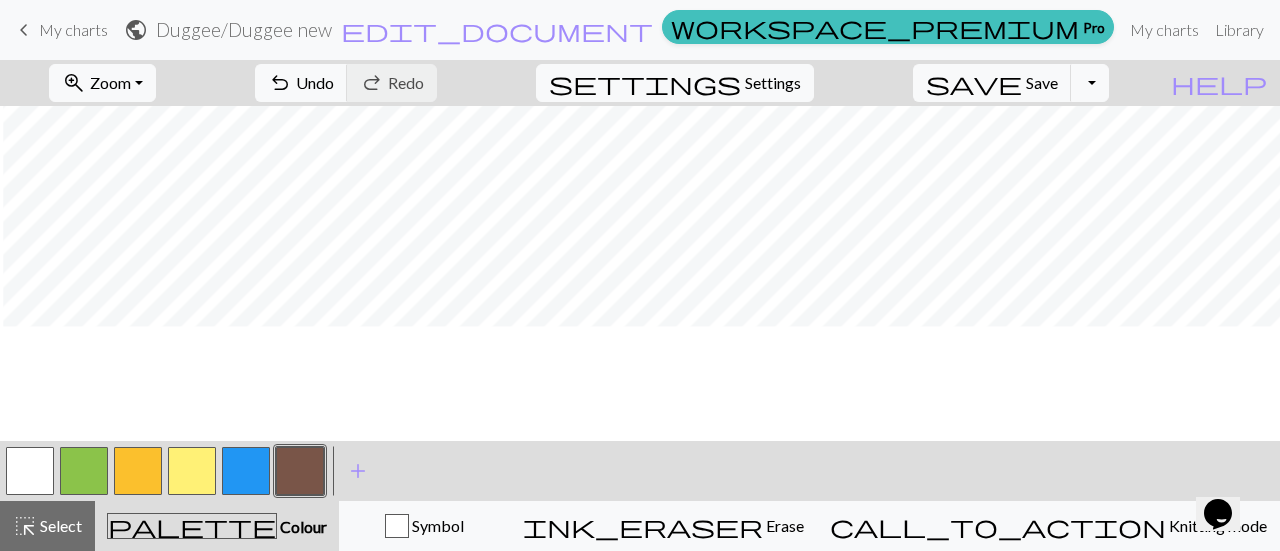 scroll, scrollTop: 15, scrollLeft: 3, axis: both 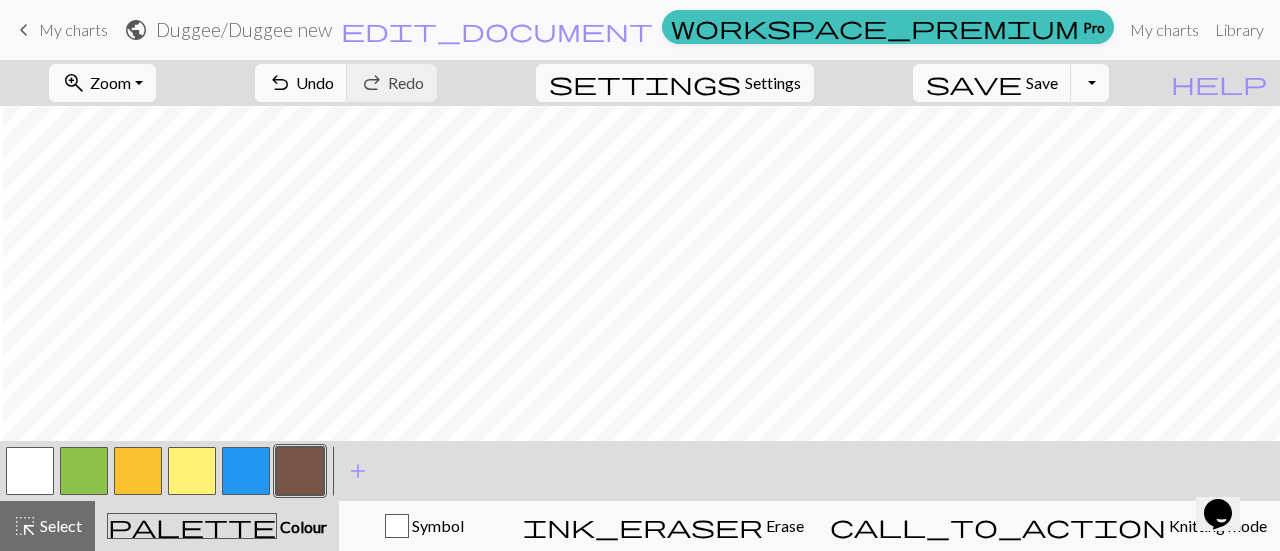 click at bounding box center (300, 471) 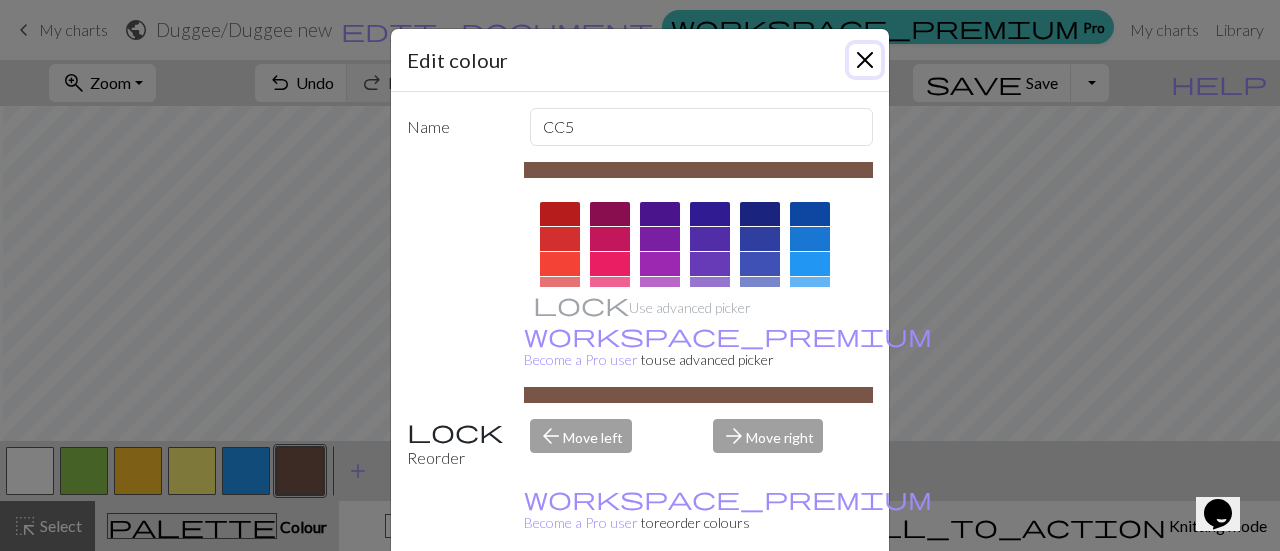 click at bounding box center [865, 60] 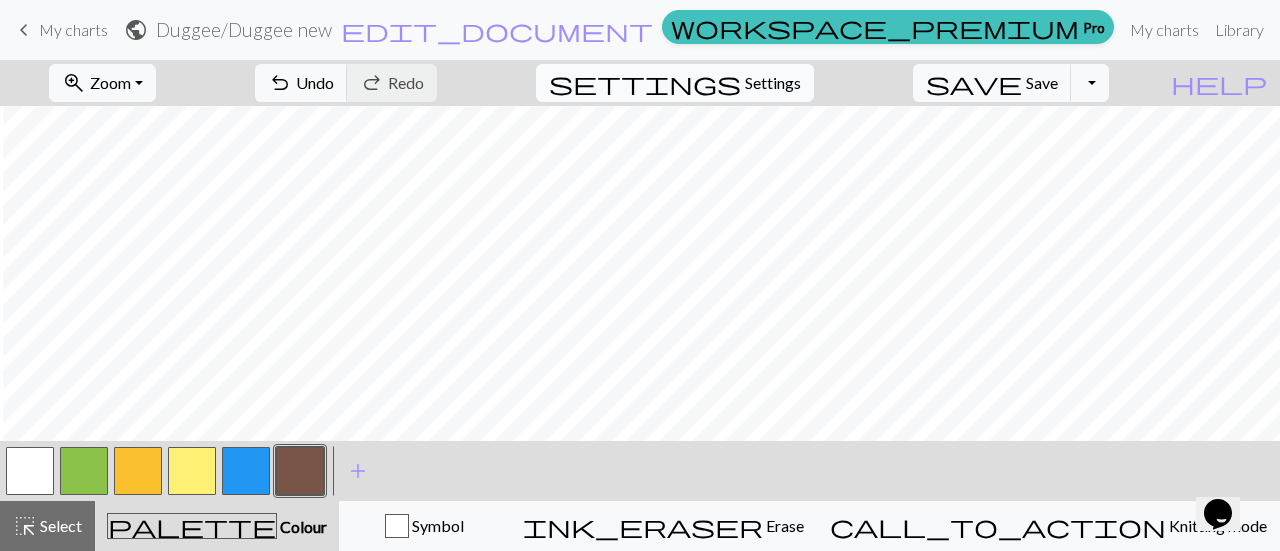 click on "settings" at bounding box center [645, 83] 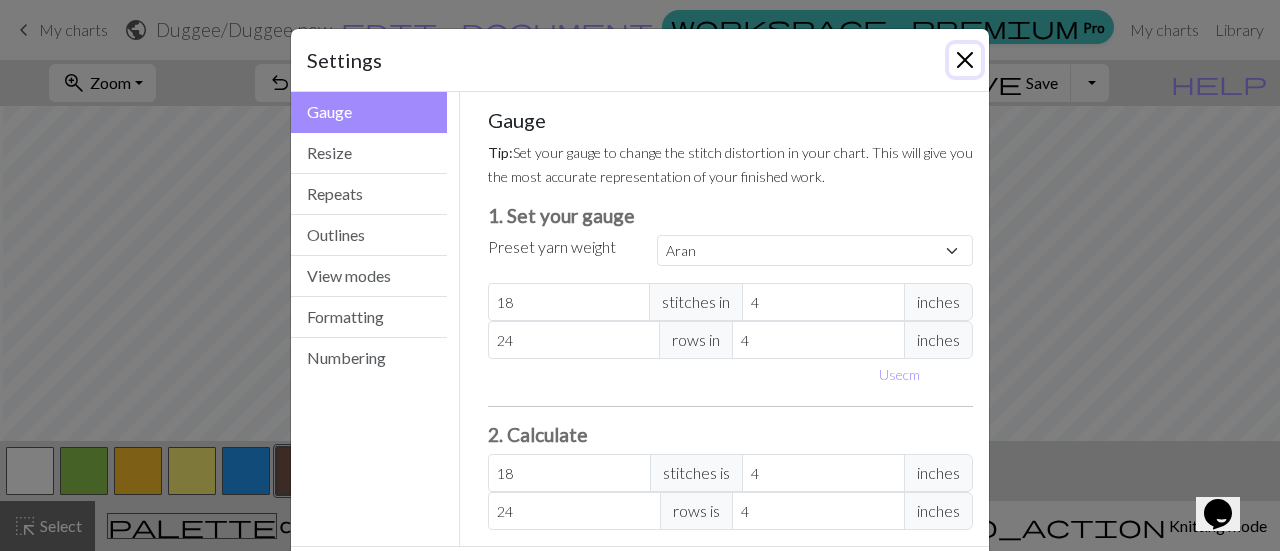 click at bounding box center (965, 60) 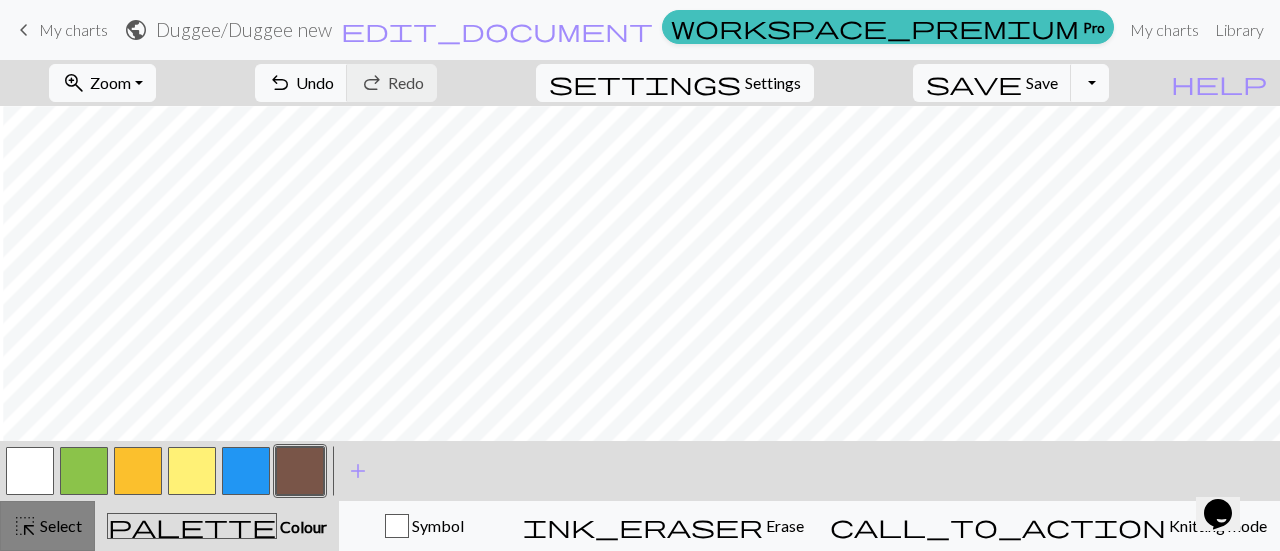 click on "highlight_alt" at bounding box center (25, 526) 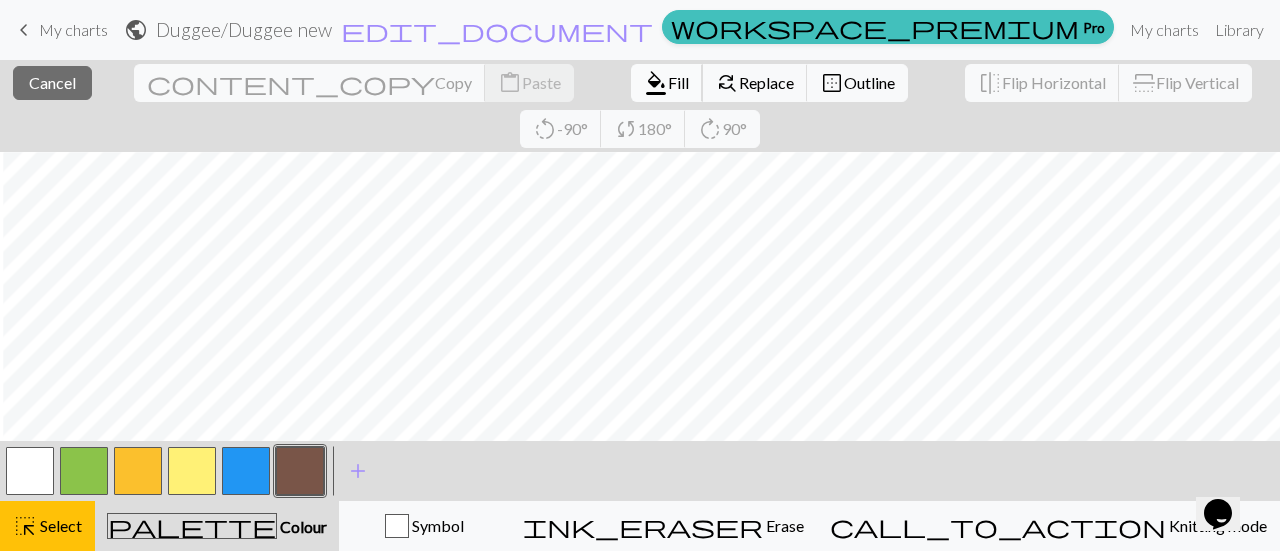 click on "format_color_fill  Fill" at bounding box center (667, 83) 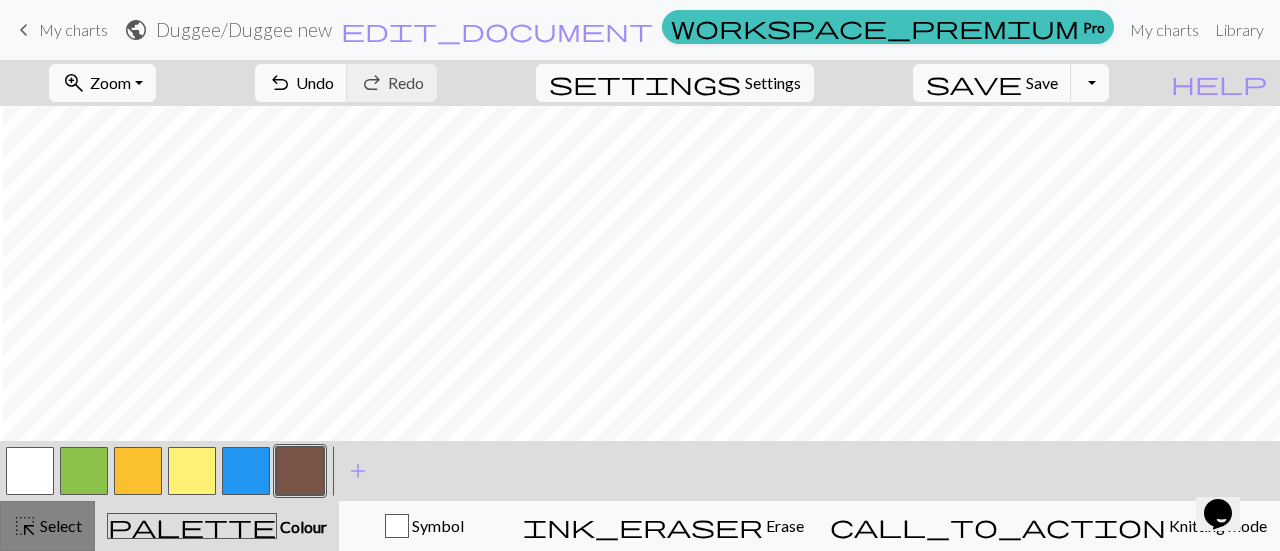 click on "Select" at bounding box center [59, 525] 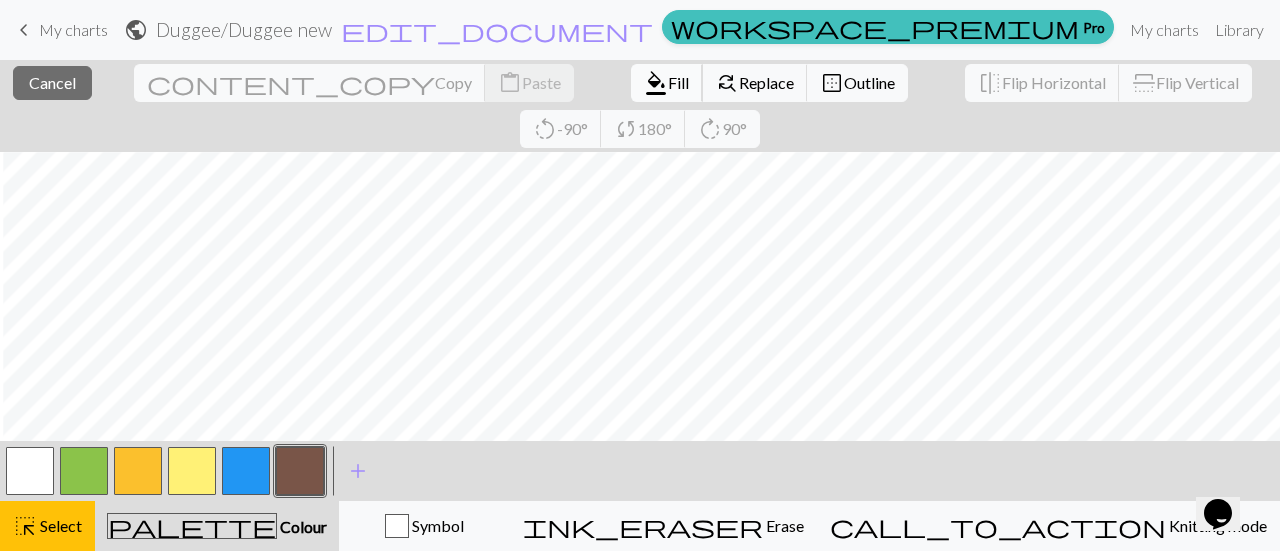 click on "Fill" at bounding box center (678, 82) 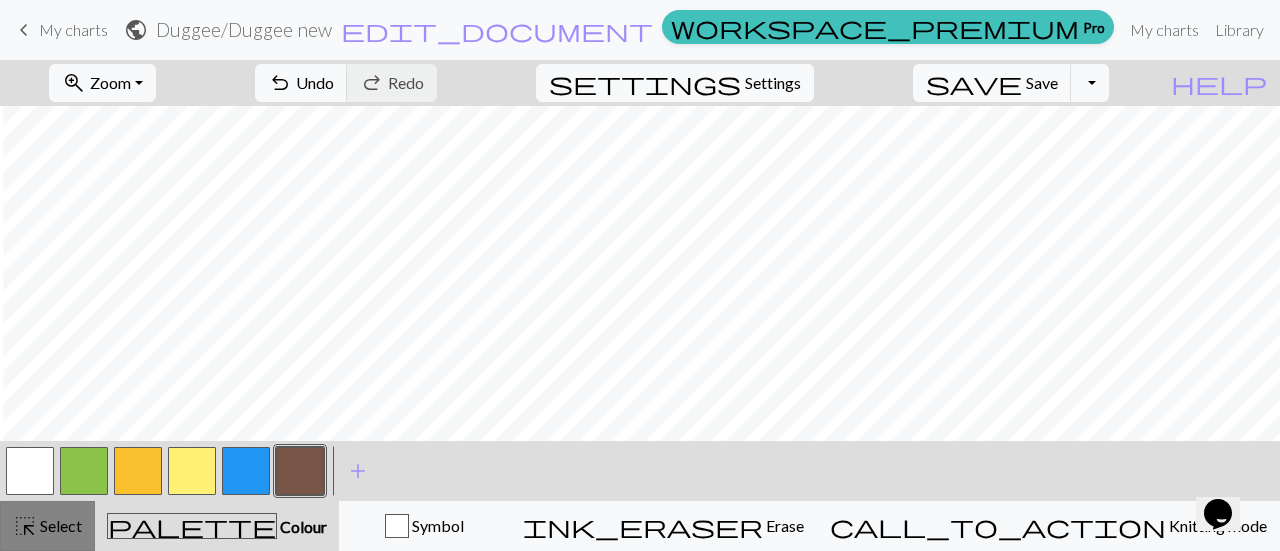 click on "highlight_alt" at bounding box center [25, 526] 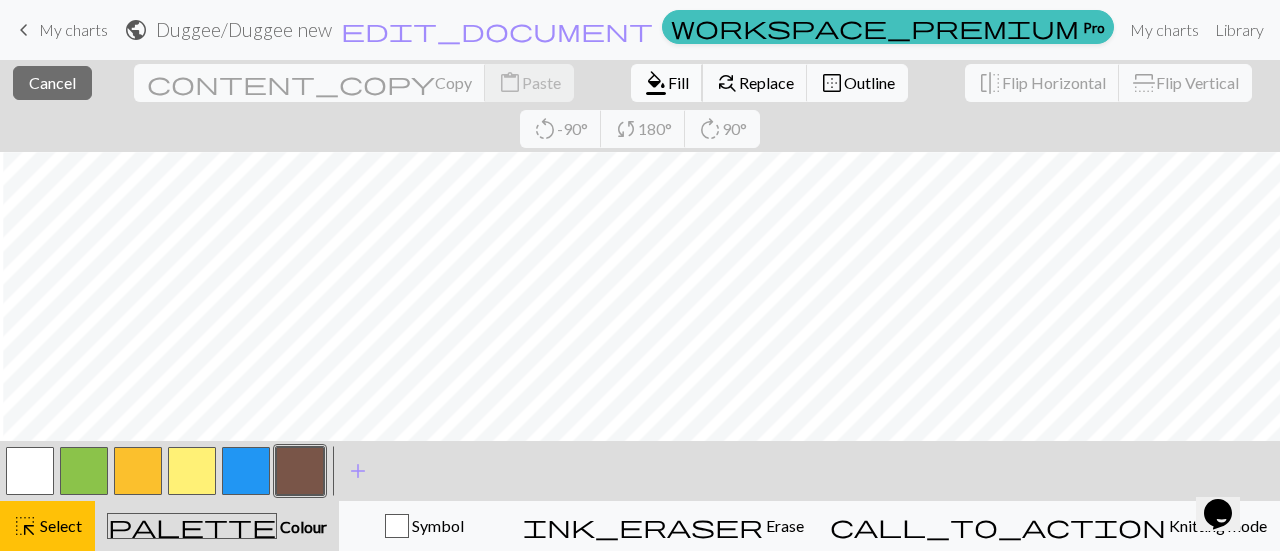 click on "format_color_fill" at bounding box center (656, 83) 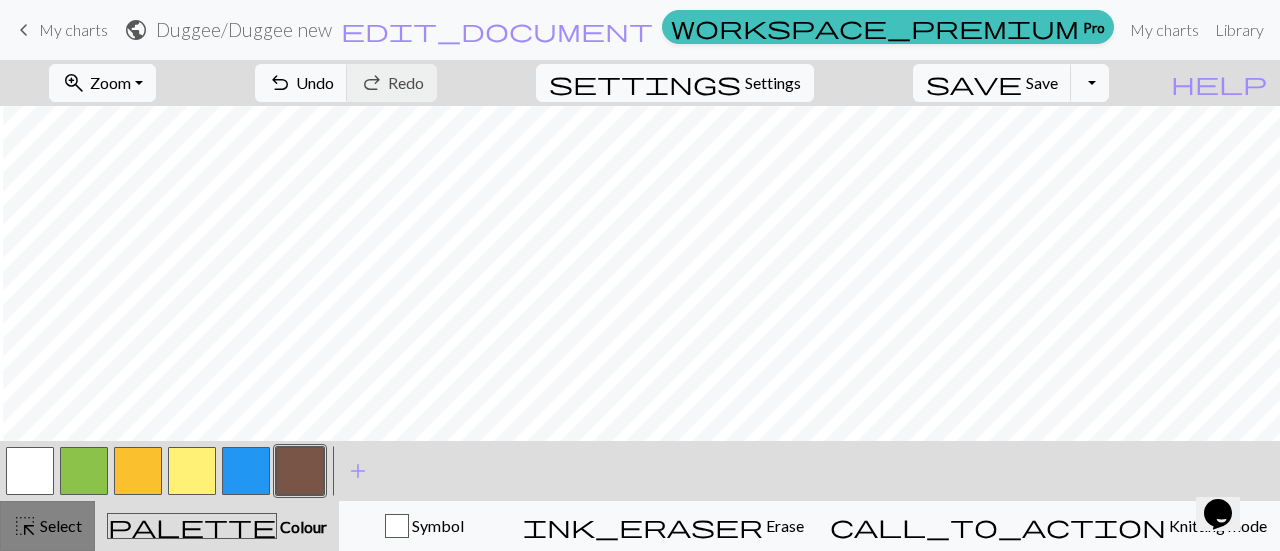 click on "Select" at bounding box center [59, 525] 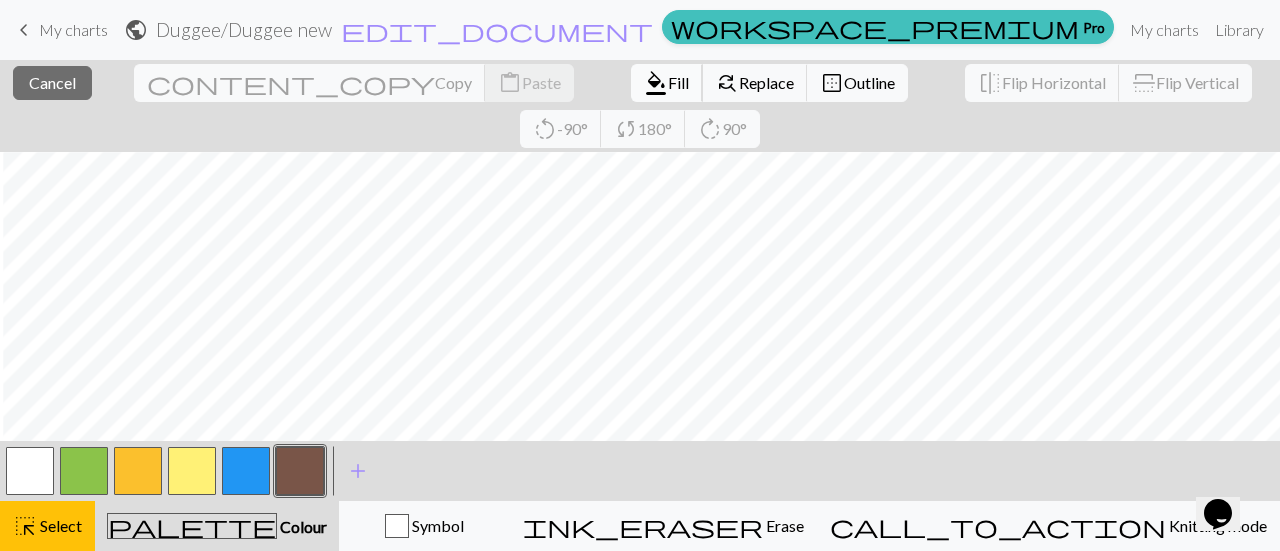 click on "format_color_fill  Fill" at bounding box center (667, 83) 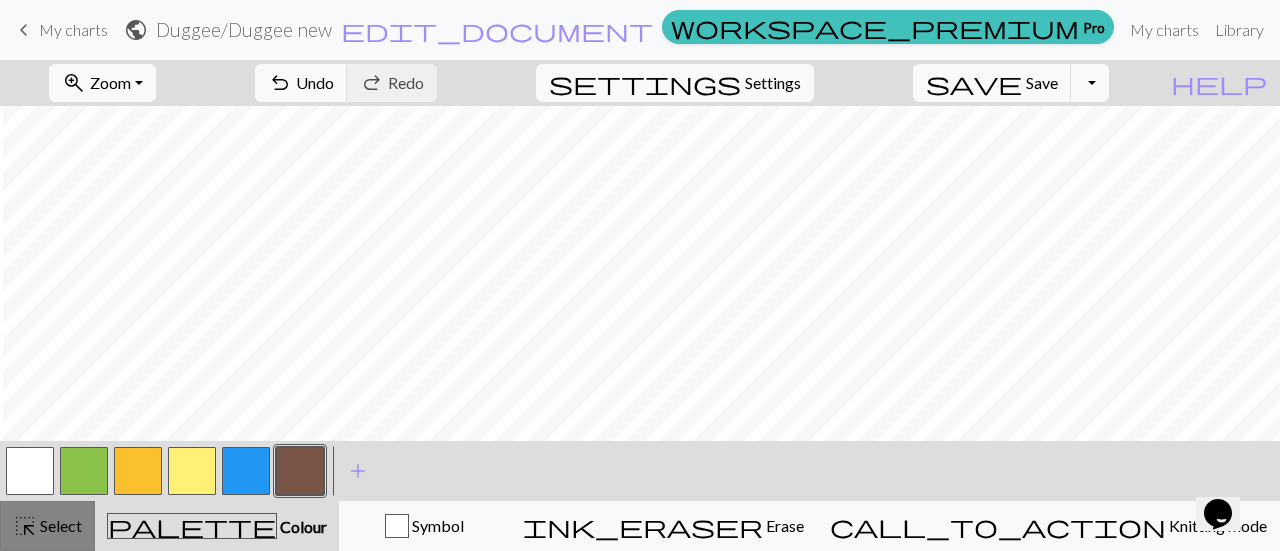 click on "Select" at bounding box center (59, 525) 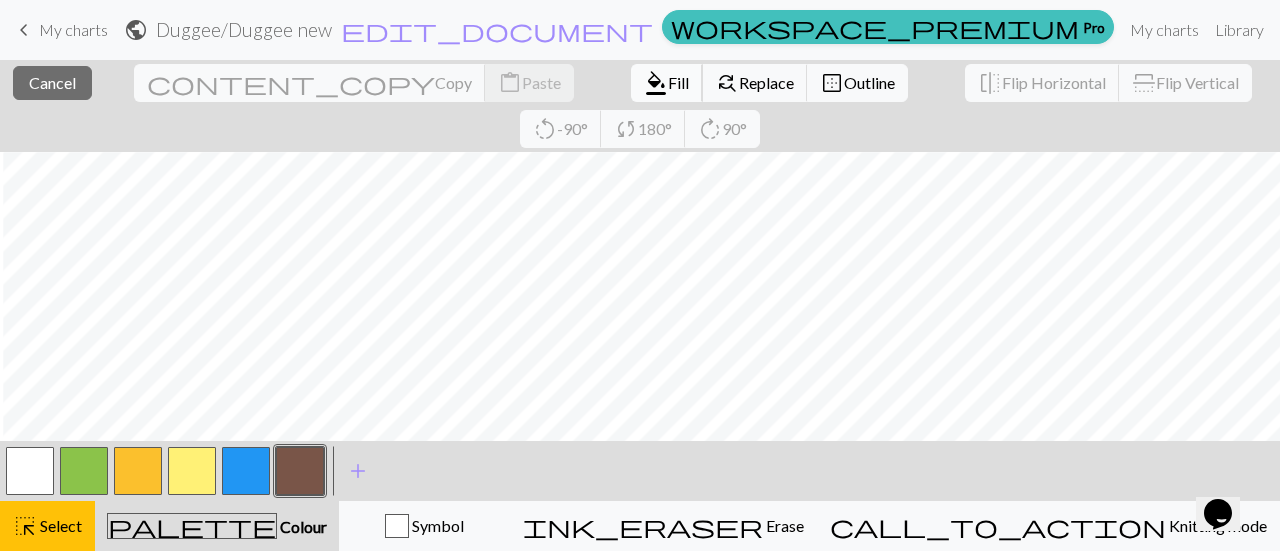 click on "Fill" at bounding box center [678, 82] 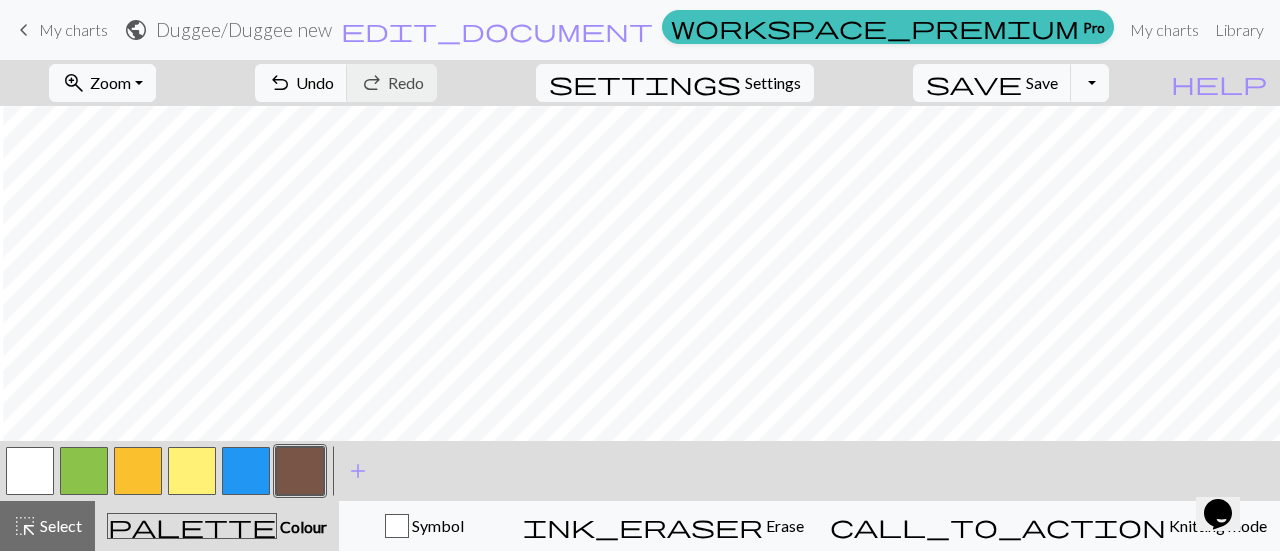 click on "palette   Colour   Colour" at bounding box center [217, 526] 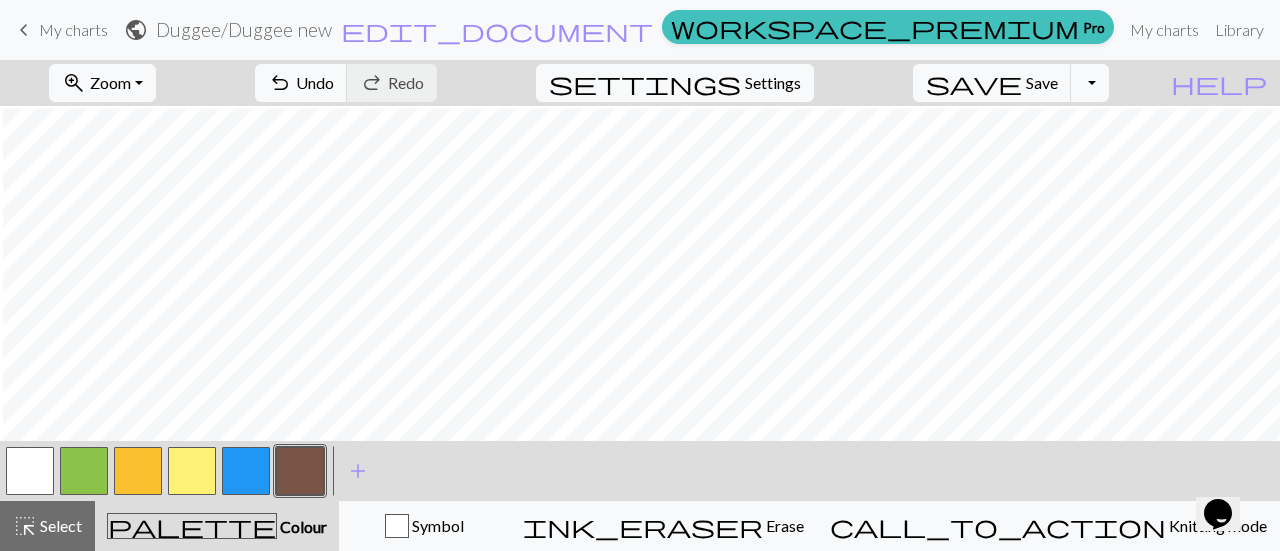 scroll, scrollTop: 159, scrollLeft: 3, axis: both 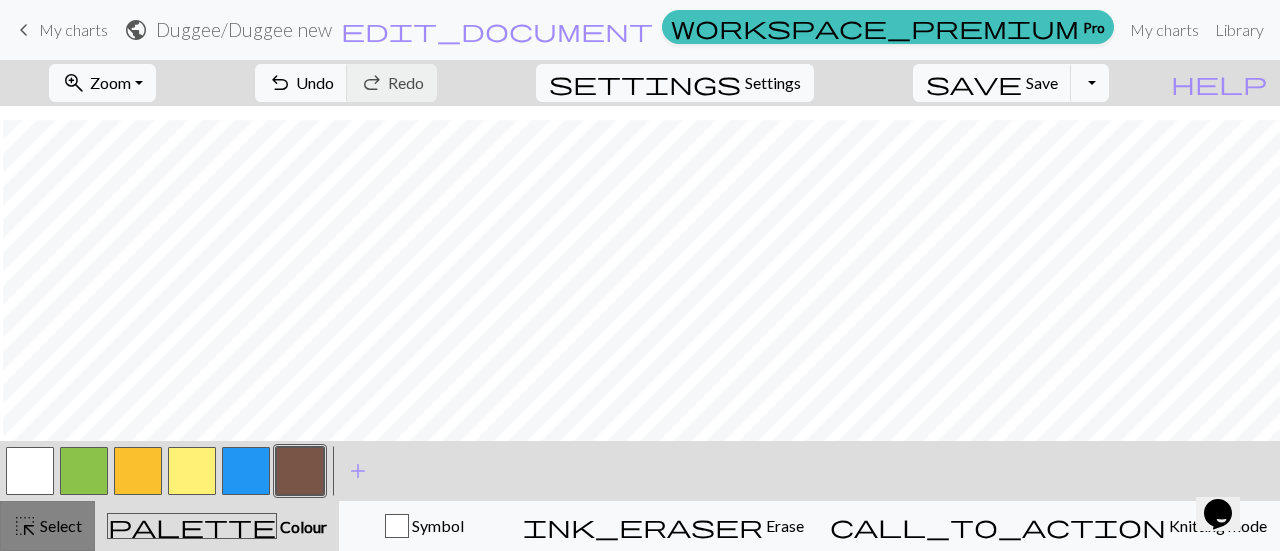 click on "Select" at bounding box center [59, 525] 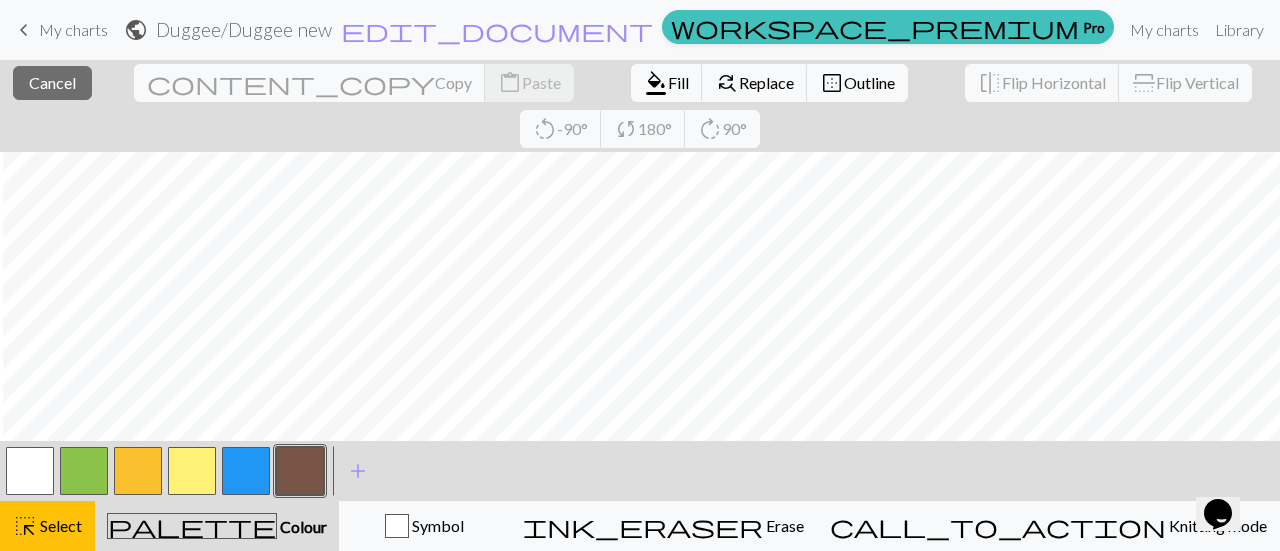 click at bounding box center [30, 471] 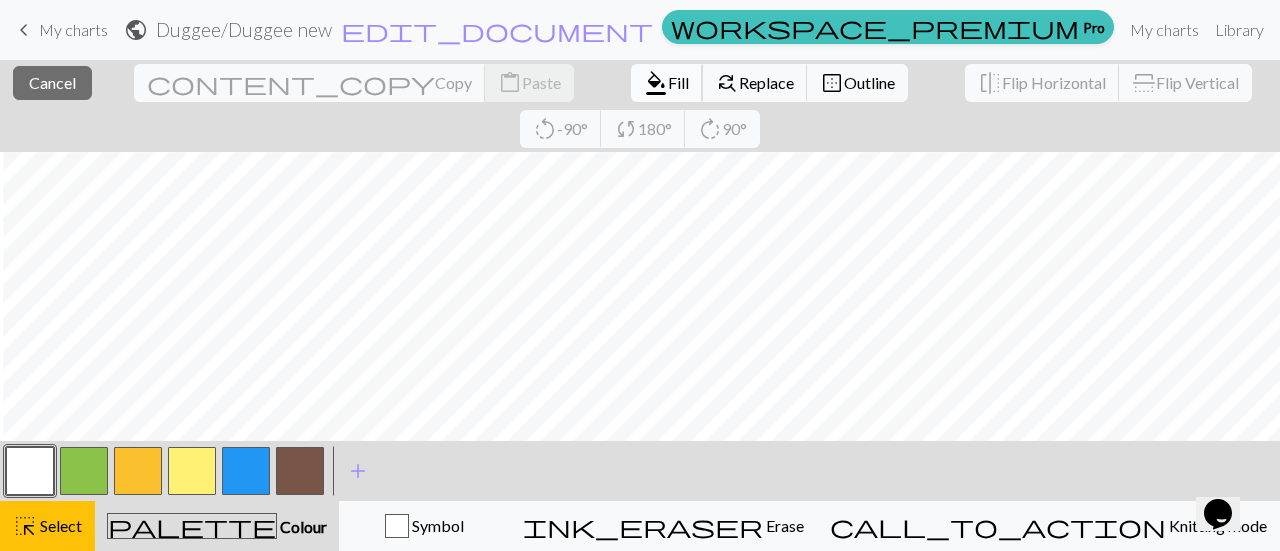 click on "Fill" at bounding box center (678, 82) 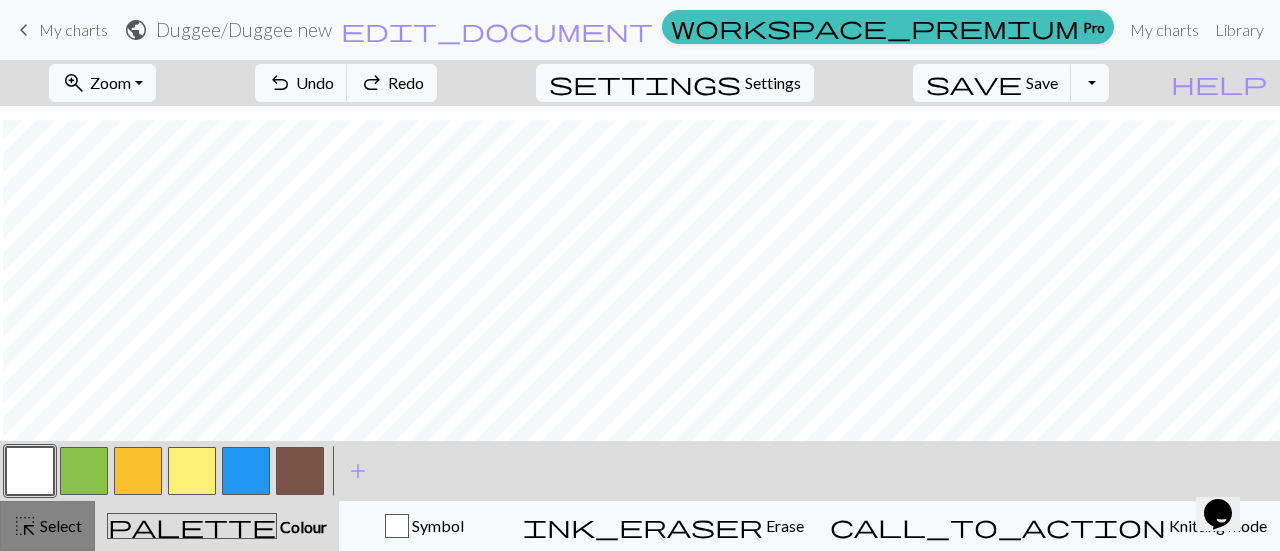 click on "highlight_alt   Select   Select" at bounding box center (47, 526) 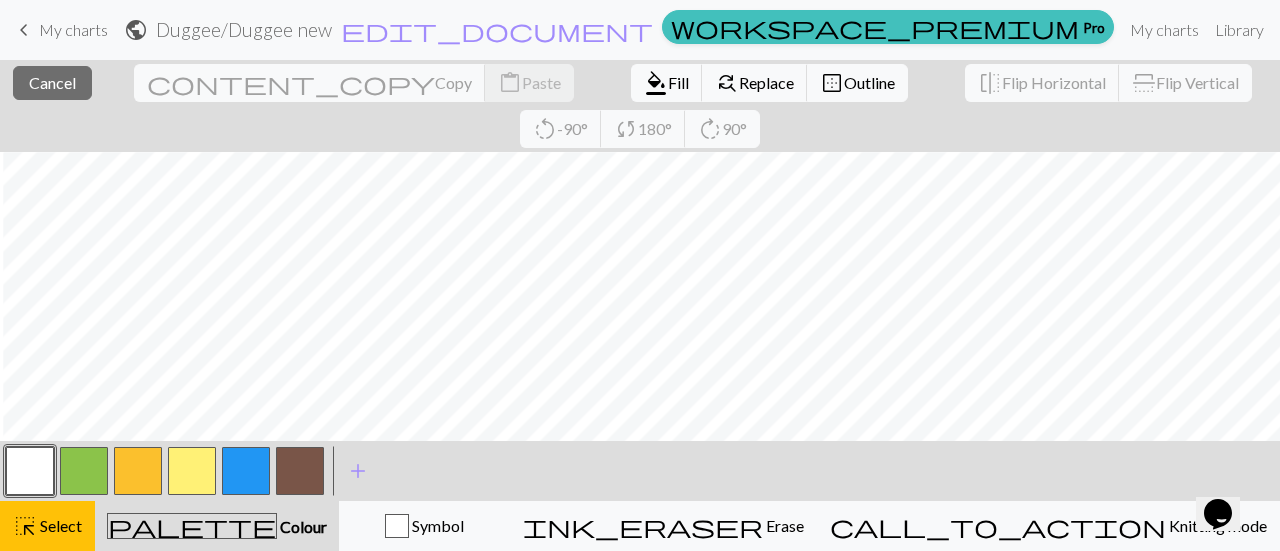 click on "Colour" at bounding box center [302, 526] 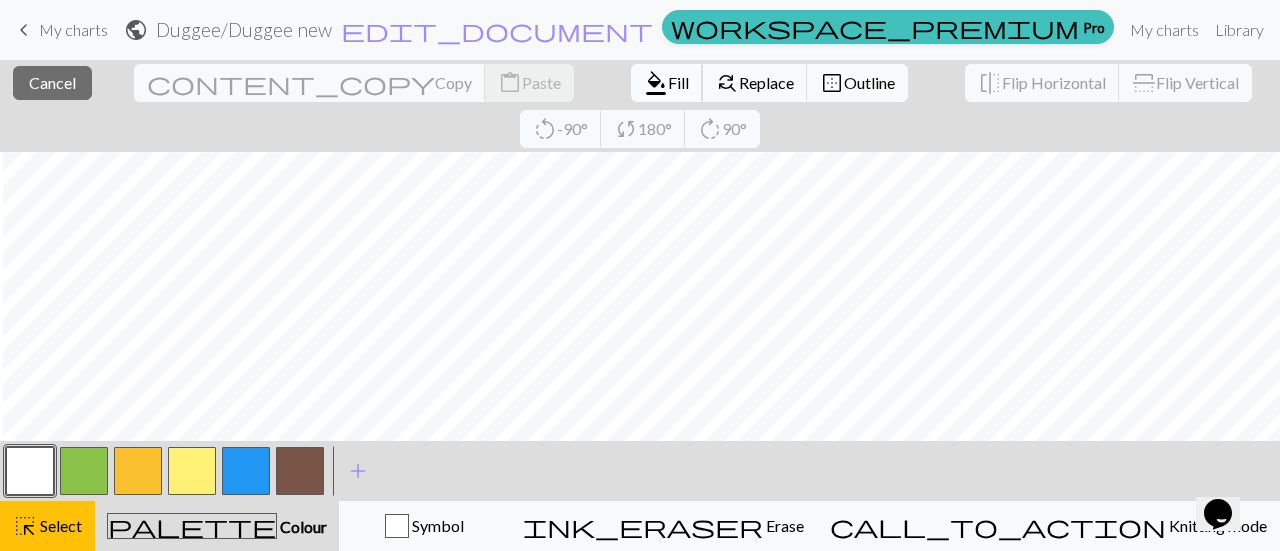 click on "Fill" at bounding box center (678, 82) 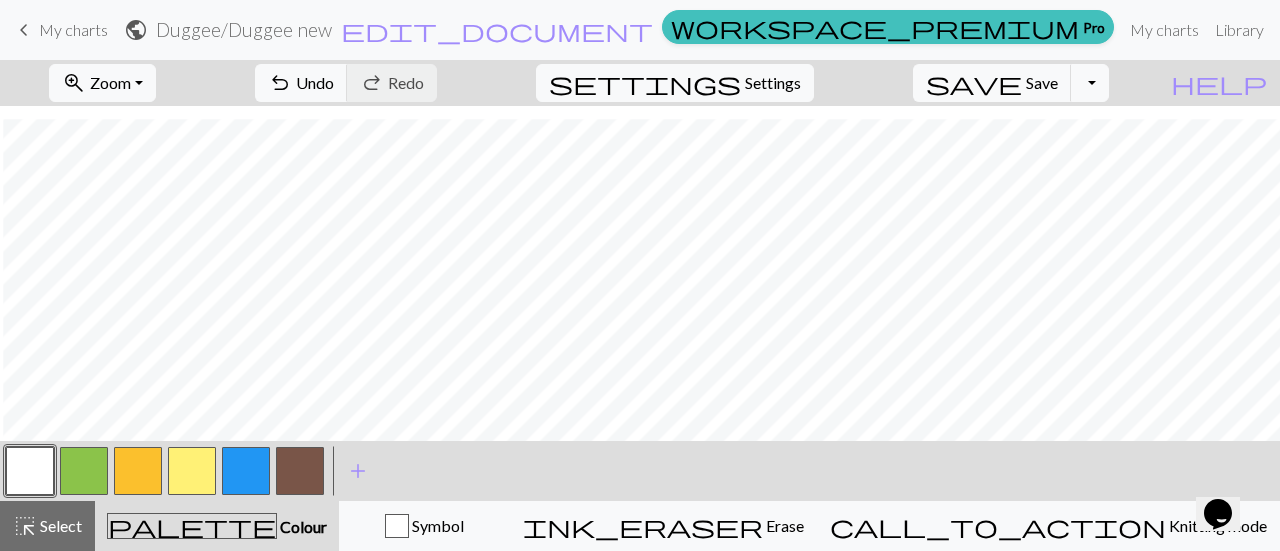 scroll, scrollTop: 36, scrollLeft: 3, axis: both 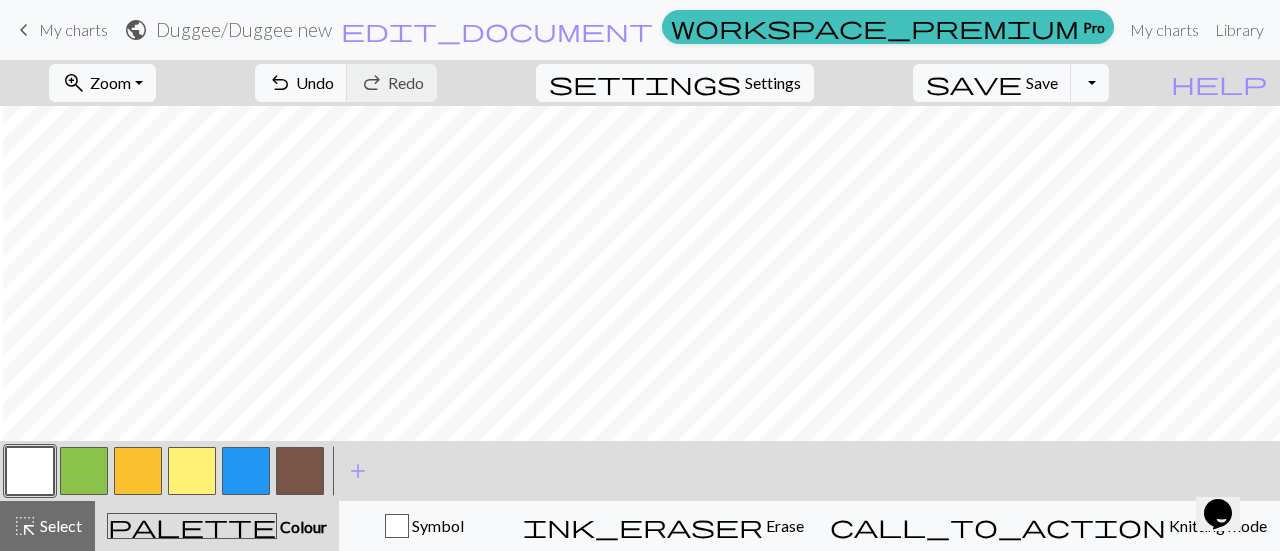 click at bounding box center [300, 471] 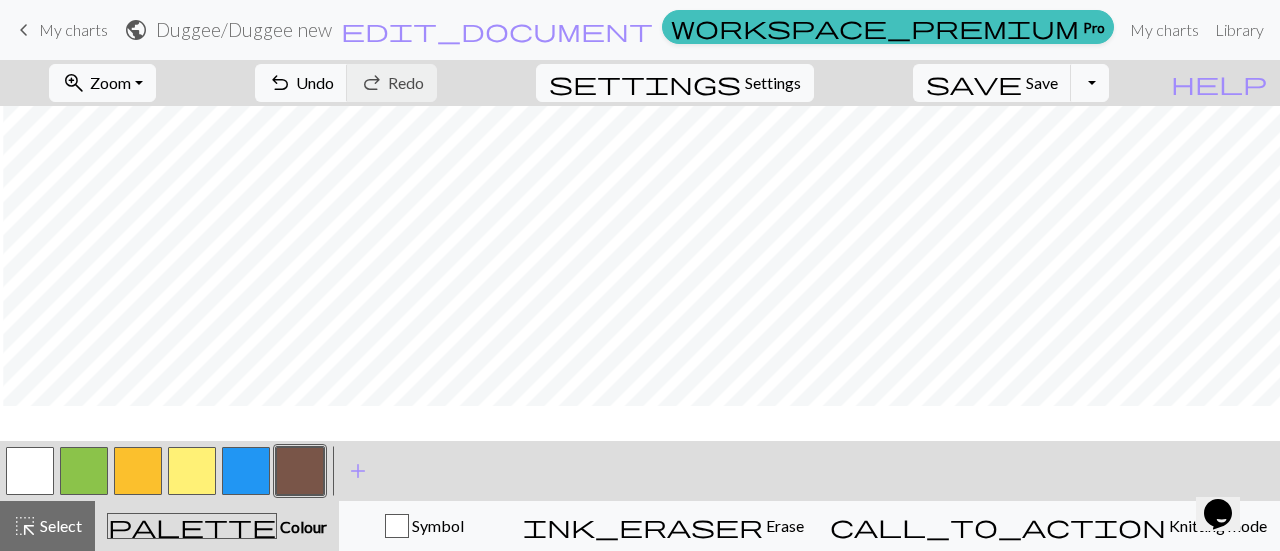 scroll, scrollTop: 0, scrollLeft: 3, axis: horizontal 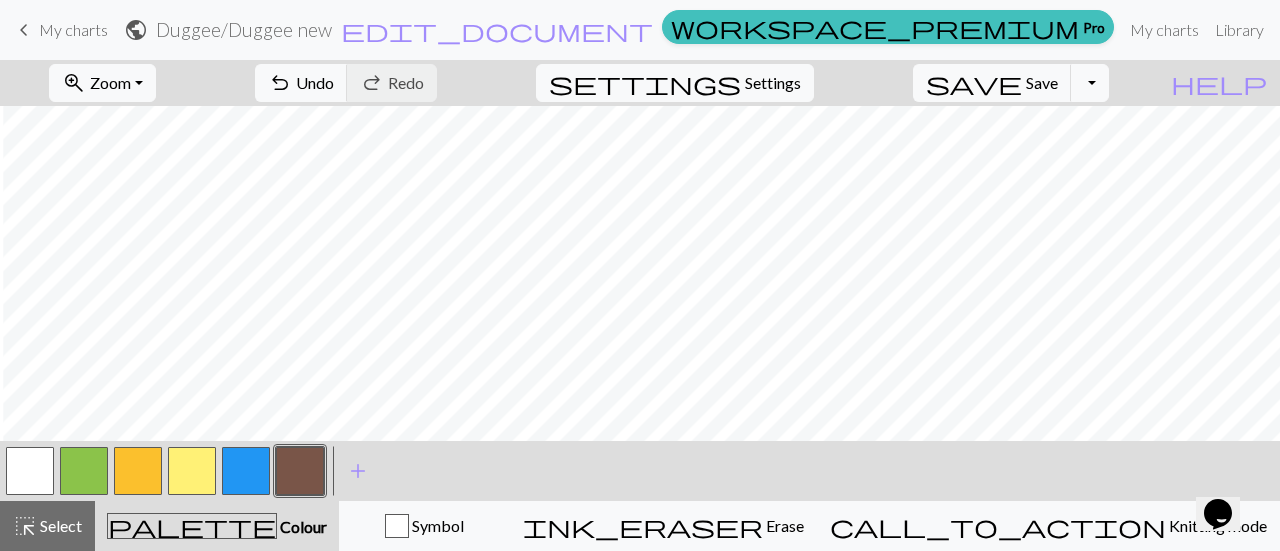 click at bounding box center [30, 471] 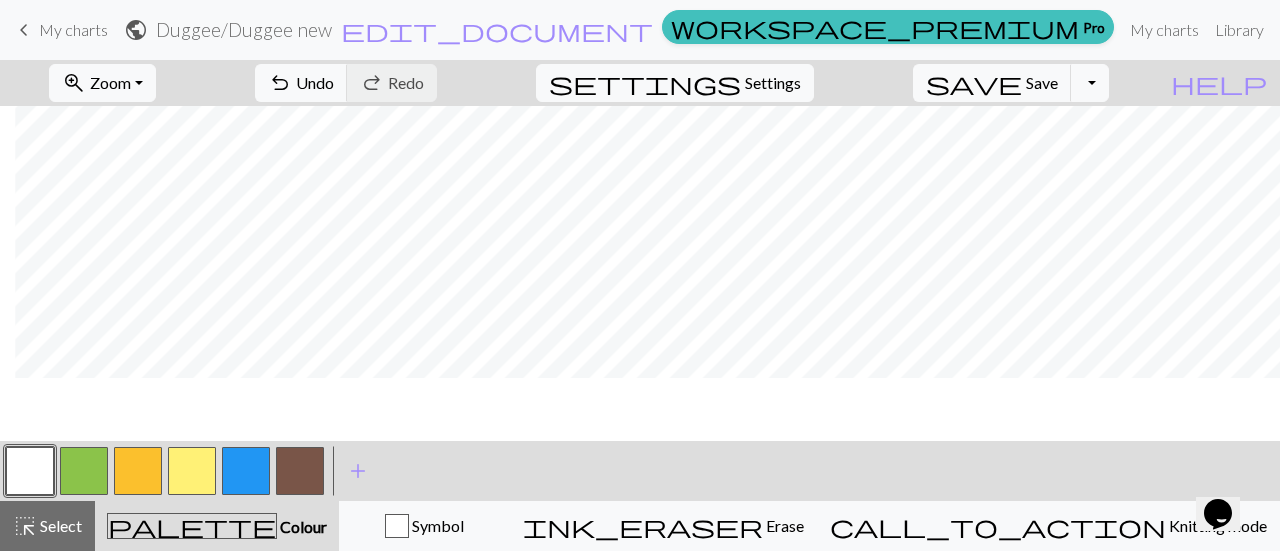 scroll, scrollTop: 0, scrollLeft: 15, axis: horizontal 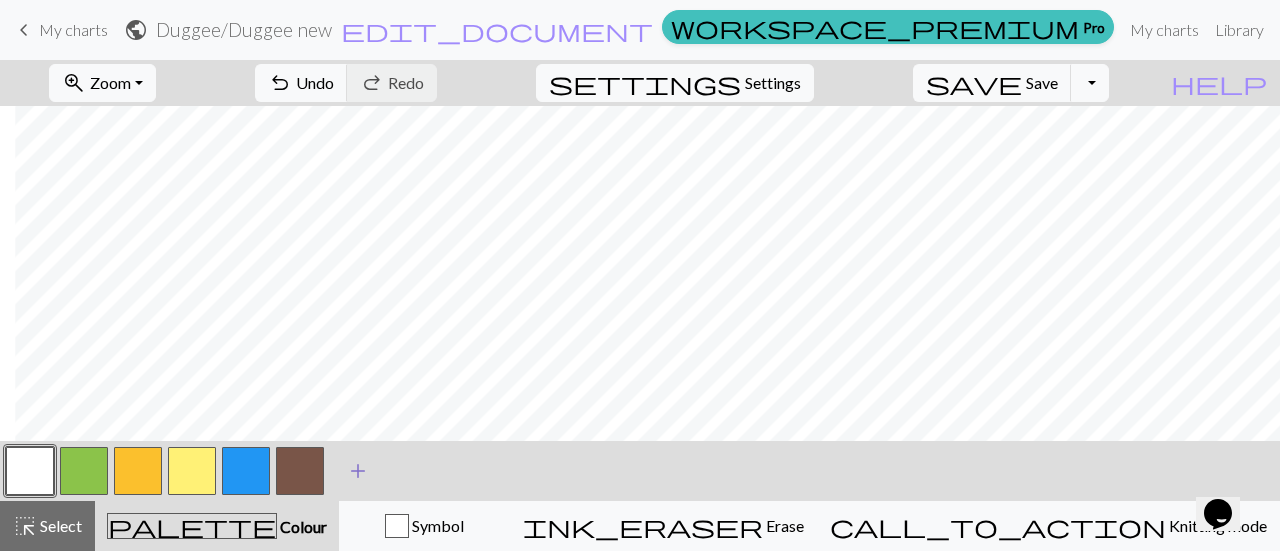 click on "add" at bounding box center [358, 471] 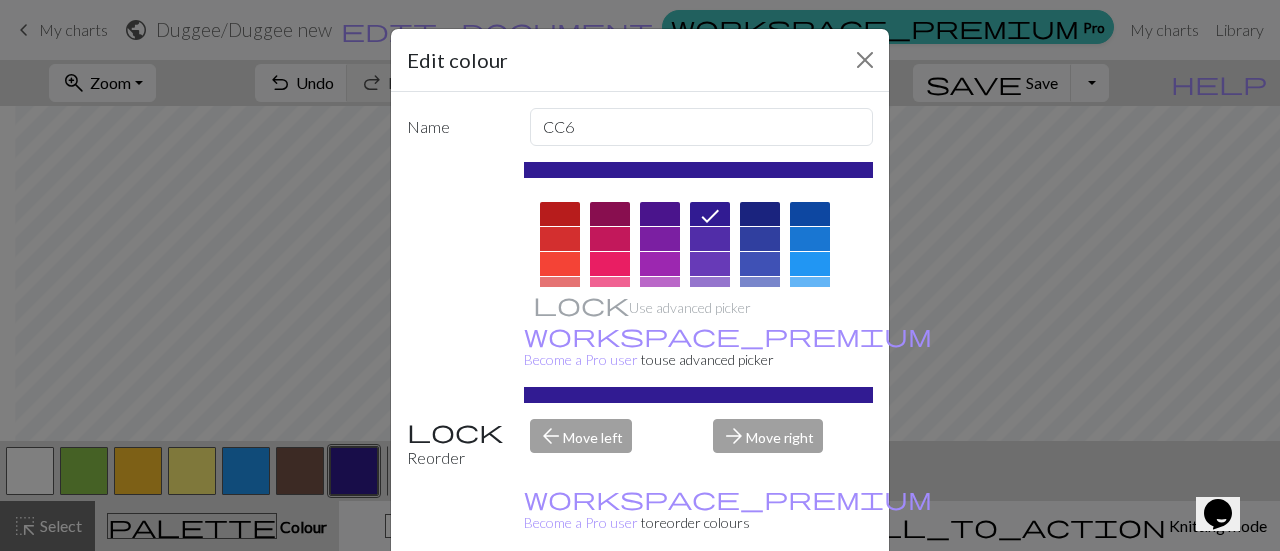 scroll, scrollTop: 46, scrollLeft: 0, axis: vertical 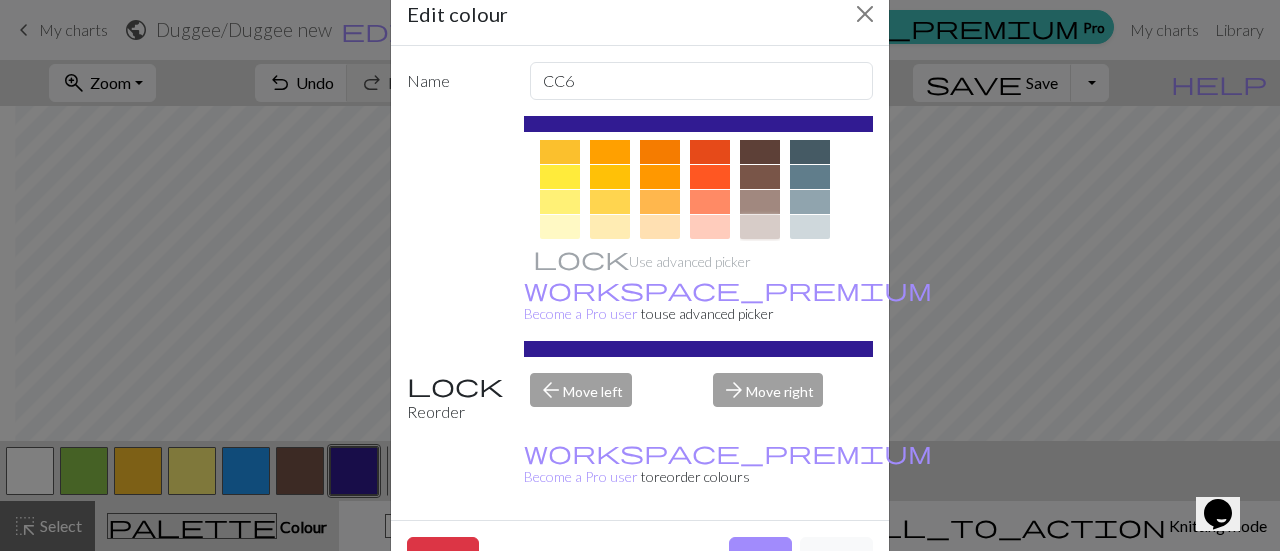 click at bounding box center [760, 227] 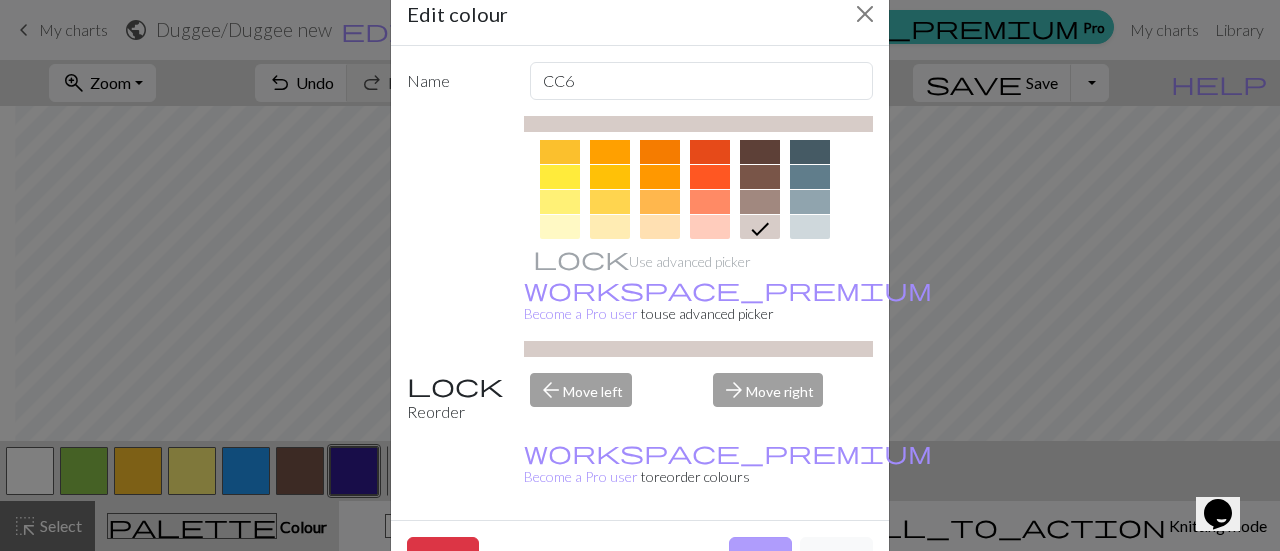 click on "Done" at bounding box center (760, 556) 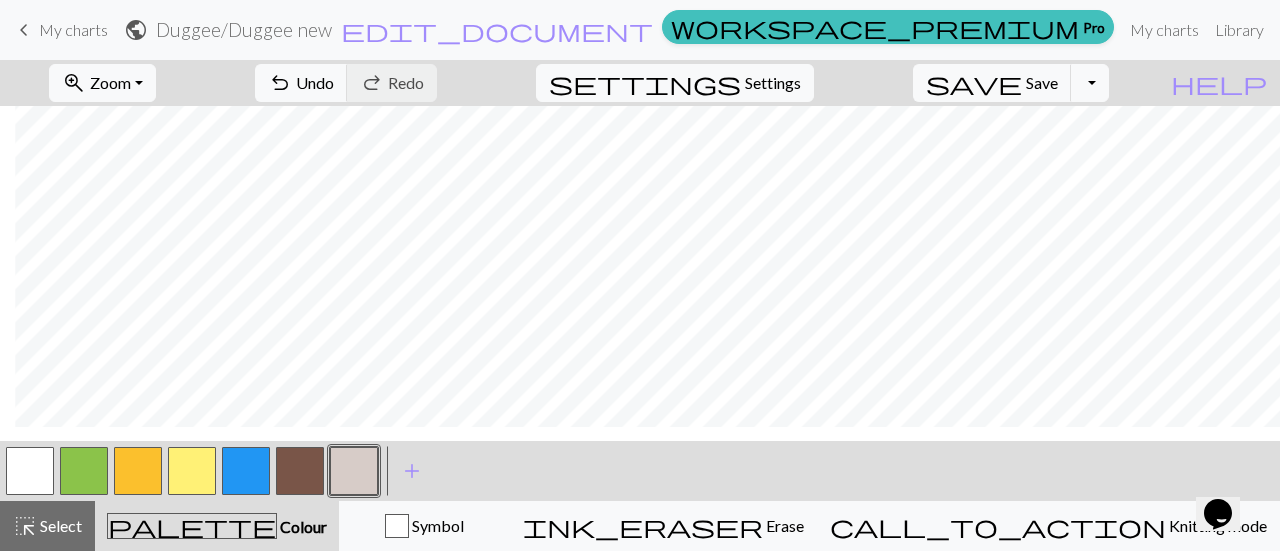 scroll, scrollTop: 0, scrollLeft: 15, axis: horizontal 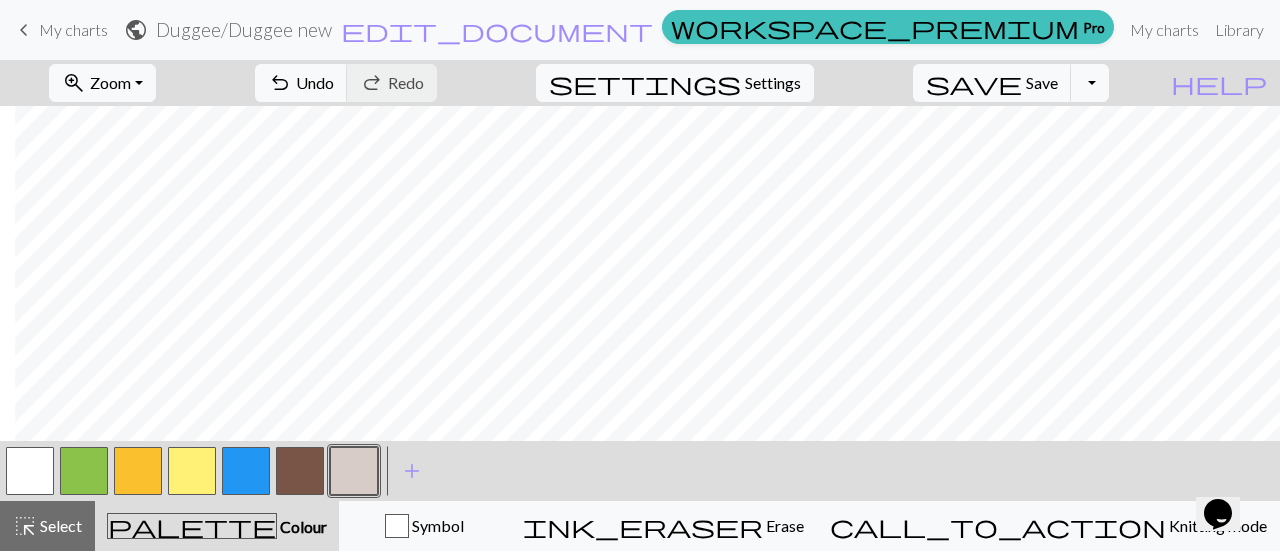 click at bounding box center (30, 471) 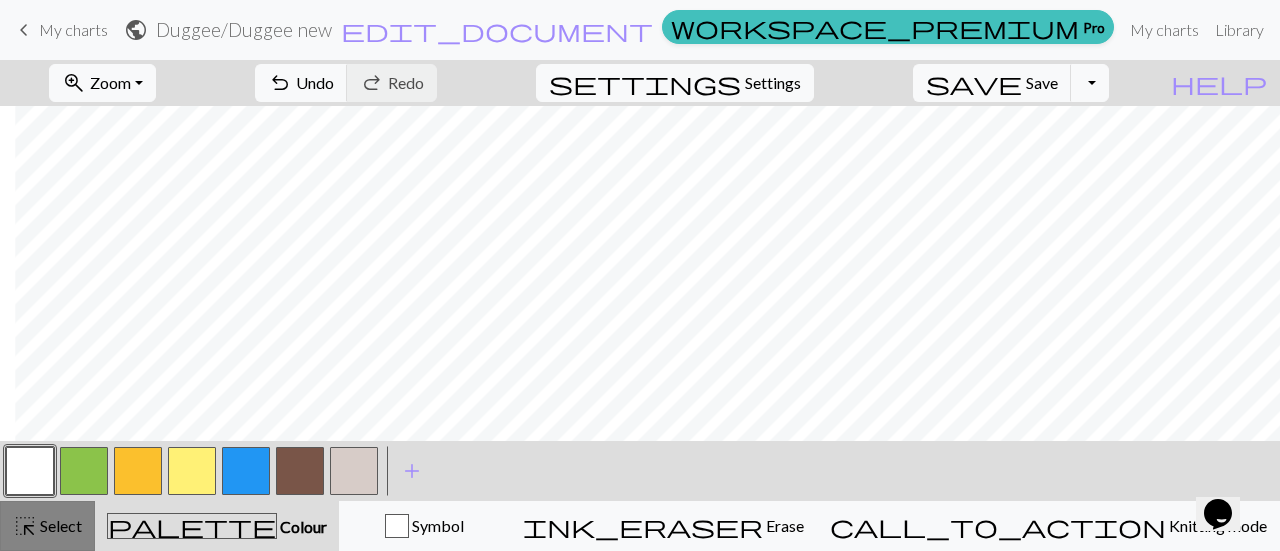 click on "Select" at bounding box center [59, 525] 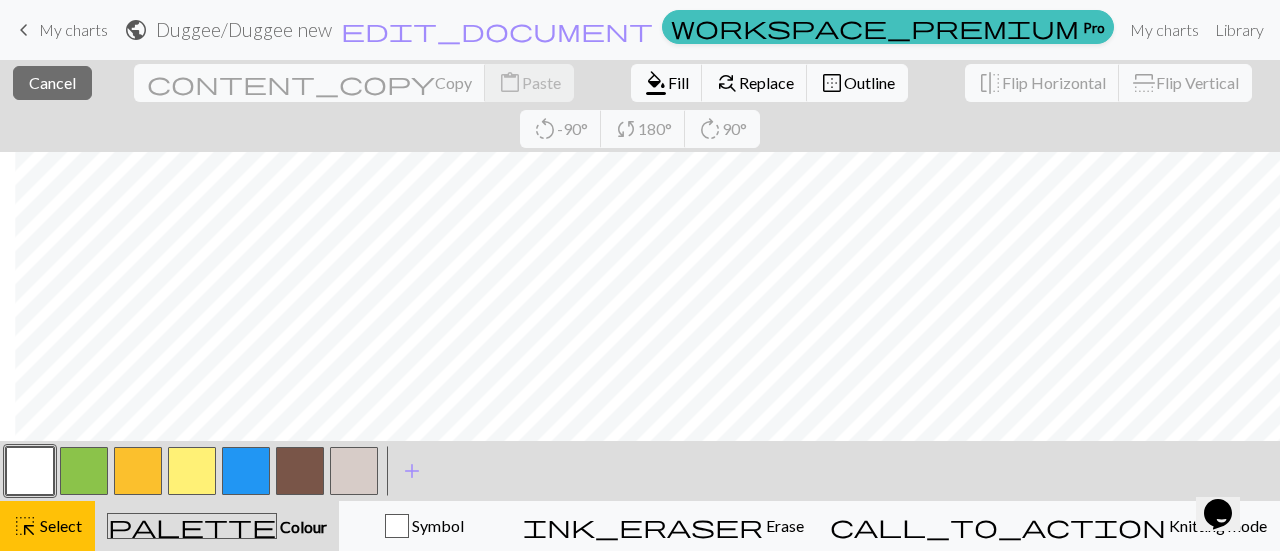 click at bounding box center (300, 471) 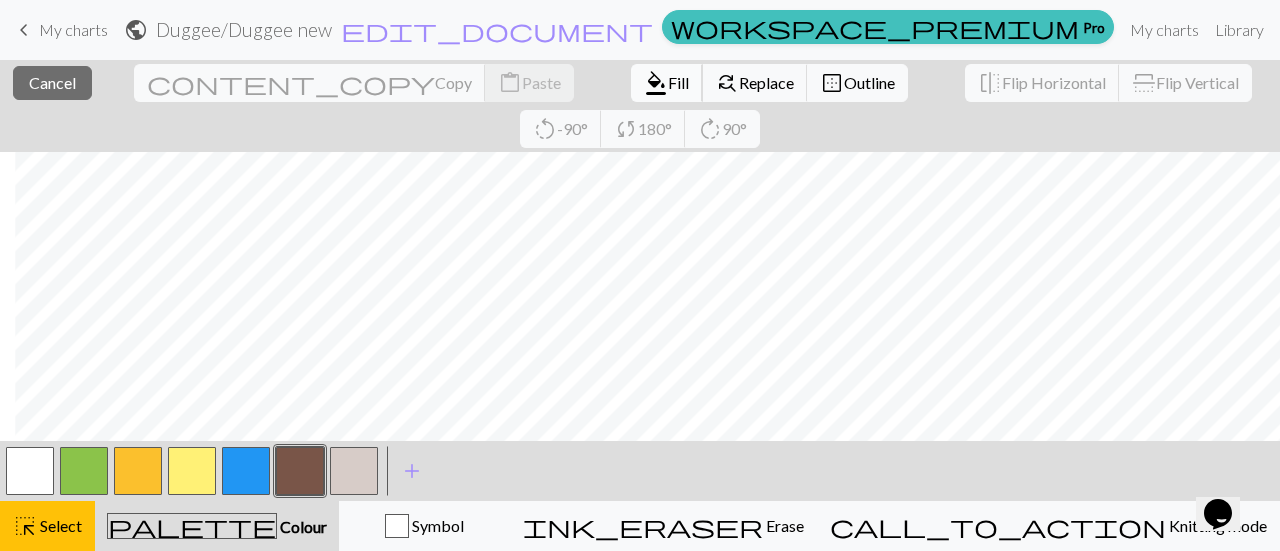 click on "Fill" at bounding box center [678, 82] 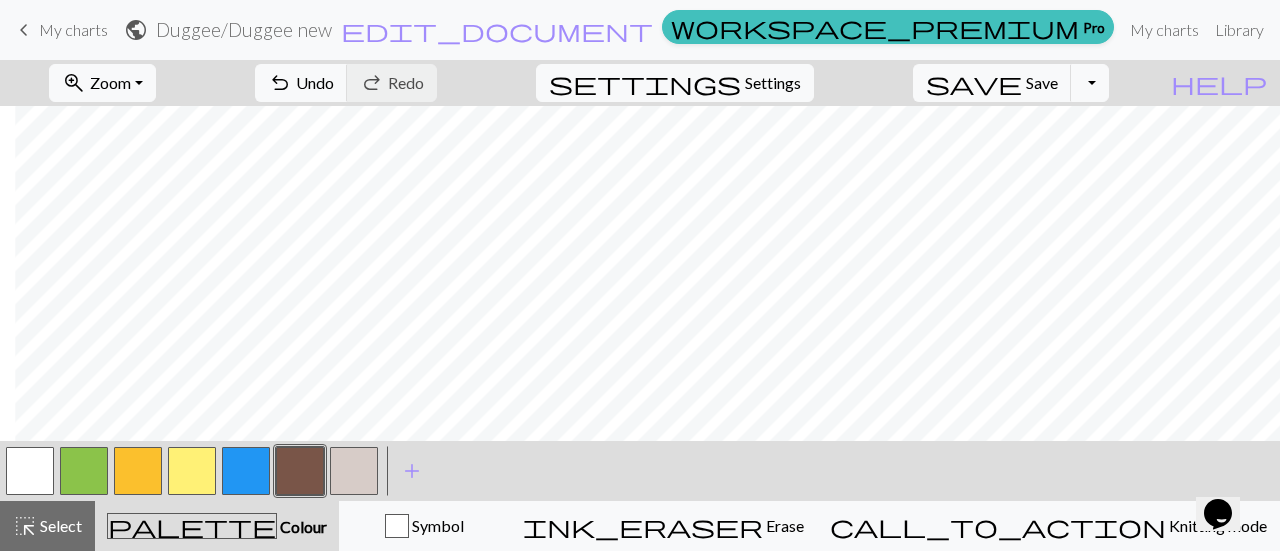 click at bounding box center [354, 471] 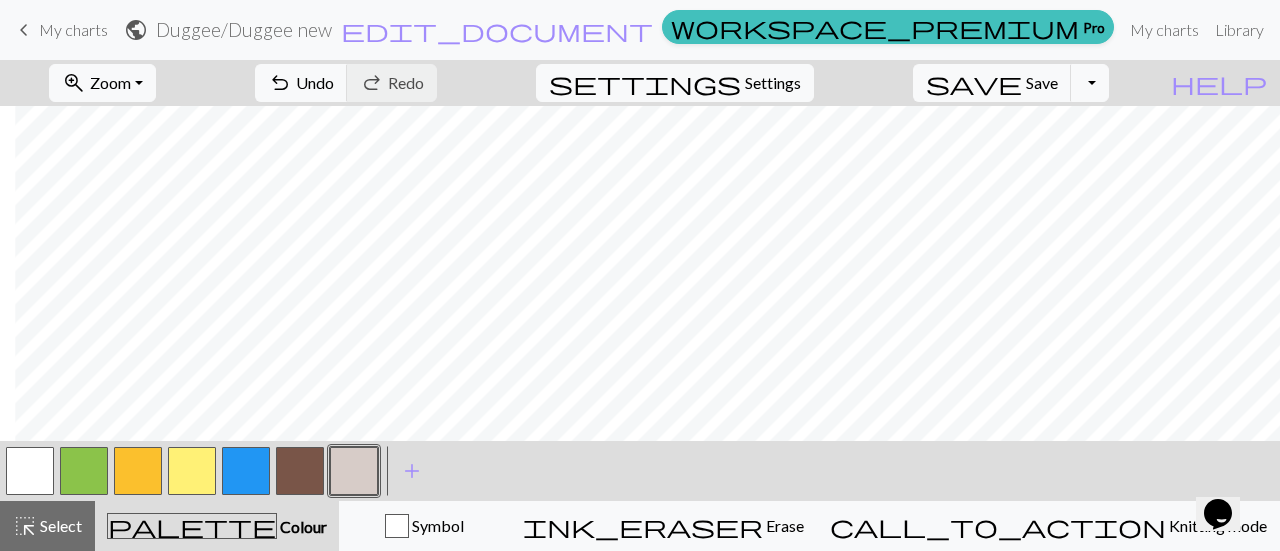 click at bounding box center [30, 471] 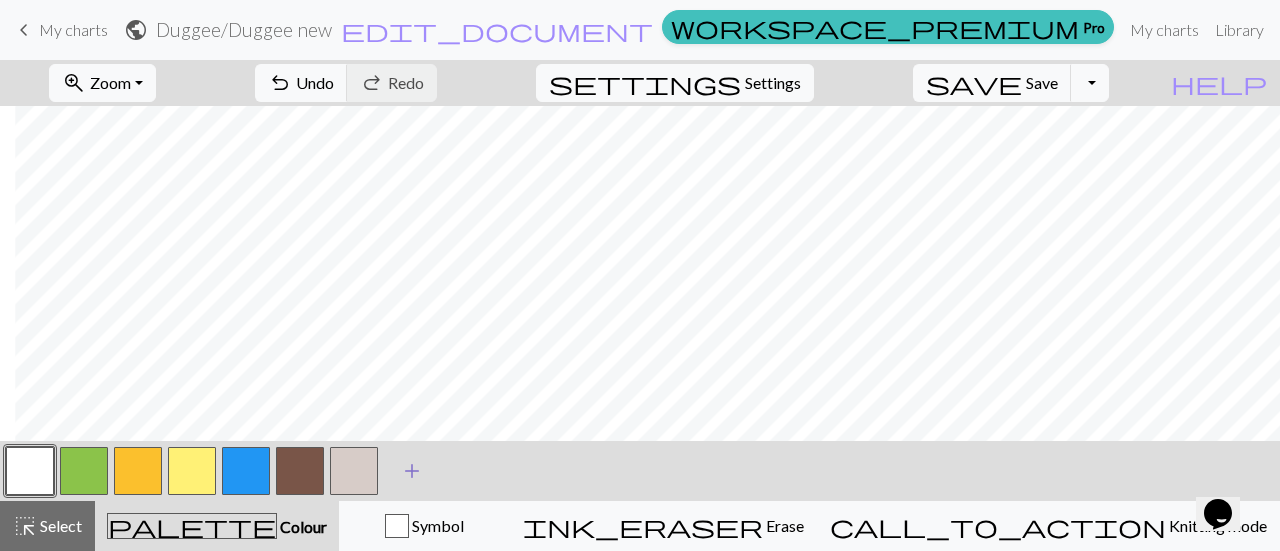click on "add" at bounding box center (412, 471) 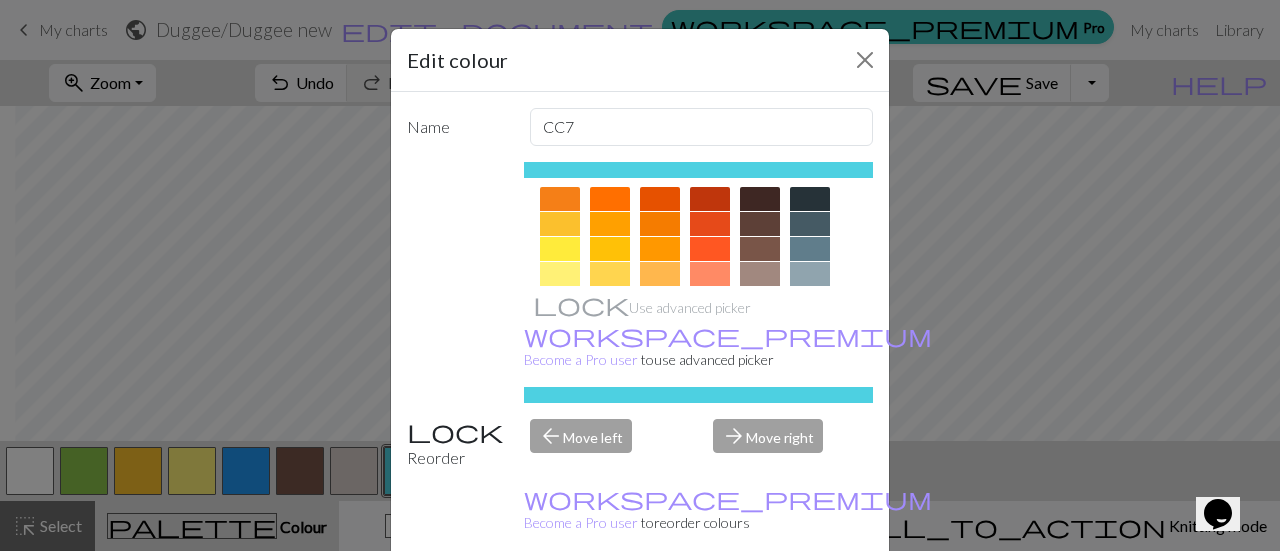 scroll, scrollTop: 278, scrollLeft: 0, axis: vertical 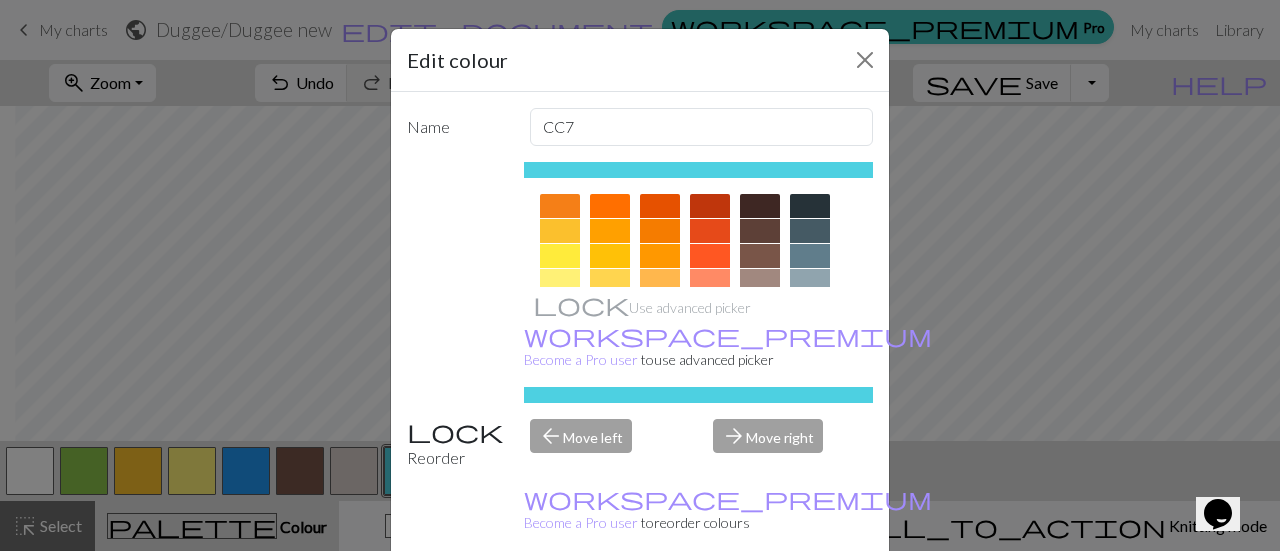 click at bounding box center [810, 206] 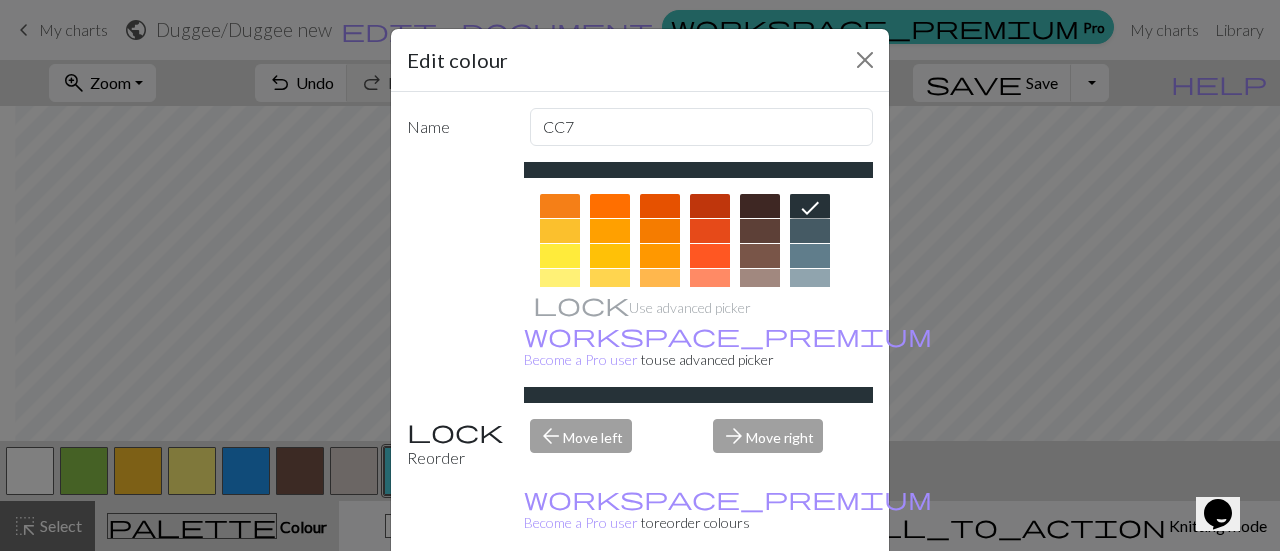 click on "Done" at bounding box center [760, 602] 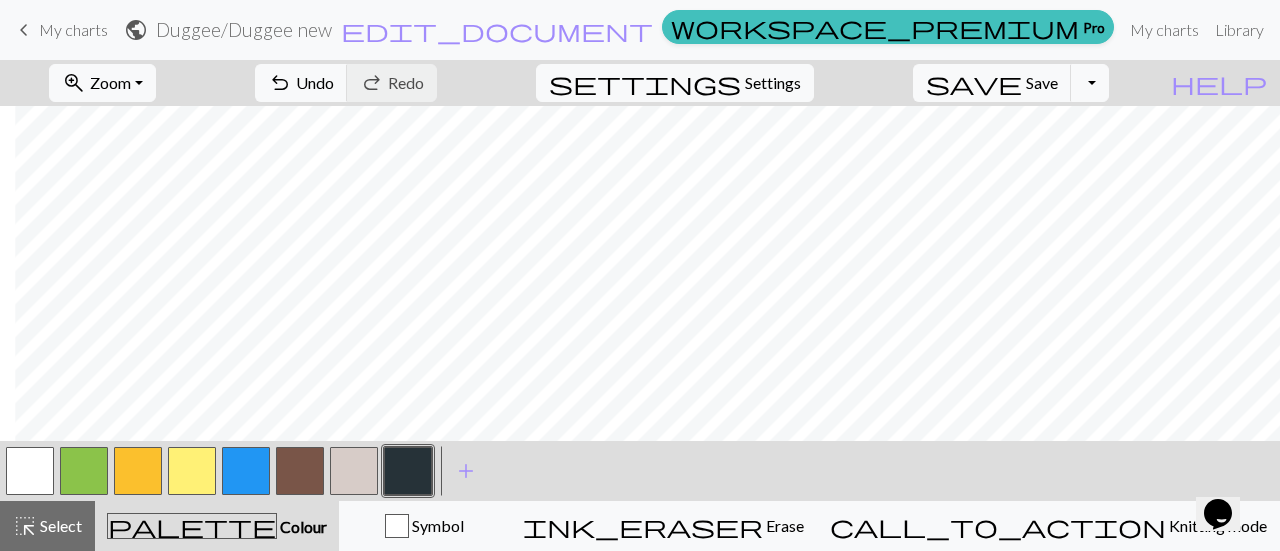 scroll, scrollTop: 0, scrollLeft: 15, axis: horizontal 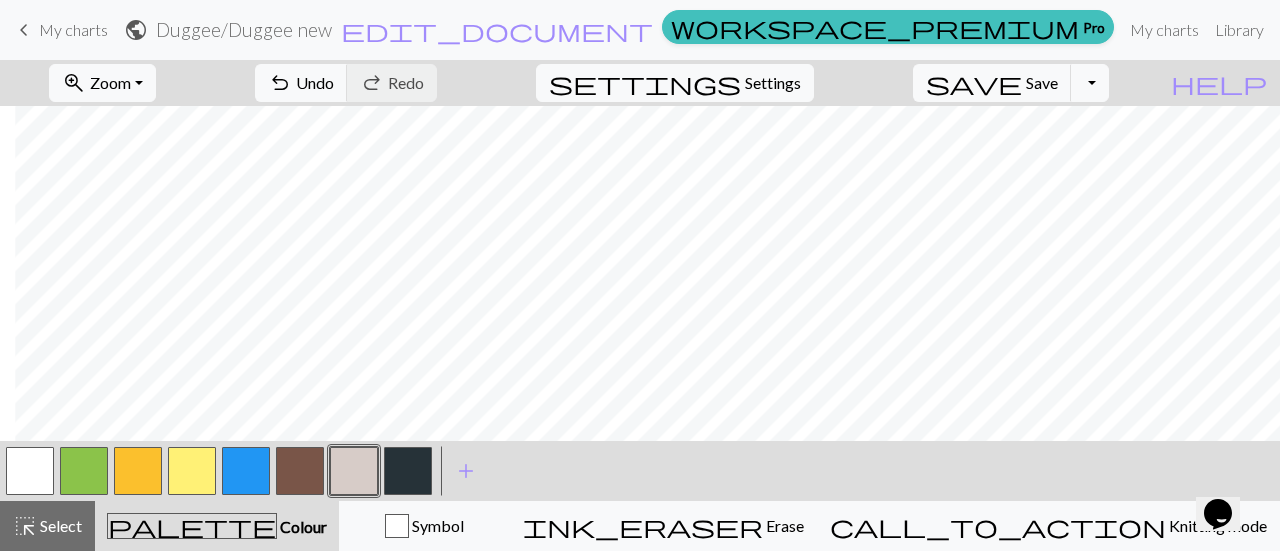 click at bounding box center (300, 471) 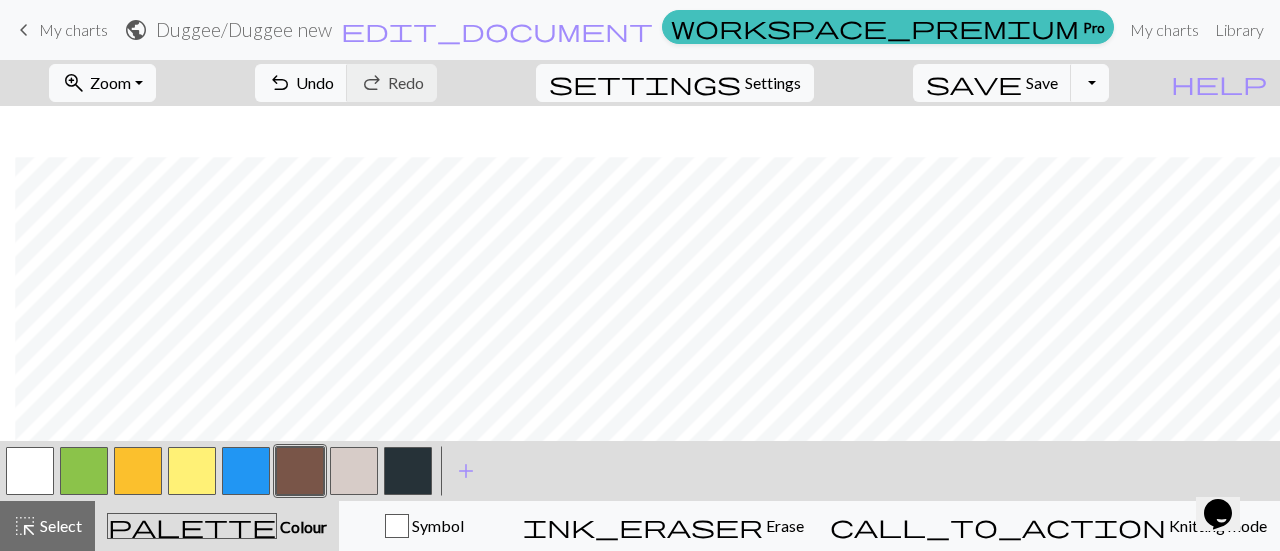 scroll, scrollTop: 51, scrollLeft: 15, axis: both 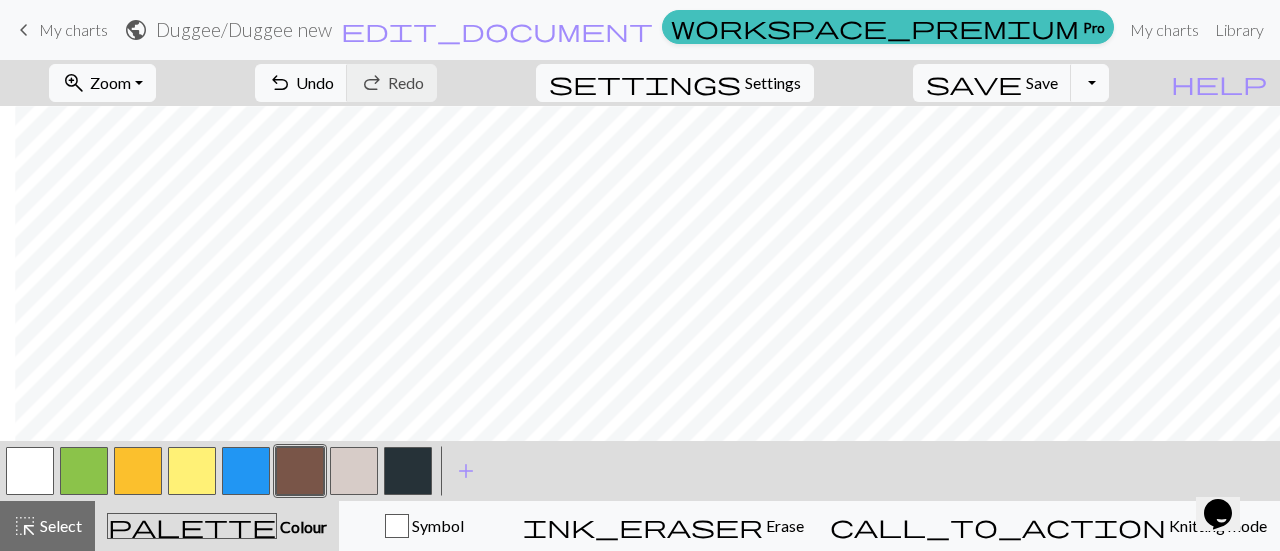 click at bounding box center [30, 471] 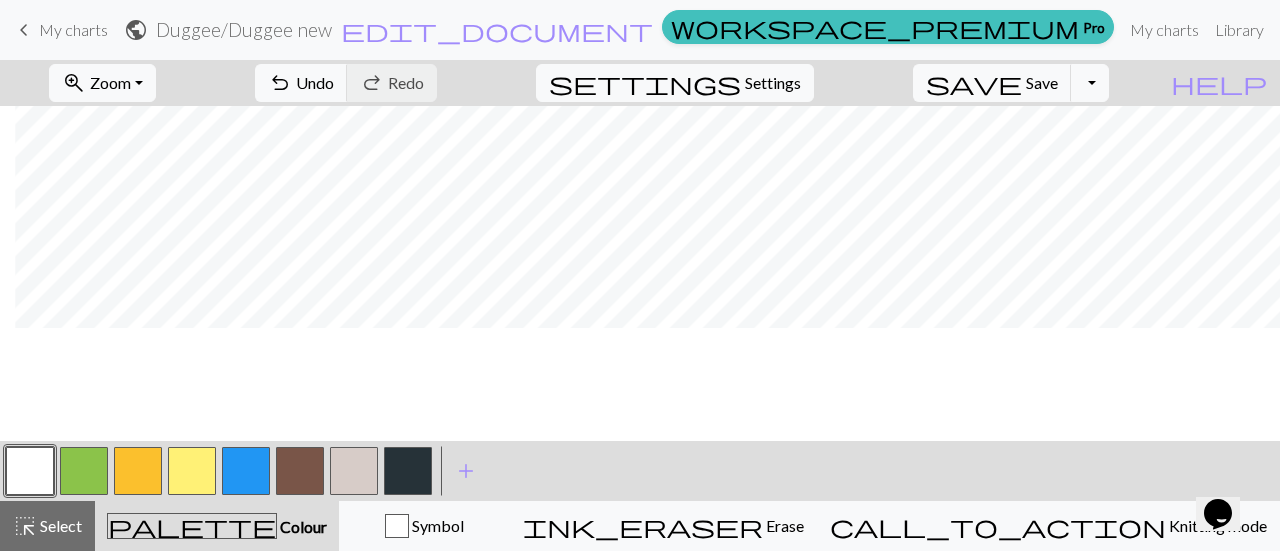 scroll, scrollTop: 0, scrollLeft: 15, axis: horizontal 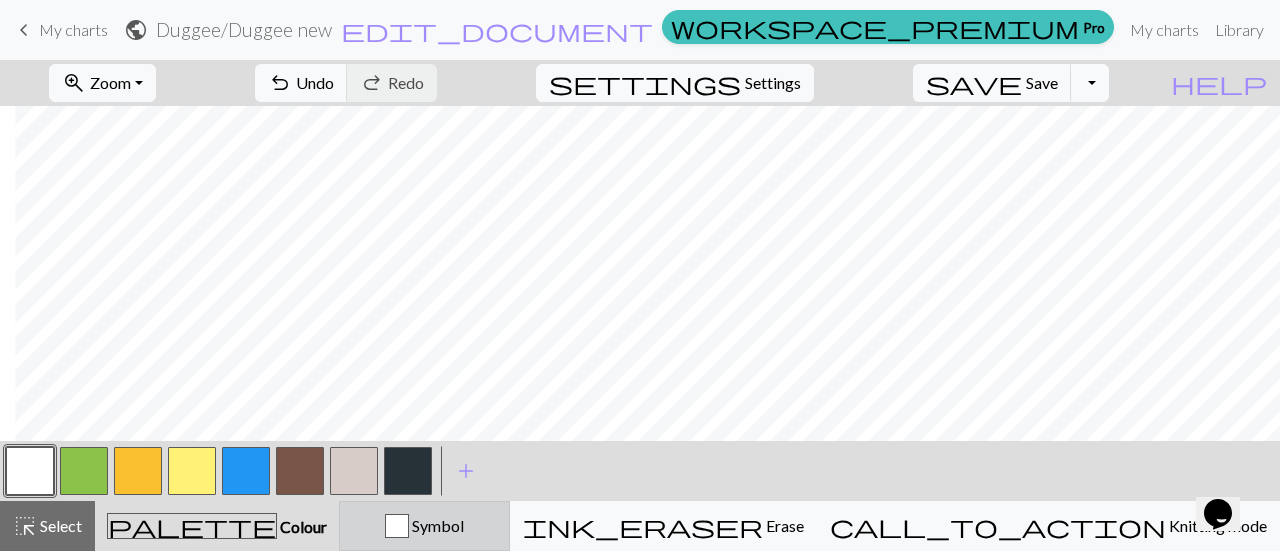 click on "Symbol" at bounding box center [424, 526] 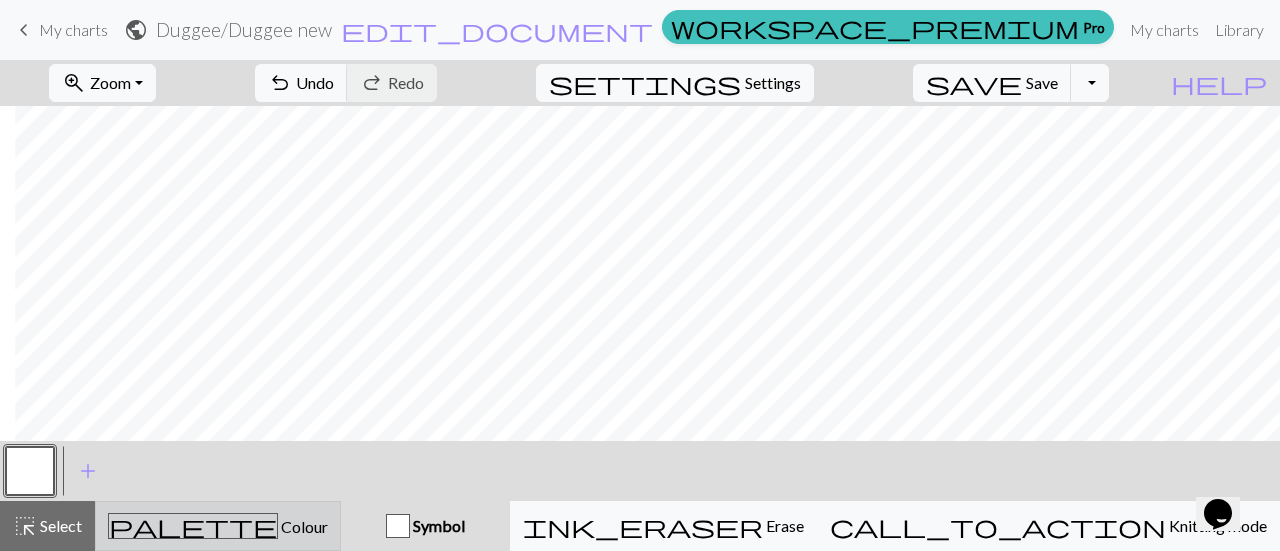 click on "palette   Colour   Colour" at bounding box center [218, 526] 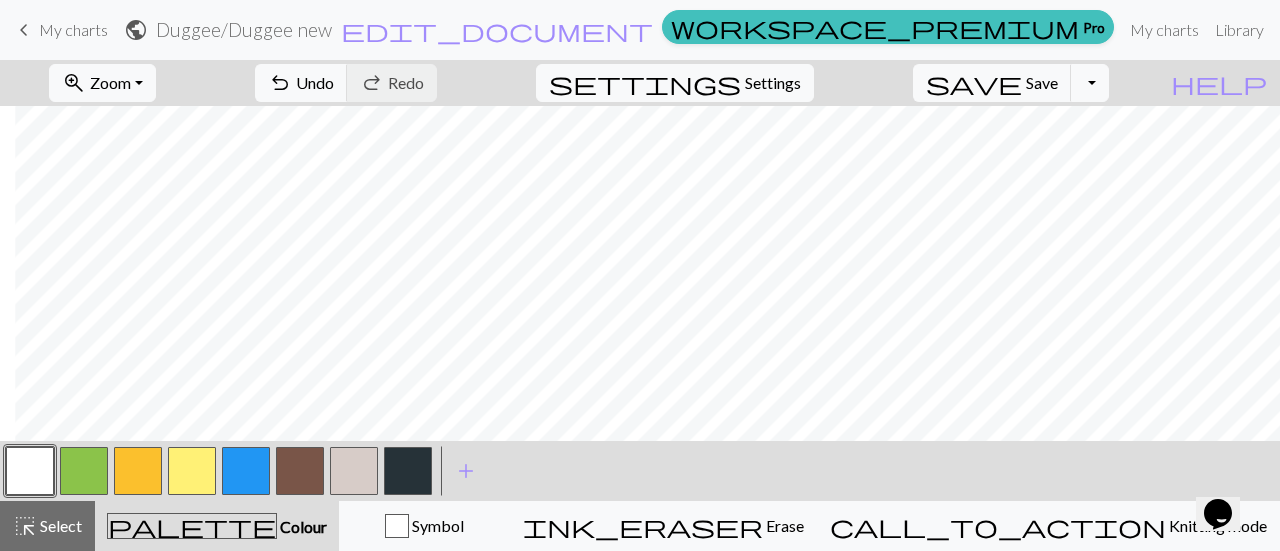 click at bounding box center [408, 471] 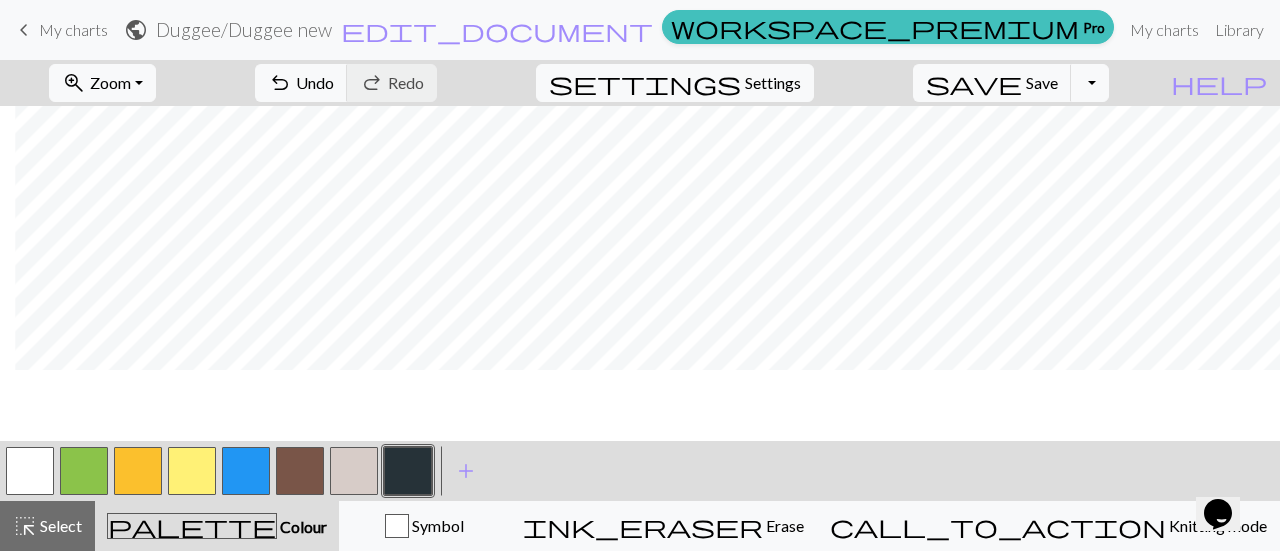 scroll, scrollTop: 0, scrollLeft: 15, axis: horizontal 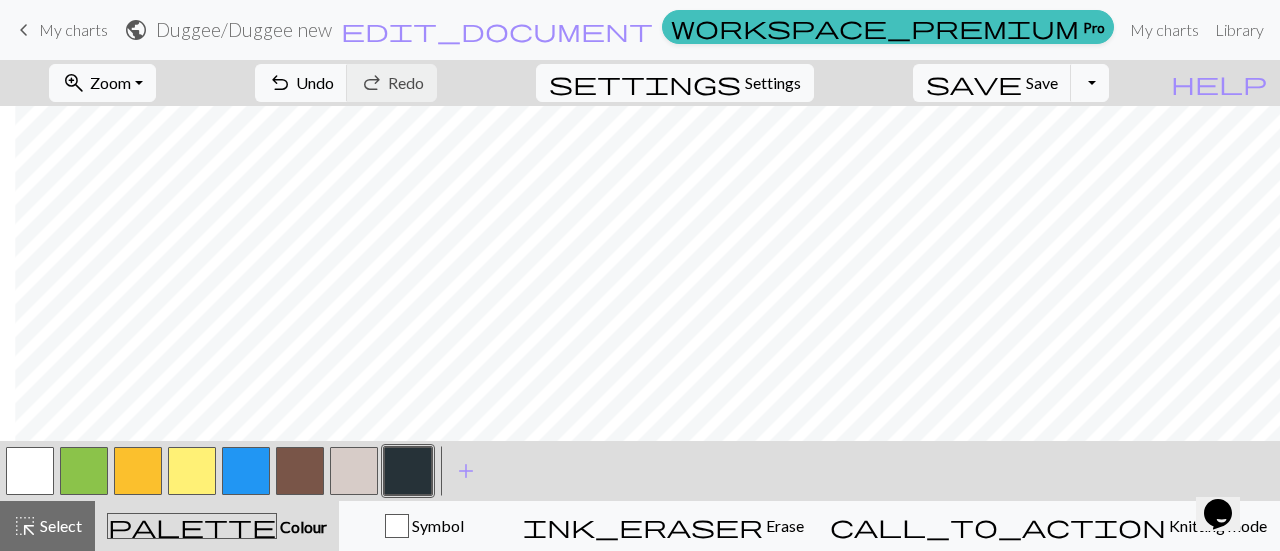 click on "keyboard_arrow_left   My charts public Duggee  /  Duggee new edit_document Edit settings workspace_premium  Pro My charts Library Manual Hi  [FIRST]   Account settings Logout" at bounding box center (640, 30) 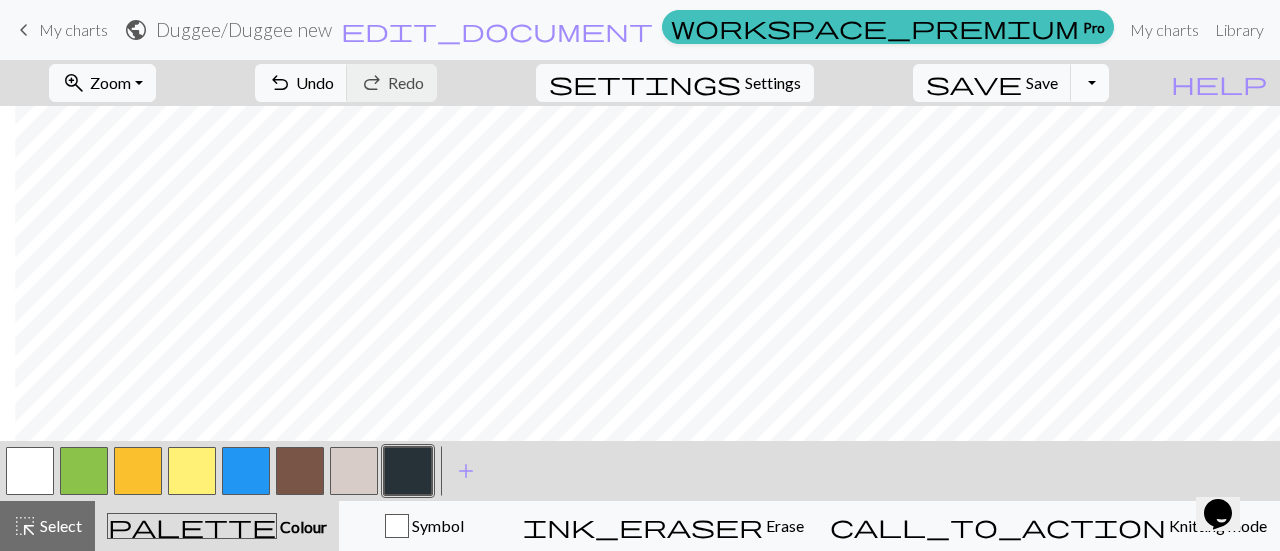 click on "Toggle Dropdown" at bounding box center [1090, 83] 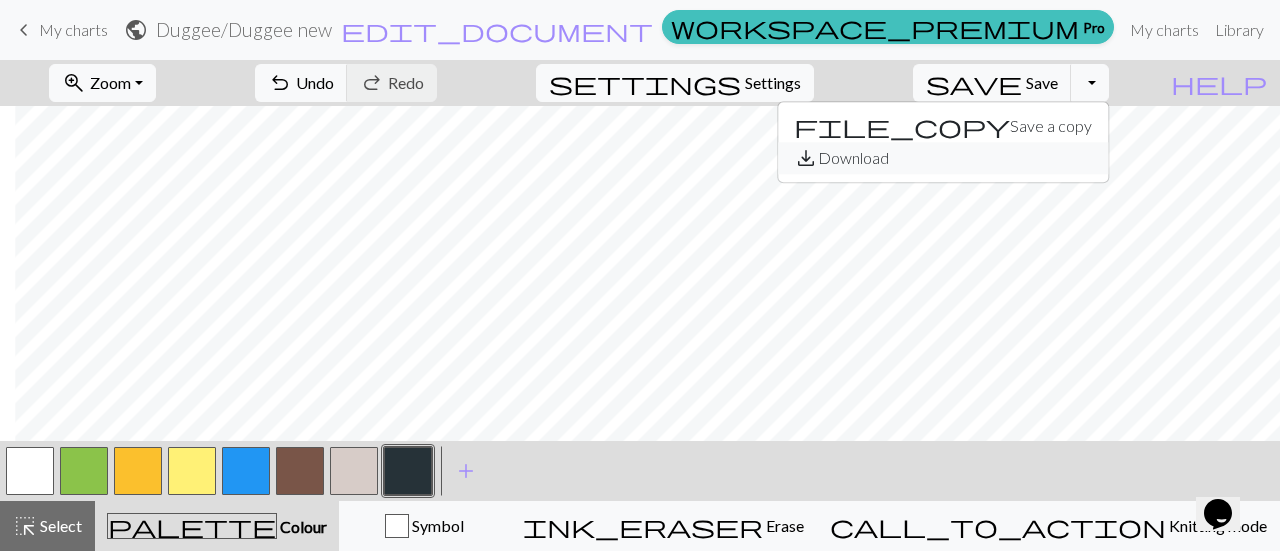 click on "save_alt  Download" at bounding box center [943, 158] 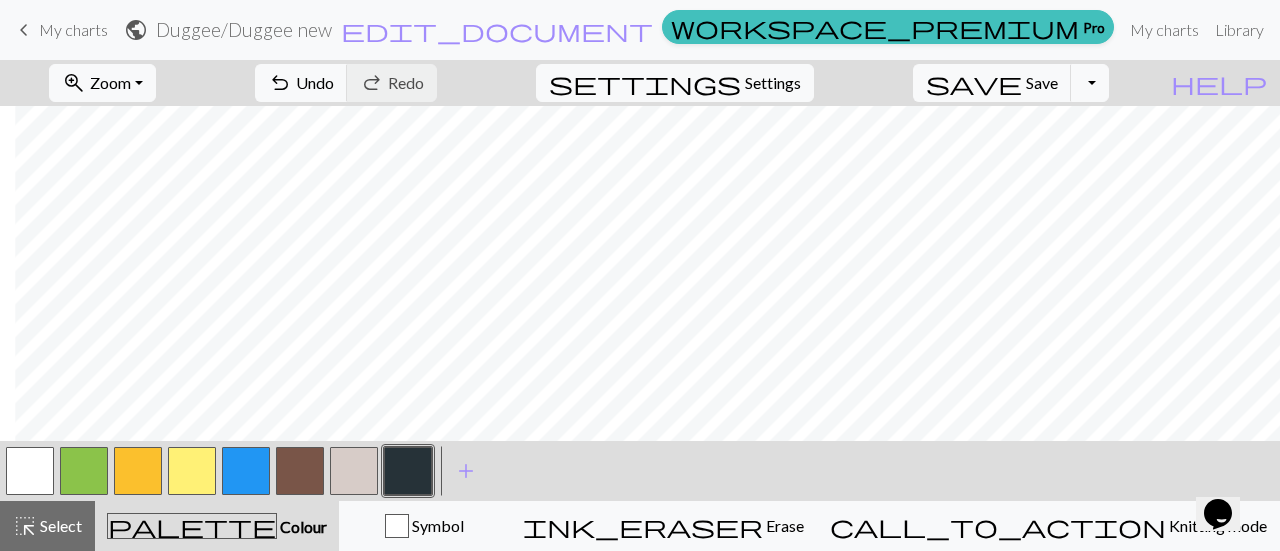 scroll, scrollTop: 159, scrollLeft: 15, axis: both 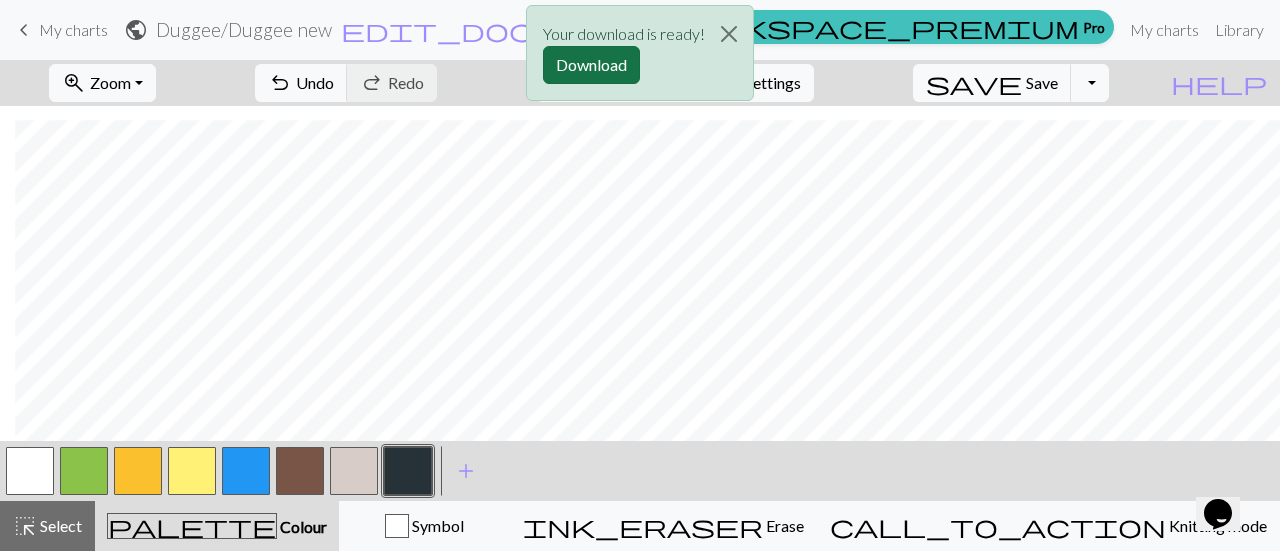 click on "Download" at bounding box center [591, 65] 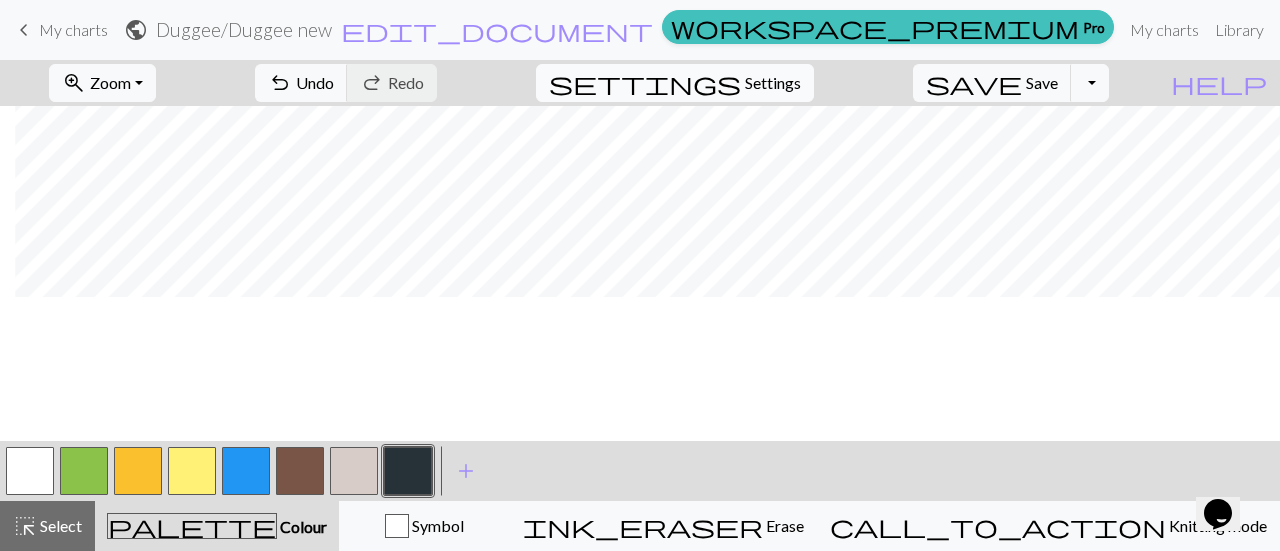 scroll, scrollTop: 0, scrollLeft: 15, axis: horizontal 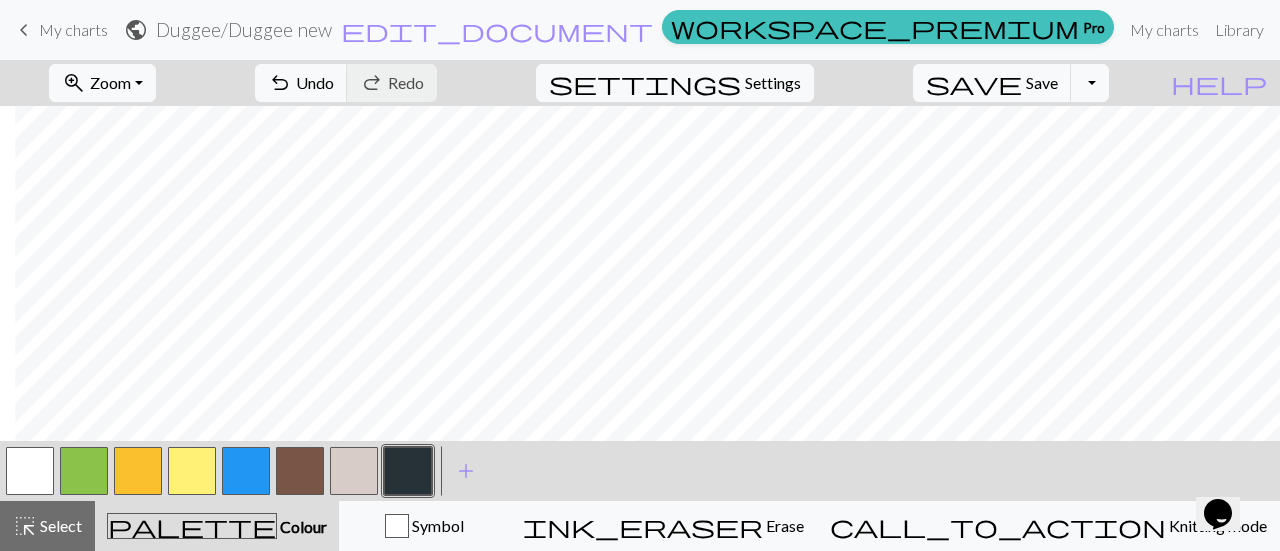 click at bounding box center (300, 471) 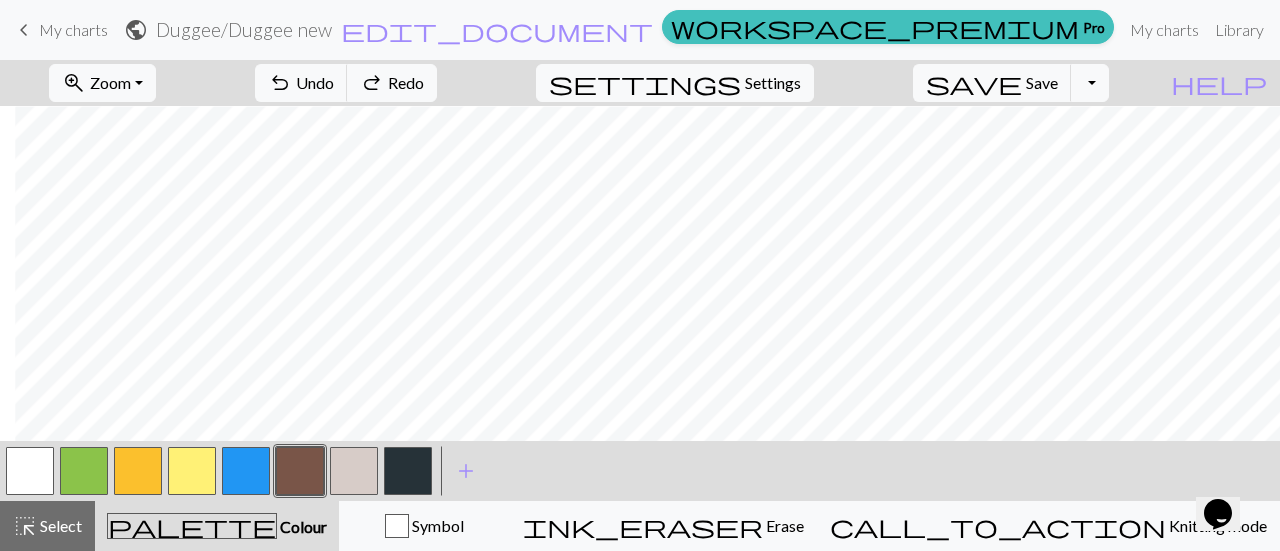 scroll, scrollTop: 19, scrollLeft: 15, axis: both 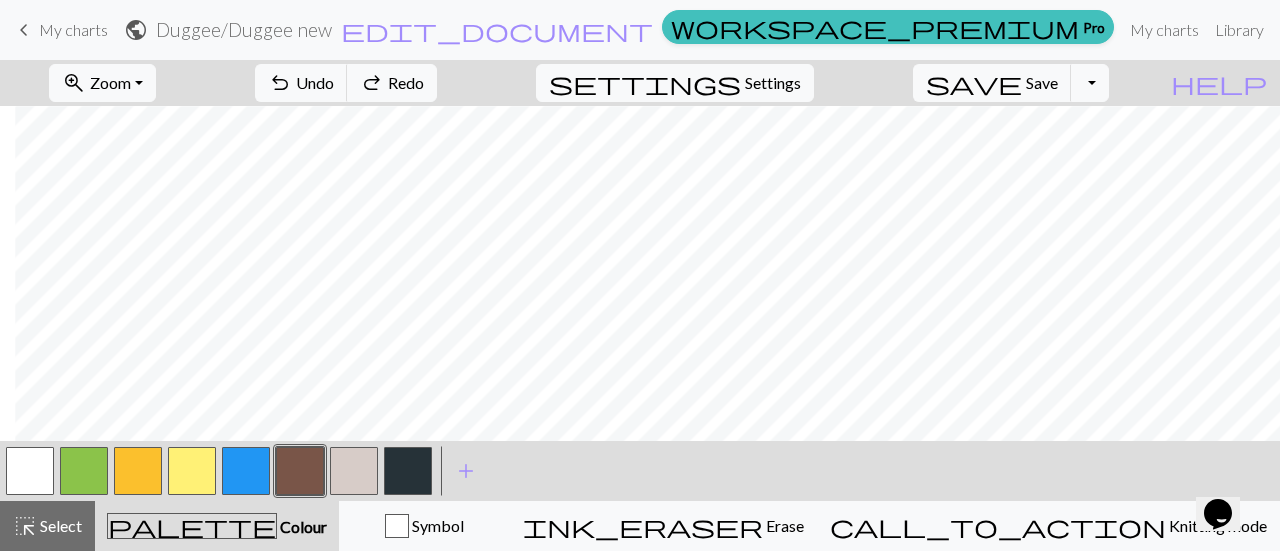 click at bounding box center (30, 471) 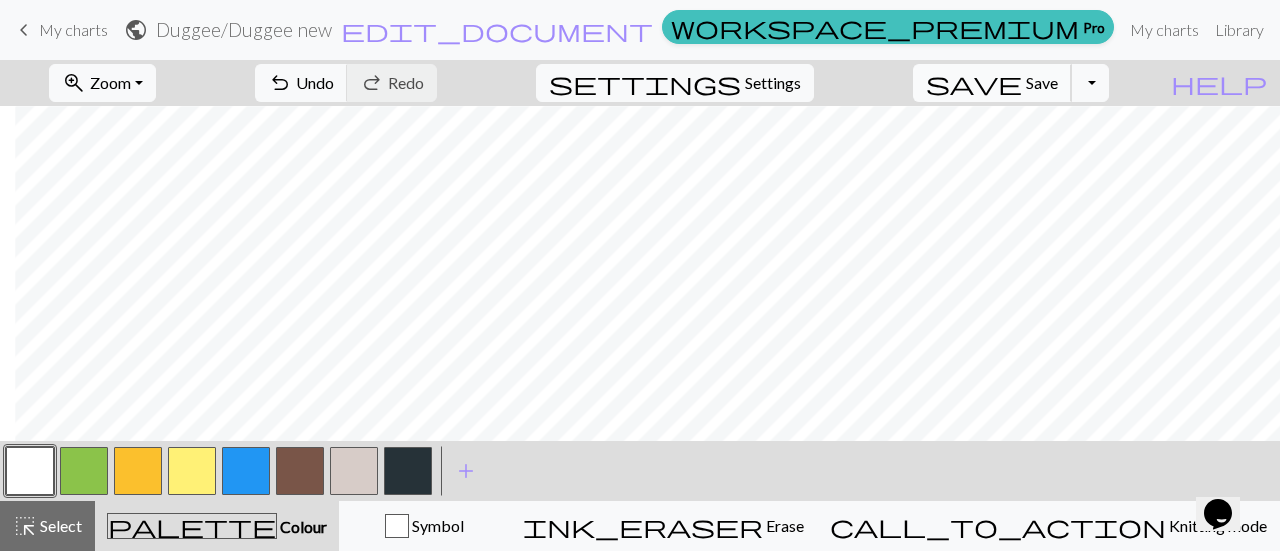click on "Save" at bounding box center (1042, 82) 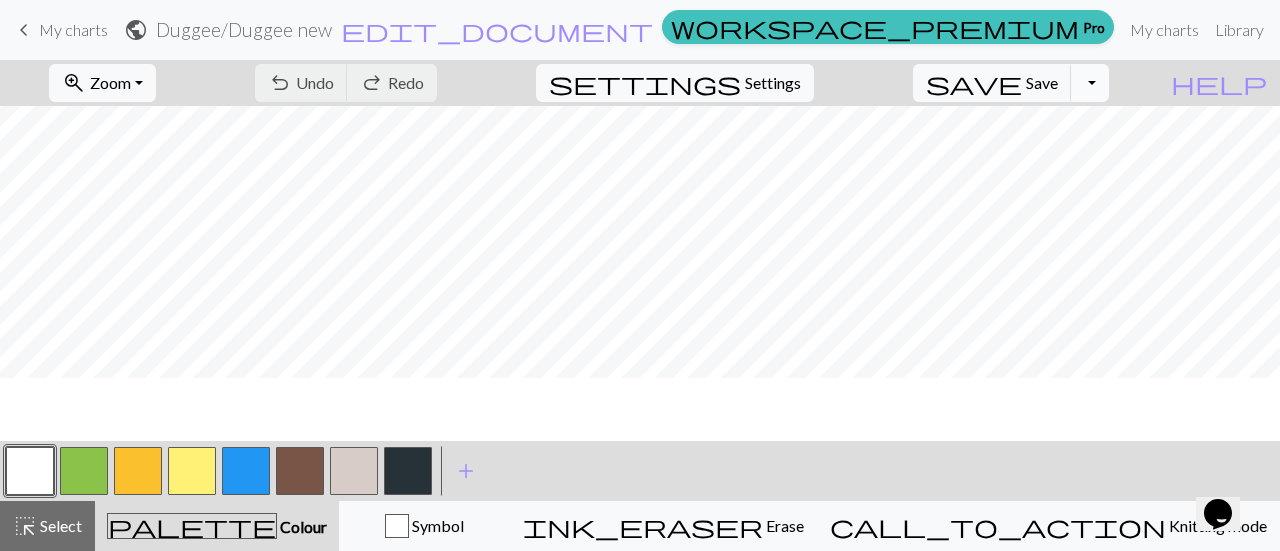 scroll, scrollTop: 0, scrollLeft: 0, axis: both 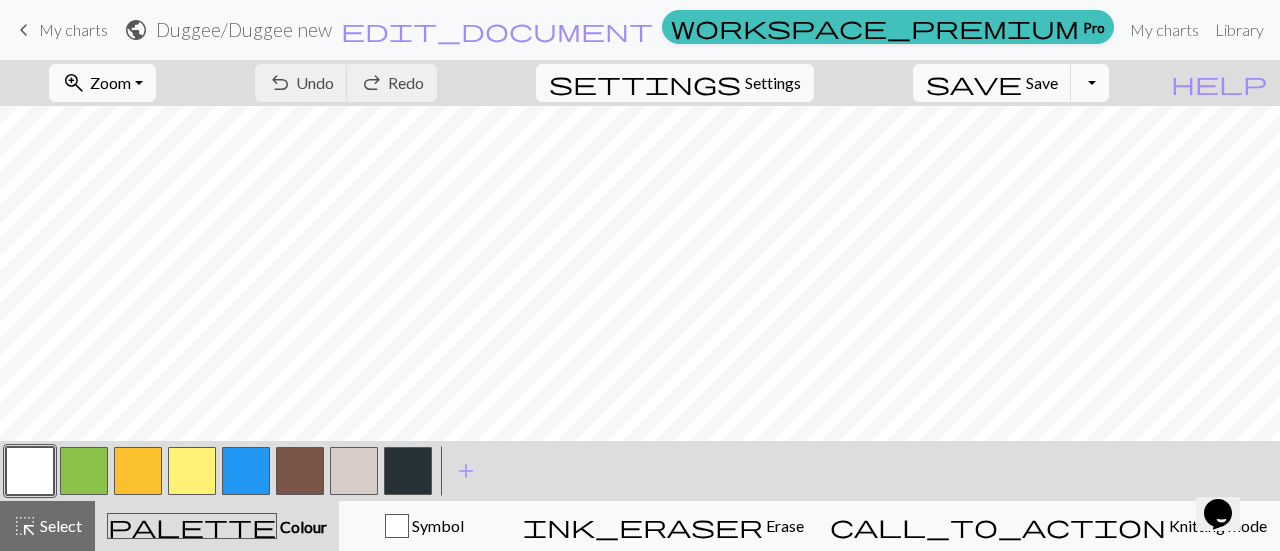 click on "Toggle Dropdown" at bounding box center [1090, 83] 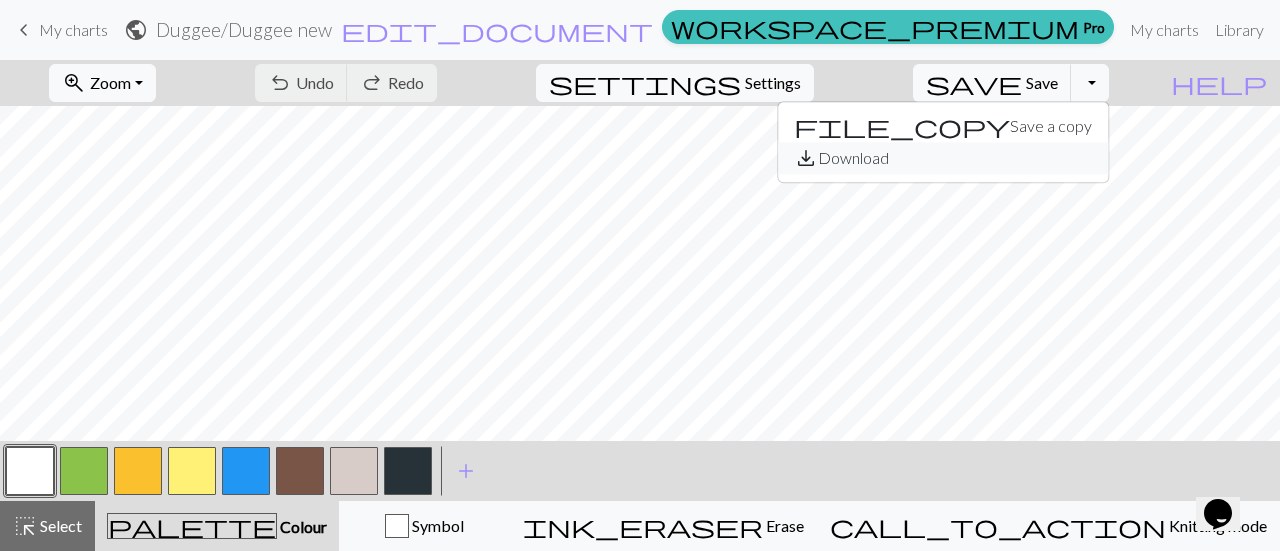click on "save_alt  Download" at bounding box center (943, 158) 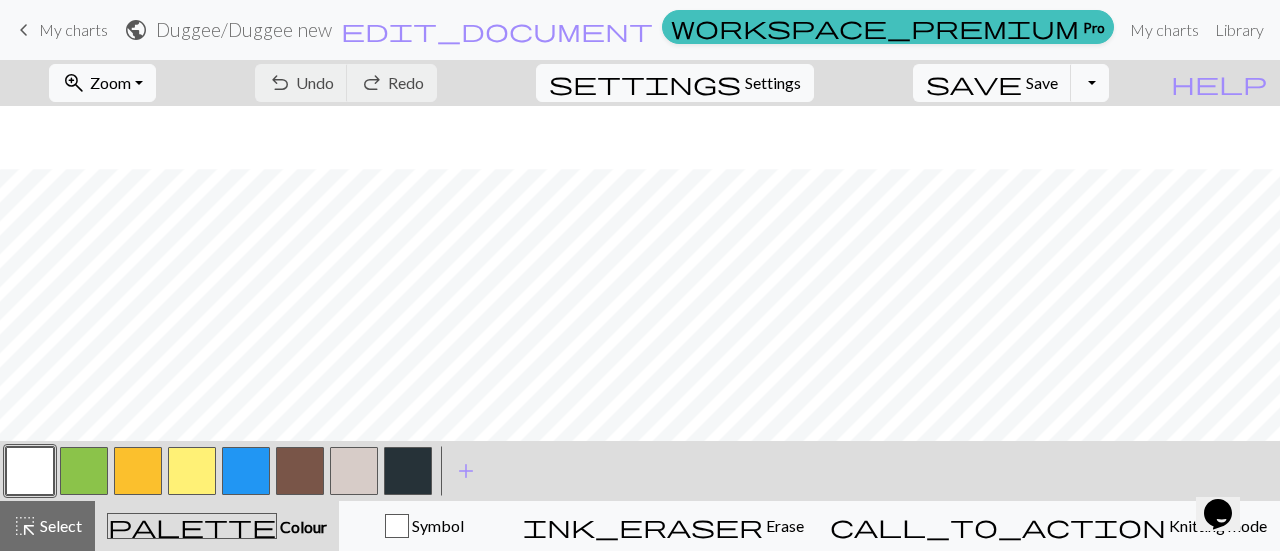 scroll, scrollTop: 159, scrollLeft: 0, axis: vertical 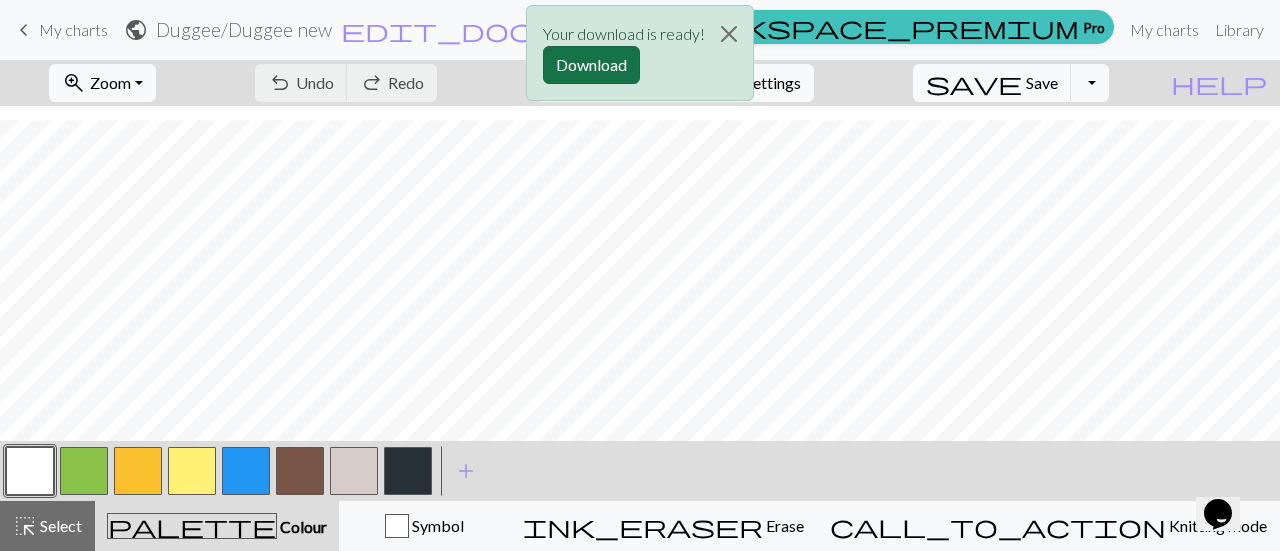 click on "Download" at bounding box center (591, 65) 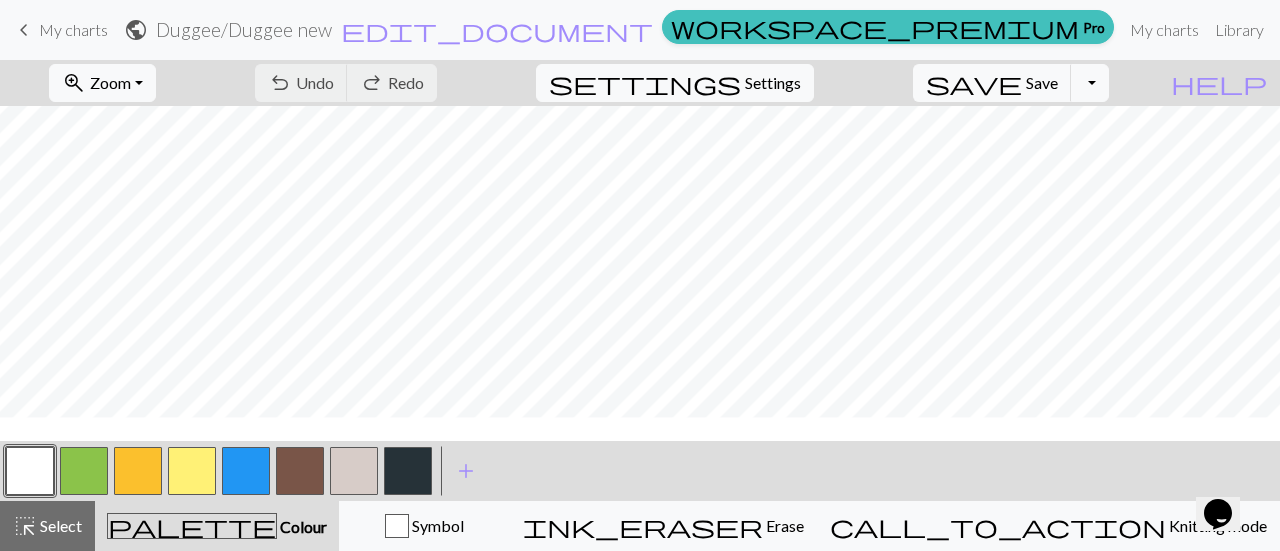 scroll, scrollTop: 0, scrollLeft: 0, axis: both 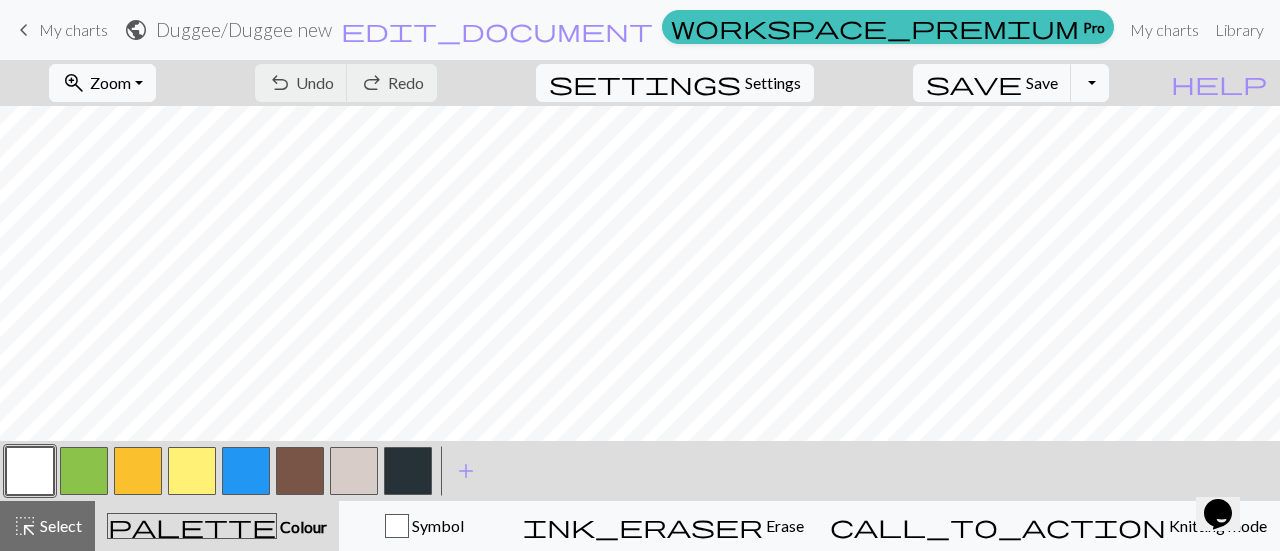 click at bounding box center [354, 471] 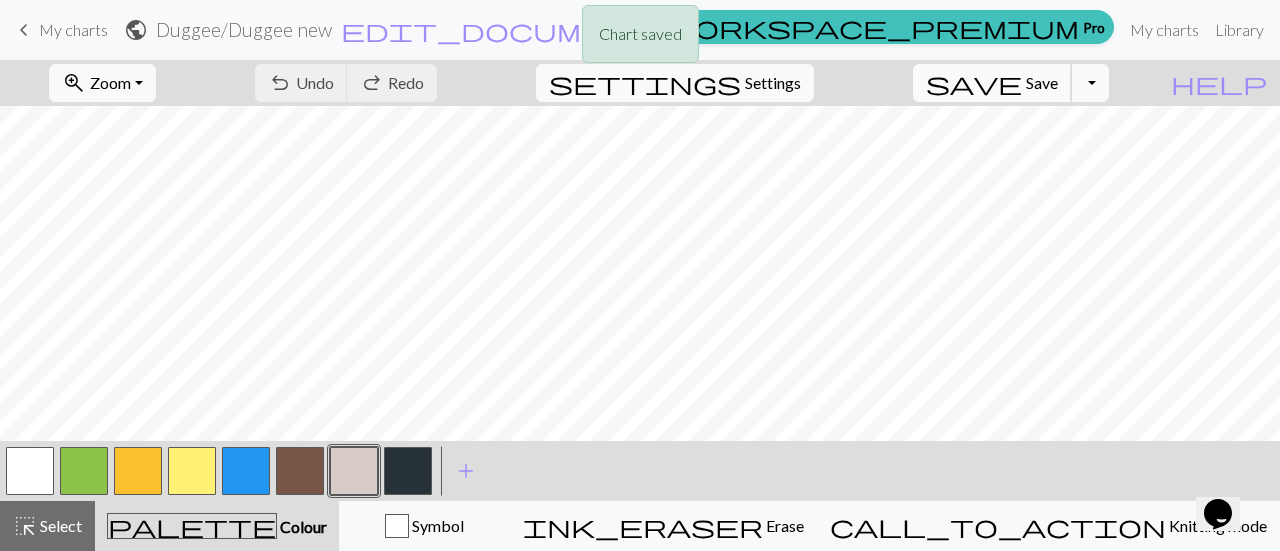 click on "Save" at bounding box center [1042, 82] 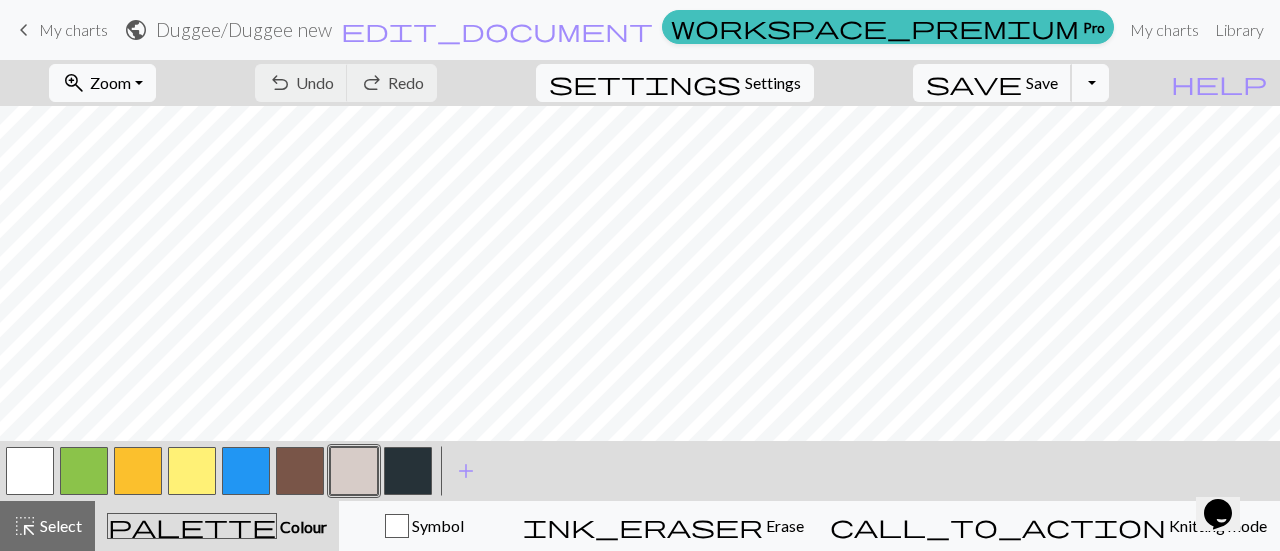 scroll, scrollTop: 0, scrollLeft: 0, axis: both 